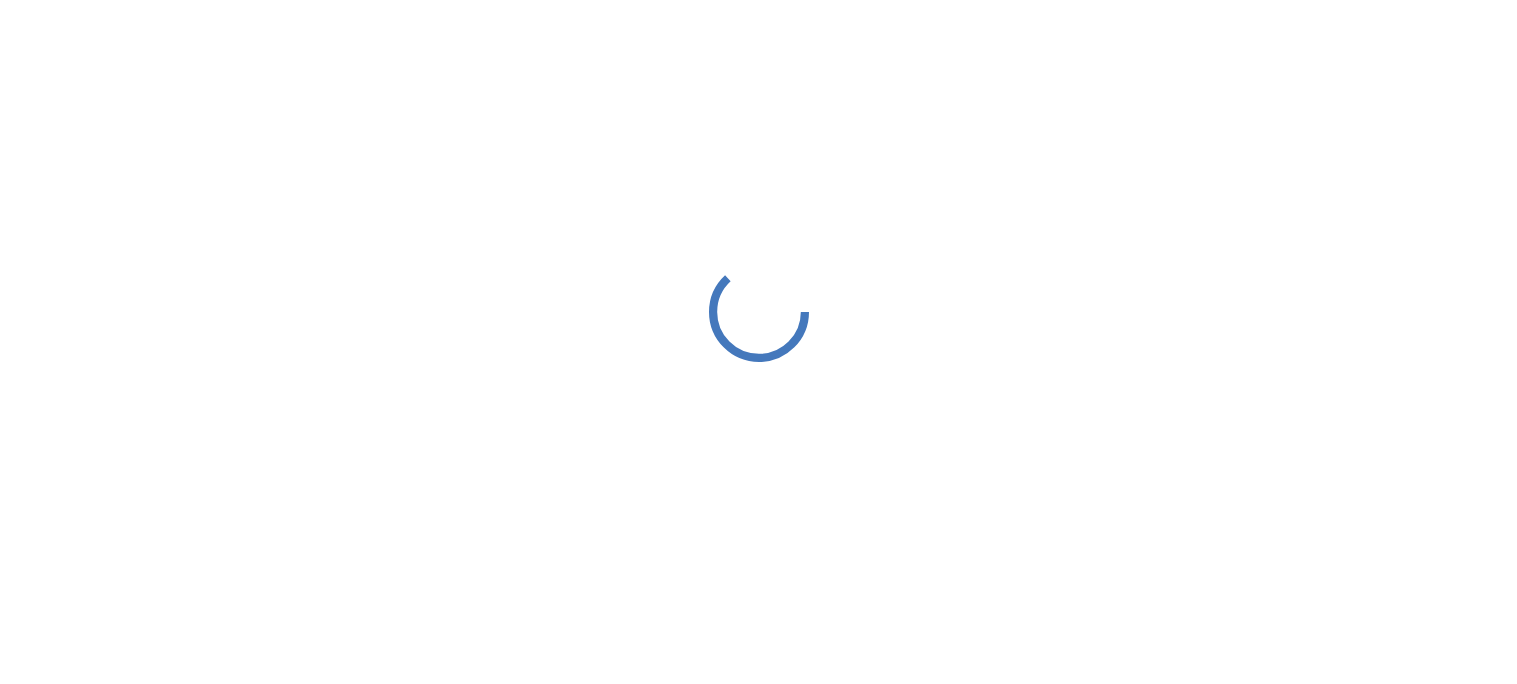 scroll, scrollTop: 0, scrollLeft: 0, axis: both 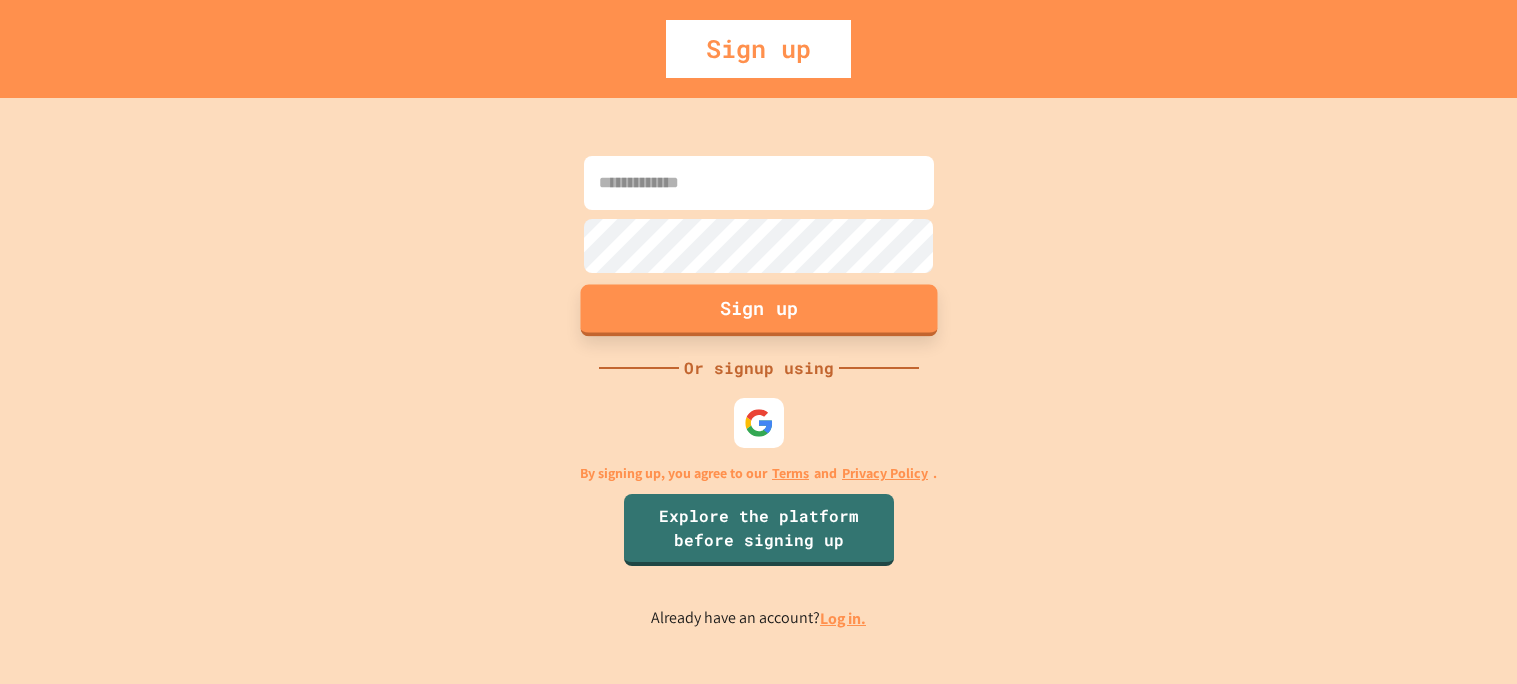 type on "**********" 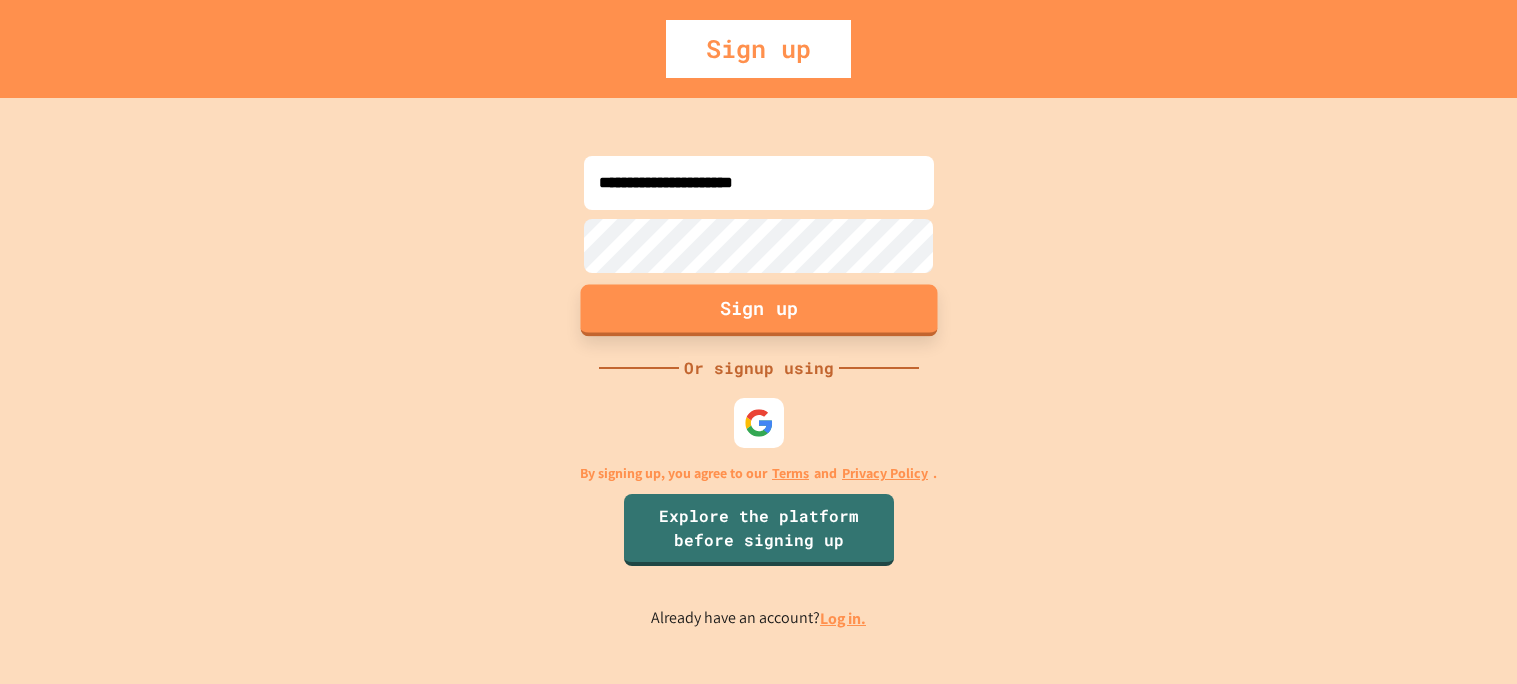 click on "Sign up" at bounding box center (758, 310) 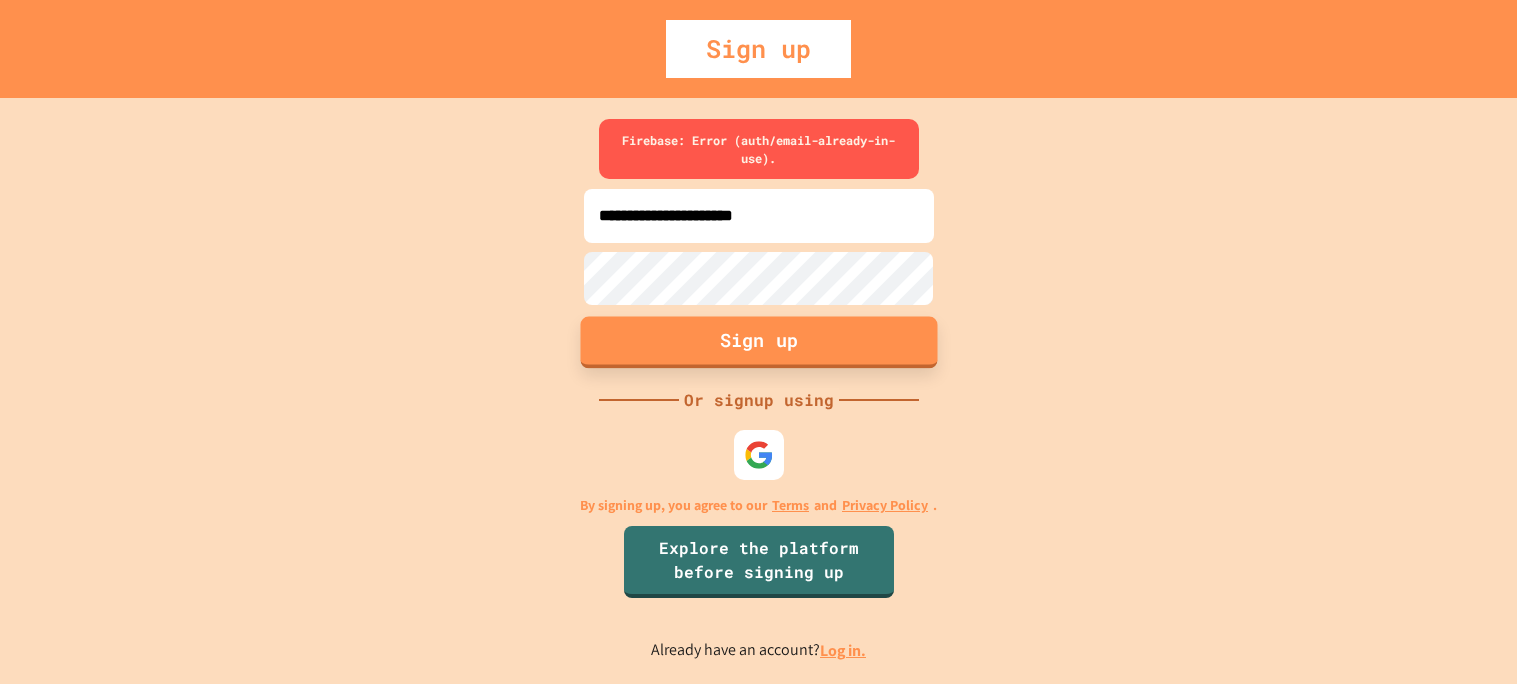 click on "Sign up" at bounding box center [758, 343] 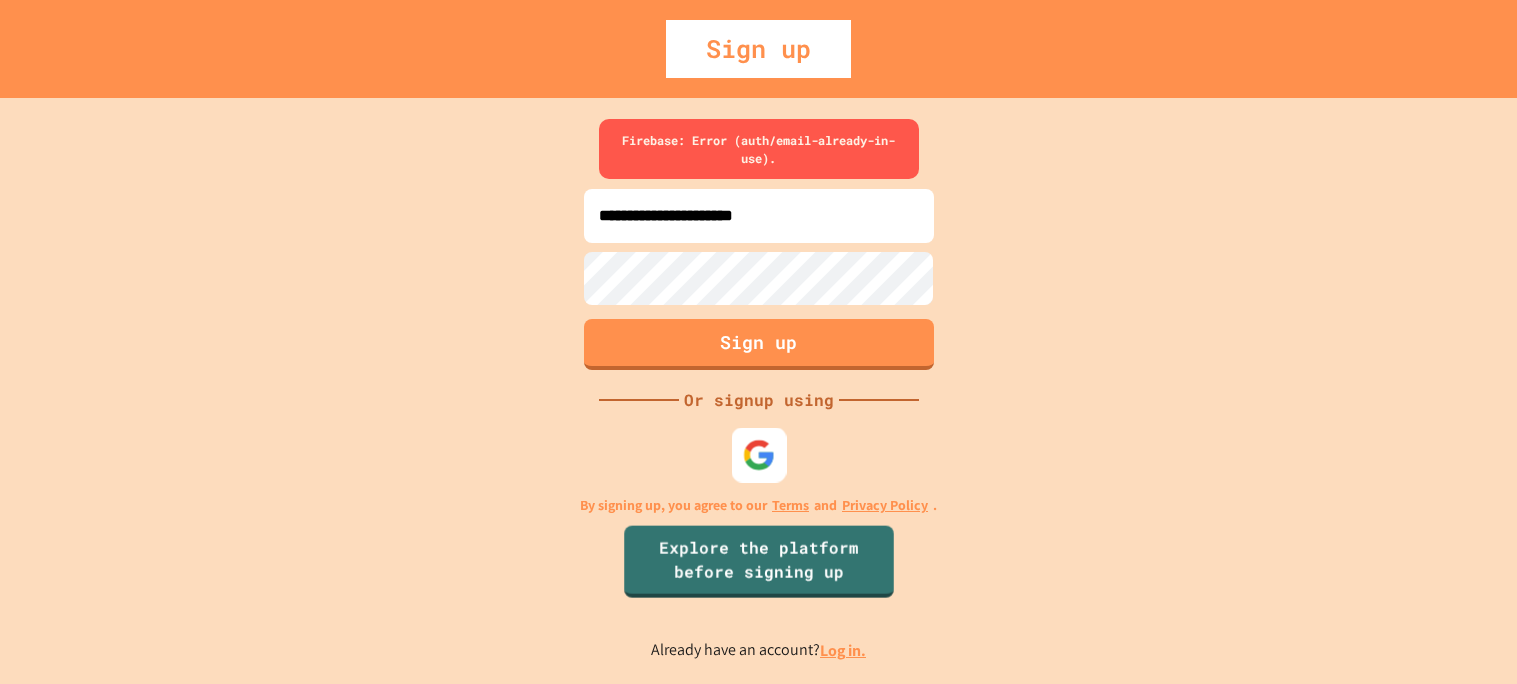 click at bounding box center (758, 455) 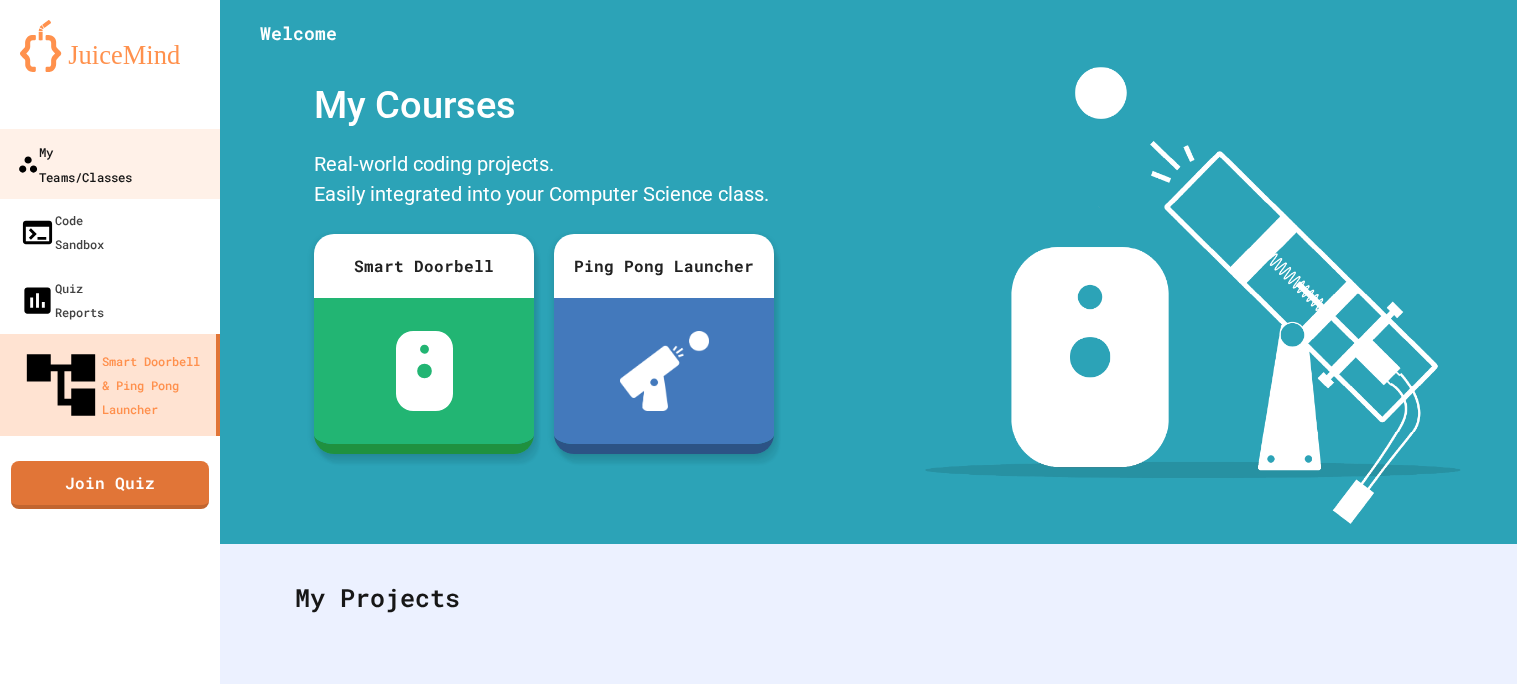 click on "My Teams/Classes" at bounding box center [74, 163] 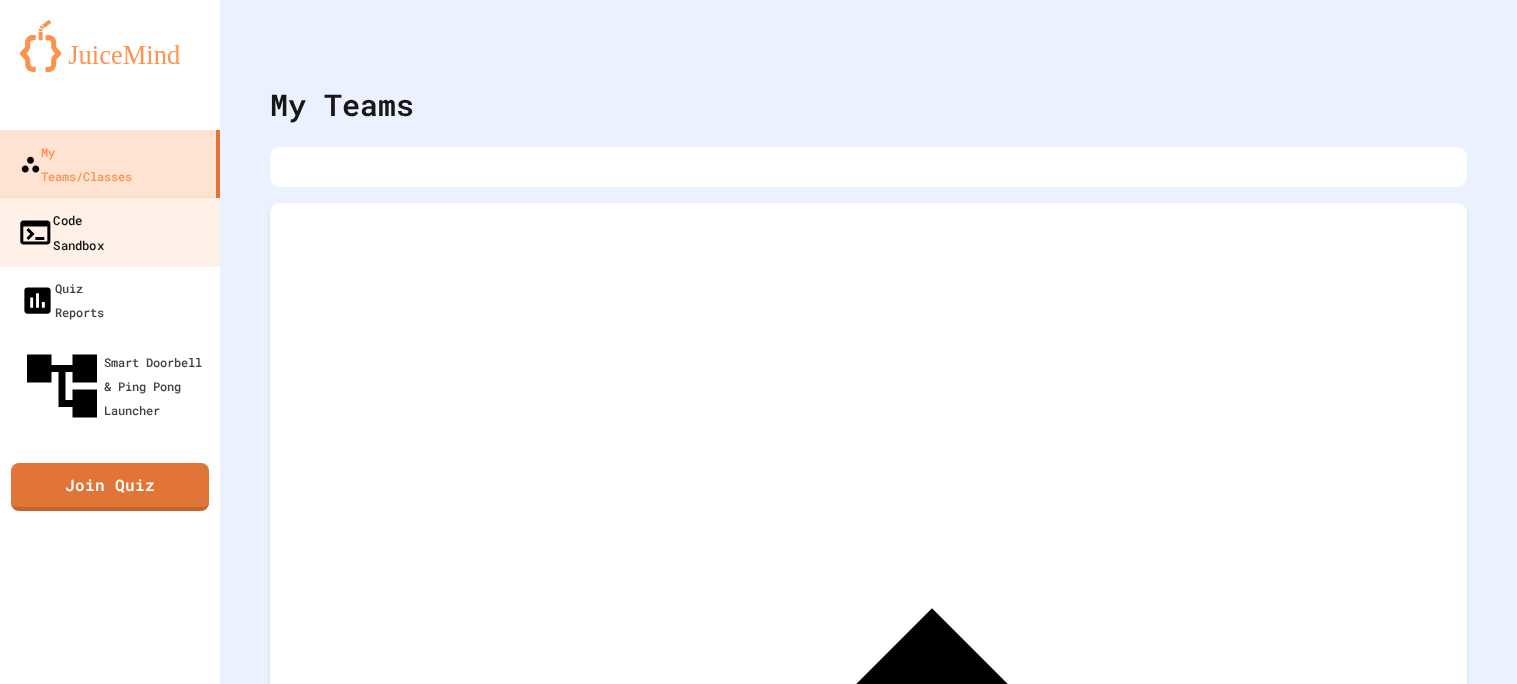 click on "Code Sandbox" at bounding box center (60, 231) 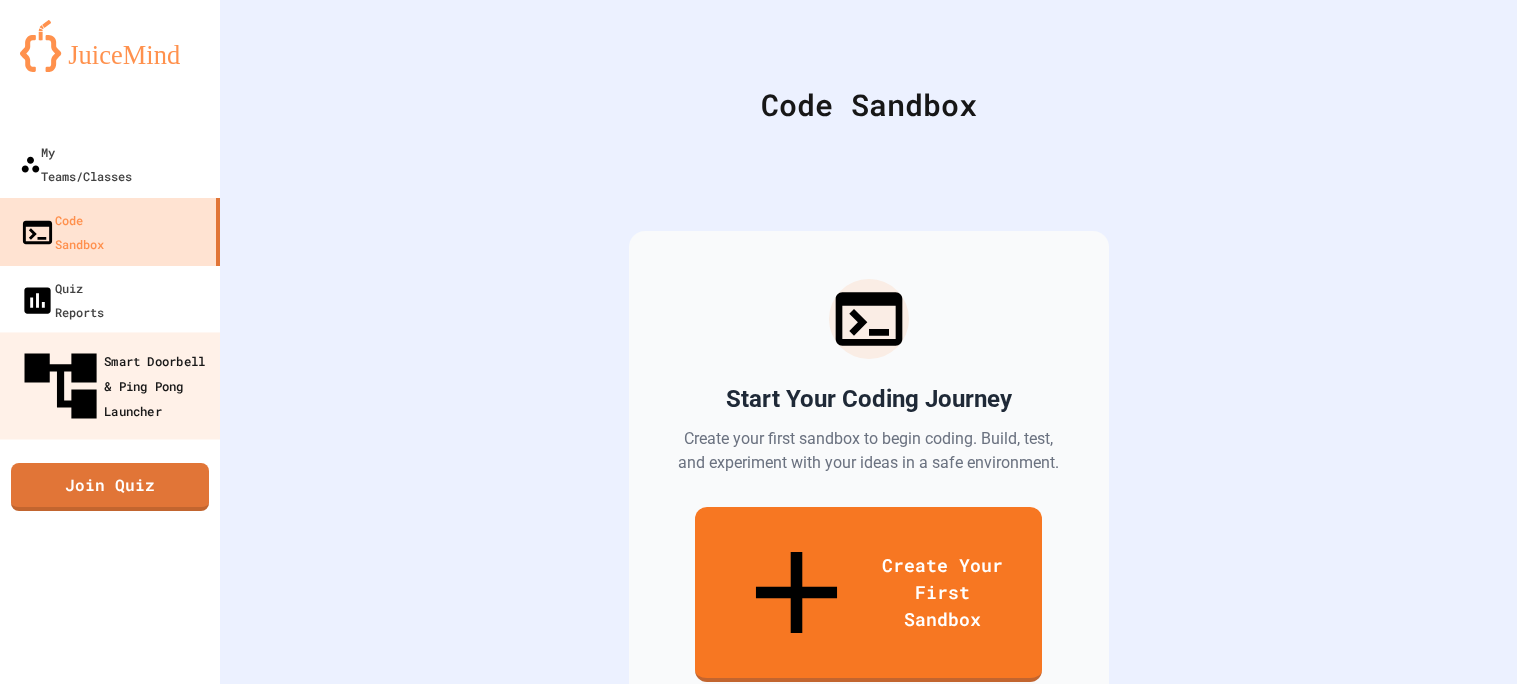 click on "Smart Doorbell & Ping Pong Launcher" at bounding box center [116, 386] 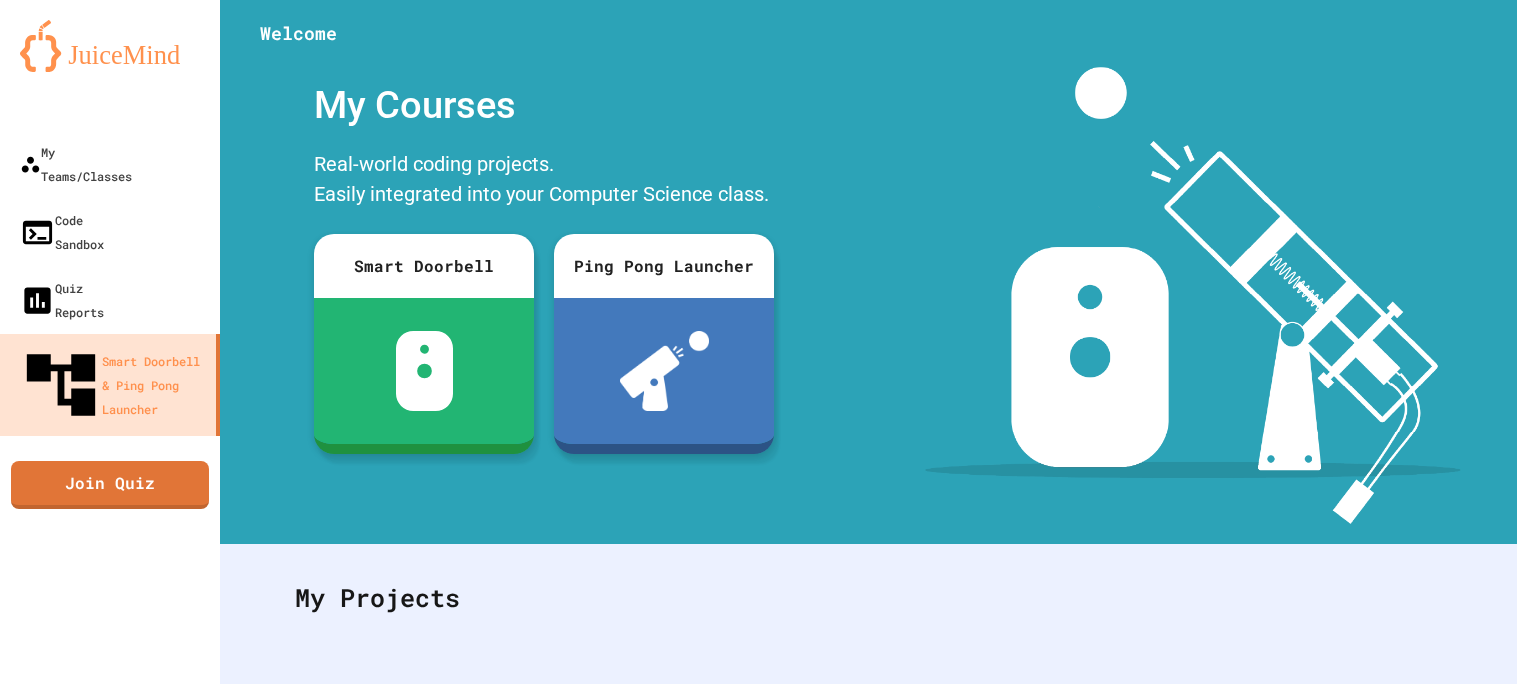 scroll, scrollTop: 303, scrollLeft: 0, axis: vertical 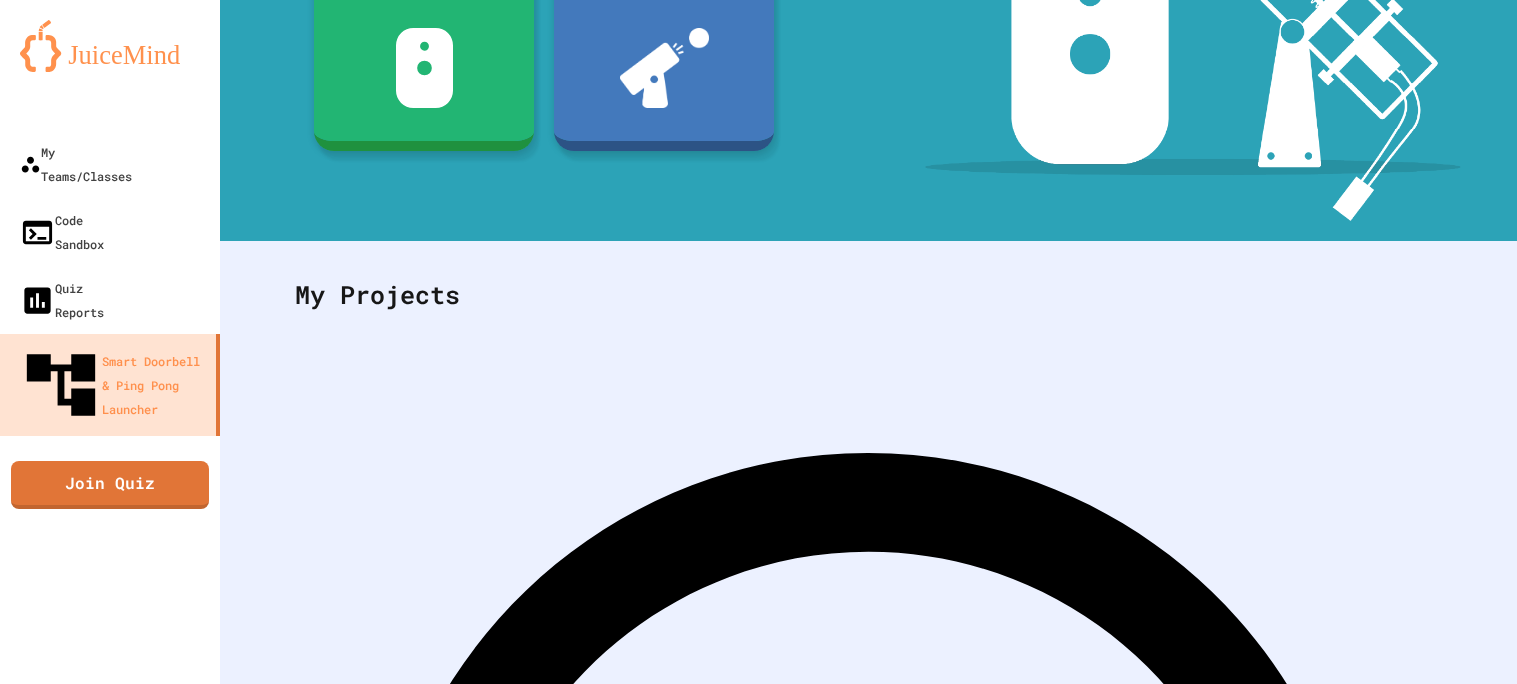 click on "Join first Course" at bounding box center (868, 1640) 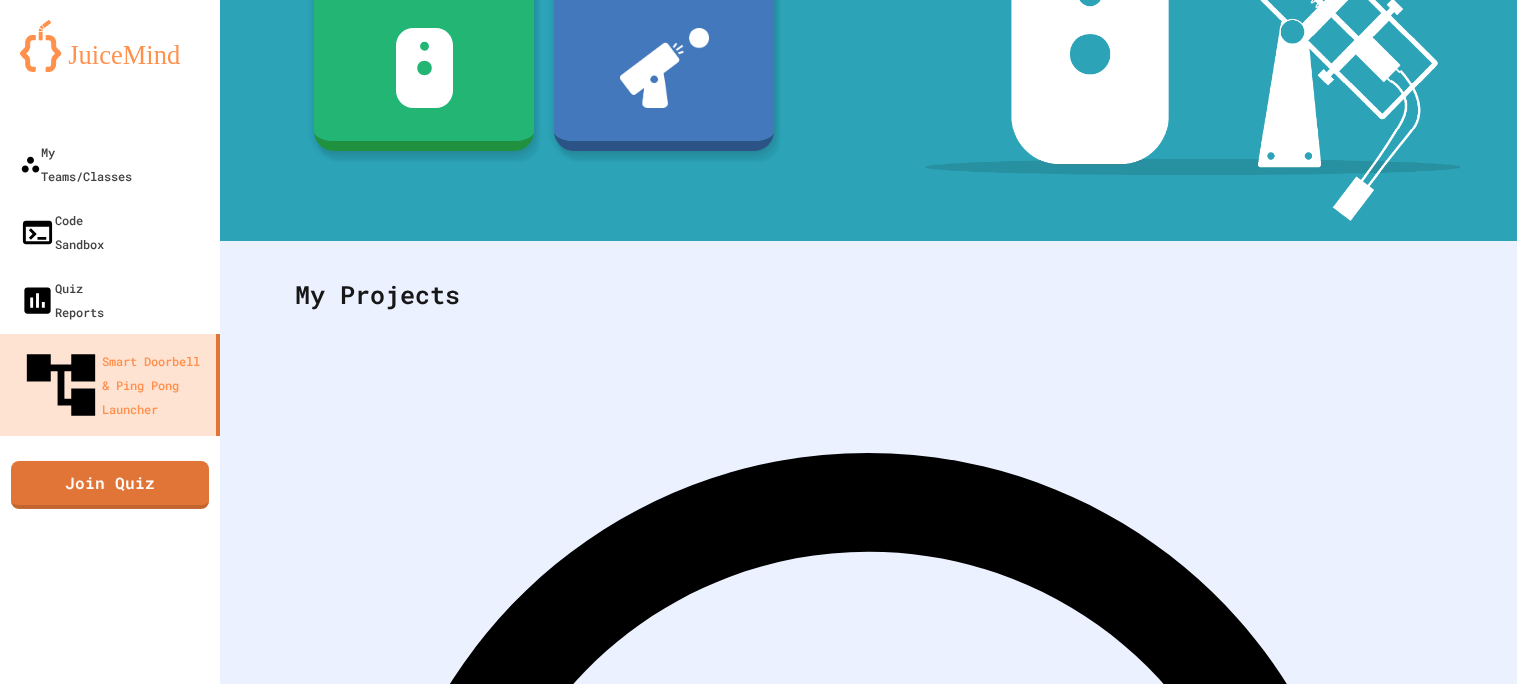 click on "My Teams/Classes Code Sandbox Quiz Reports Smart Doorbell & Ping Pong Launcher Join Quiz" at bounding box center (110, 342) 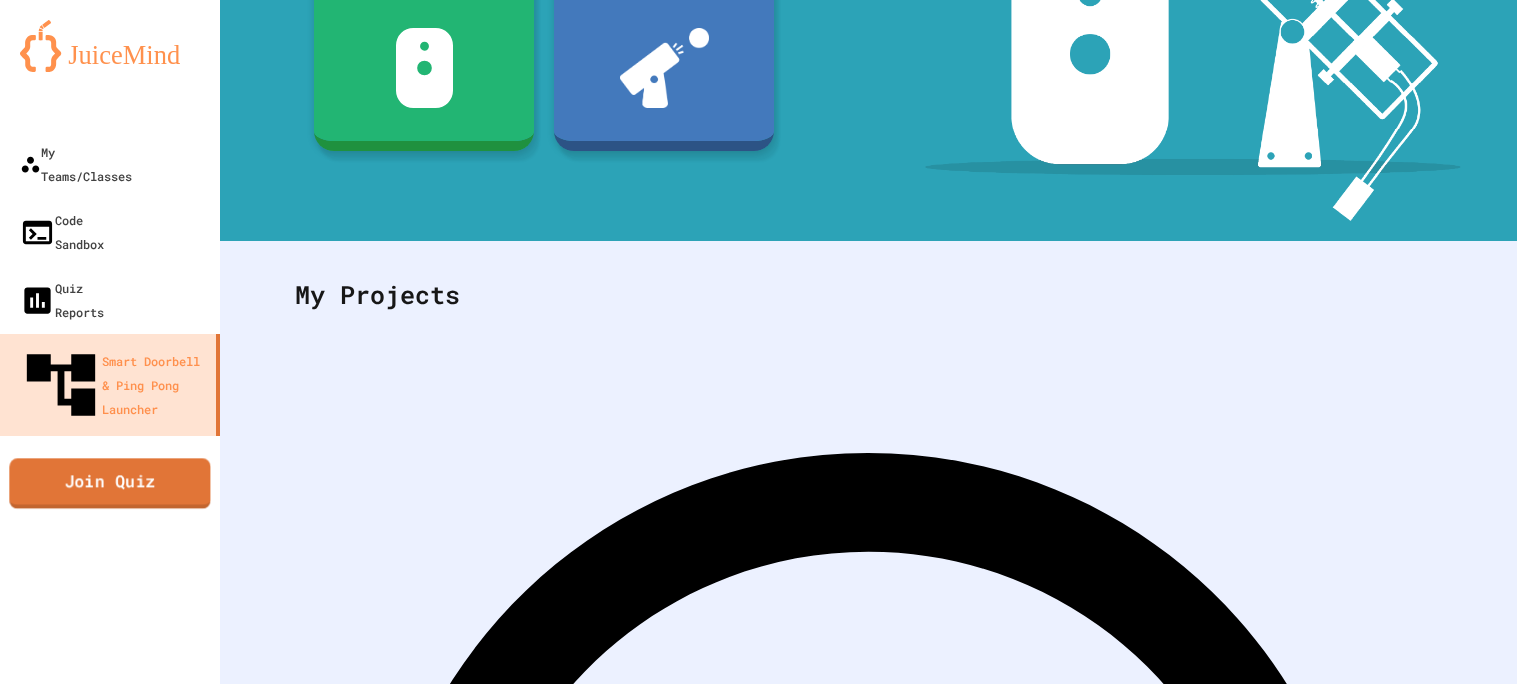 click on "Join Quiz" at bounding box center (109, 483) 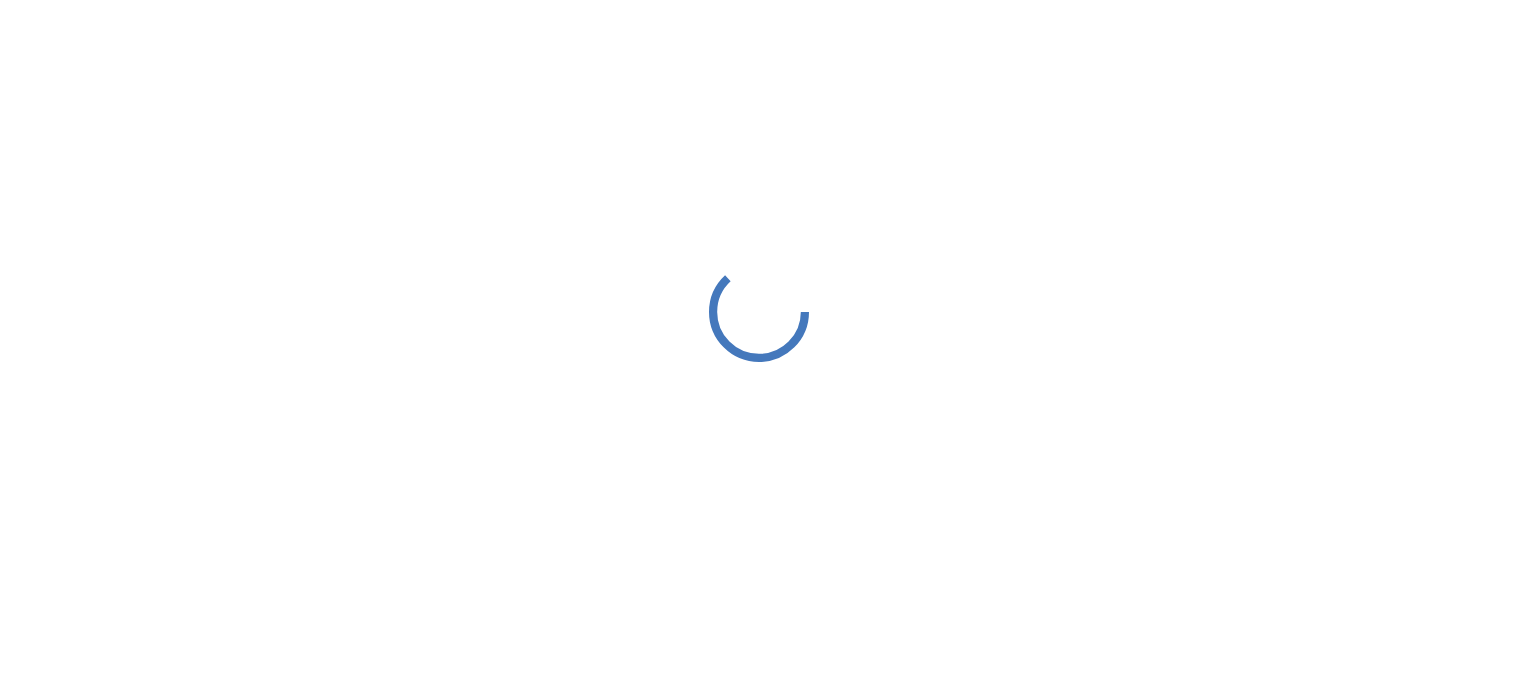 scroll, scrollTop: 0, scrollLeft: 0, axis: both 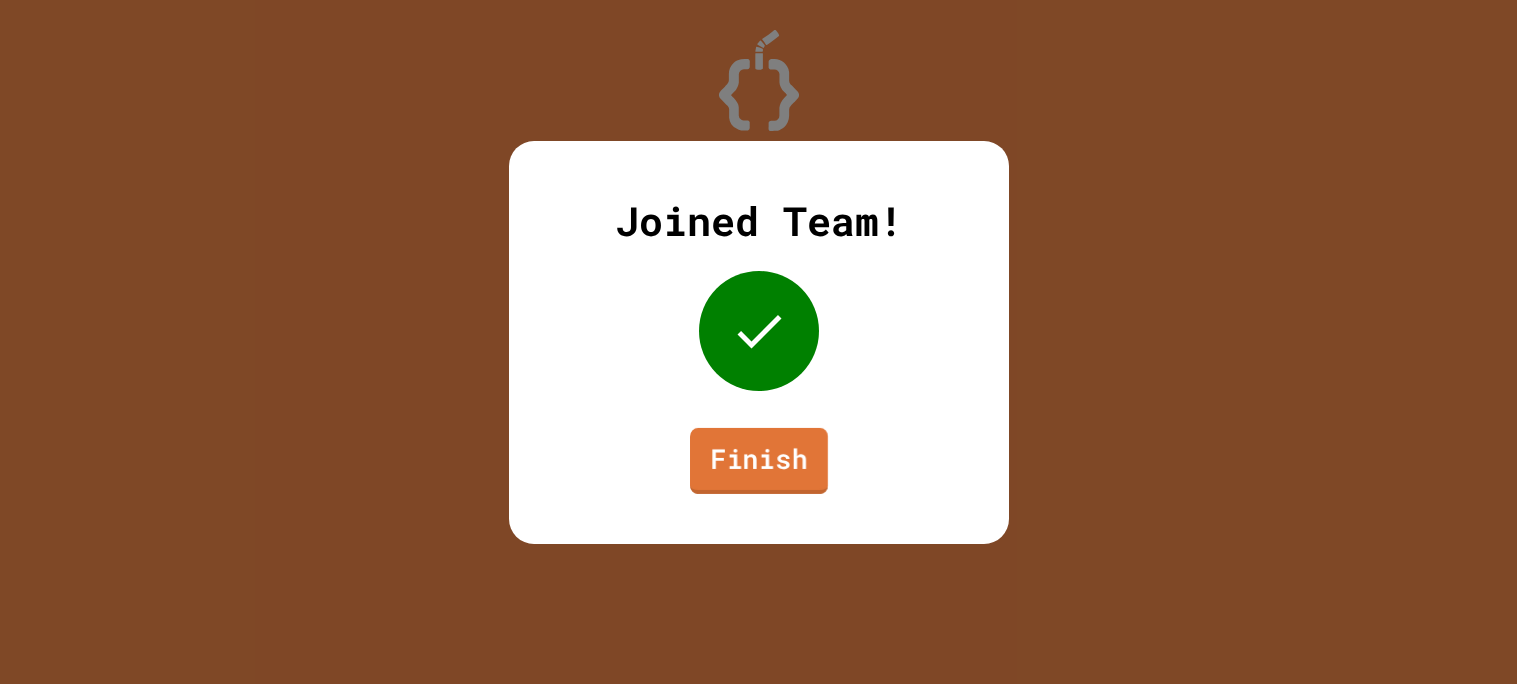 click on "Finish" at bounding box center [759, 460] 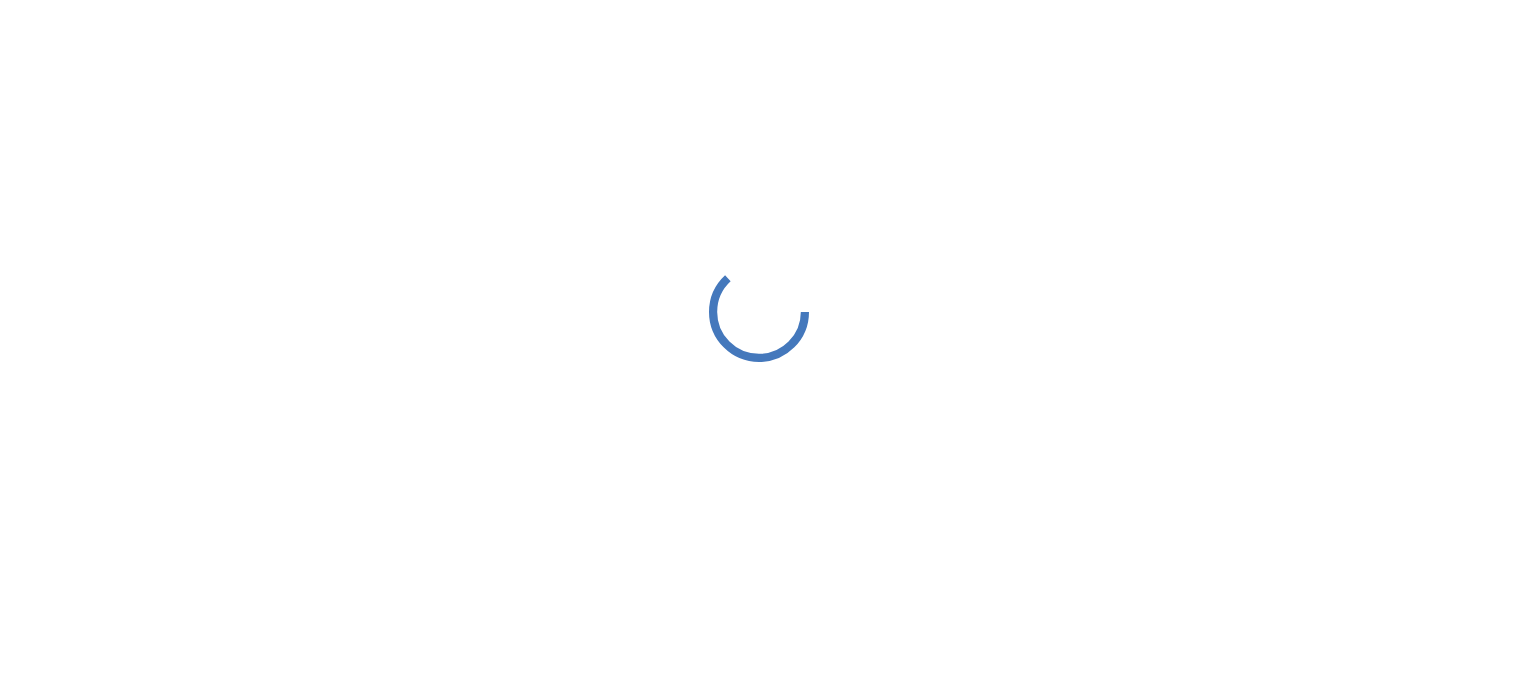 scroll, scrollTop: 0, scrollLeft: 0, axis: both 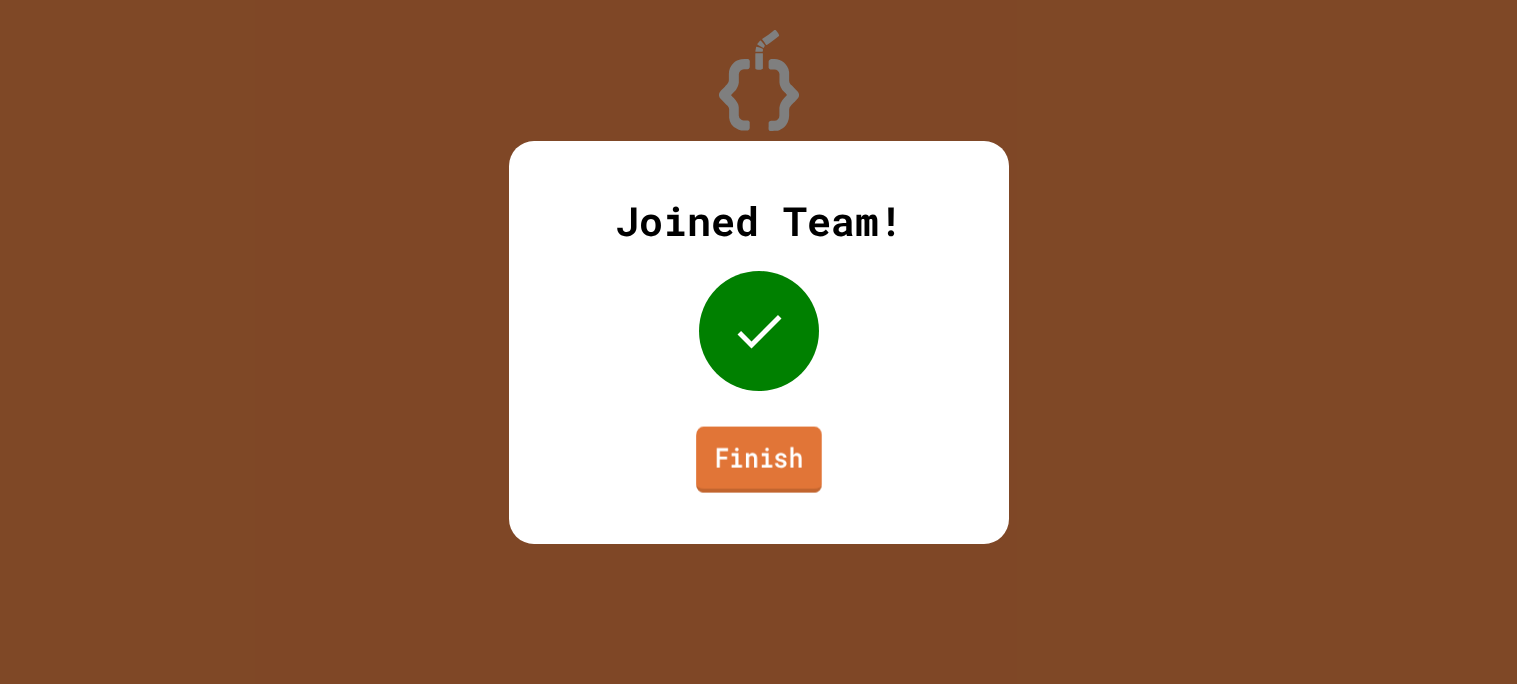 click on "Finish" at bounding box center (759, 459) 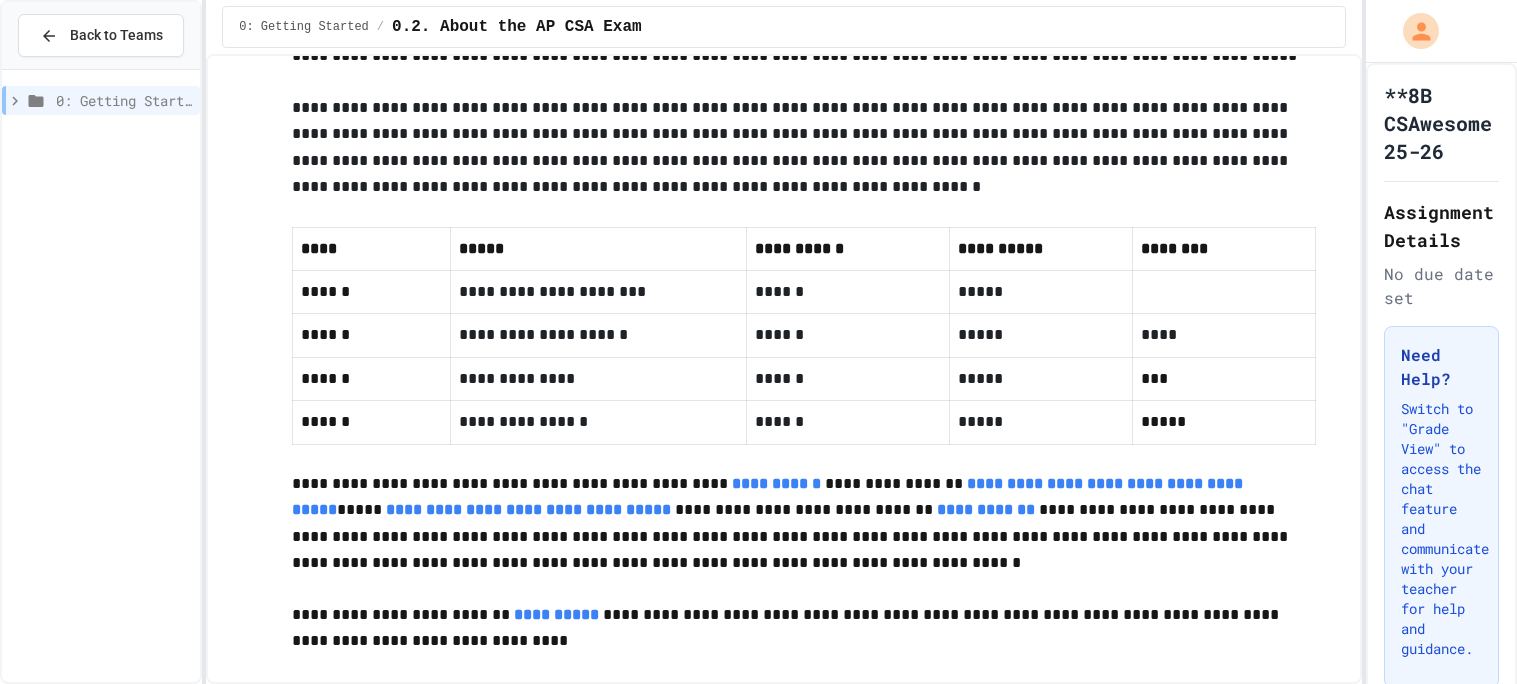 scroll, scrollTop: 887, scrollLeft: 0, axis: vertical 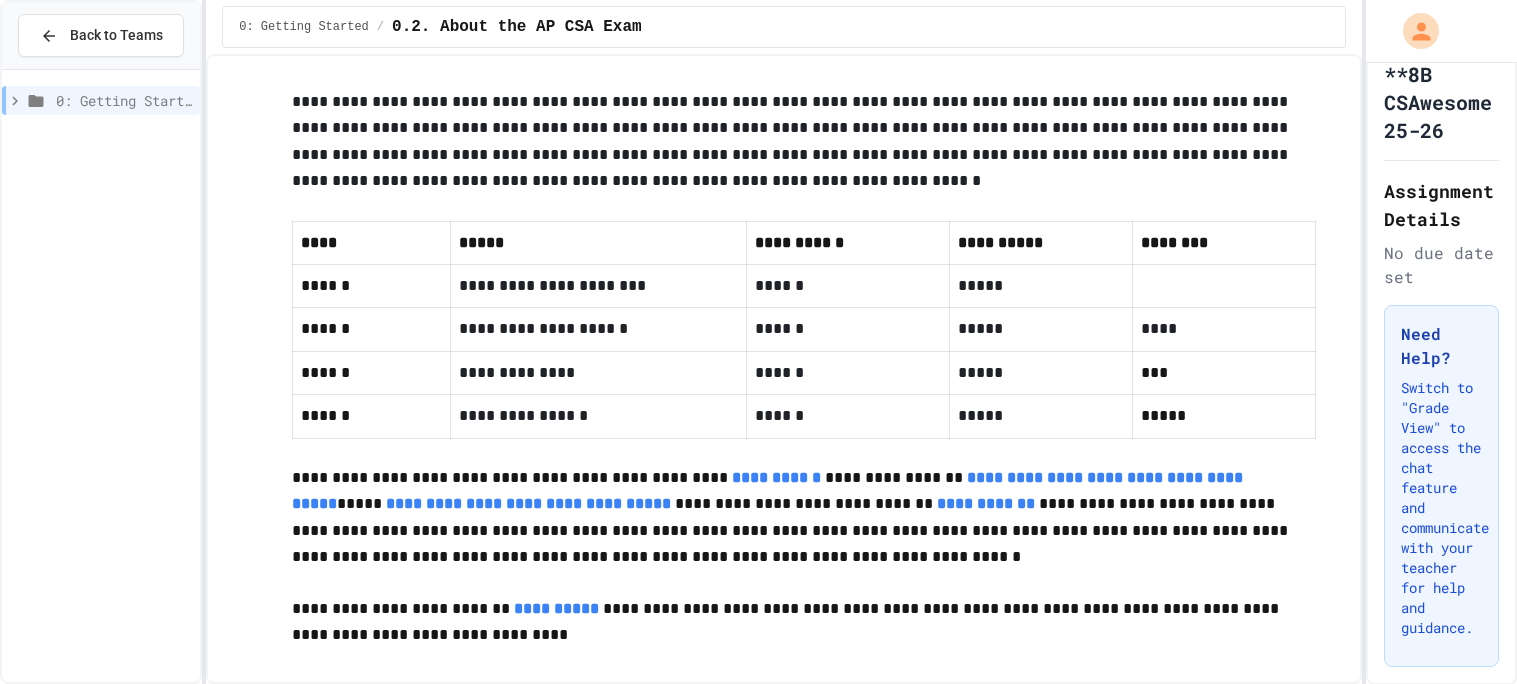 click 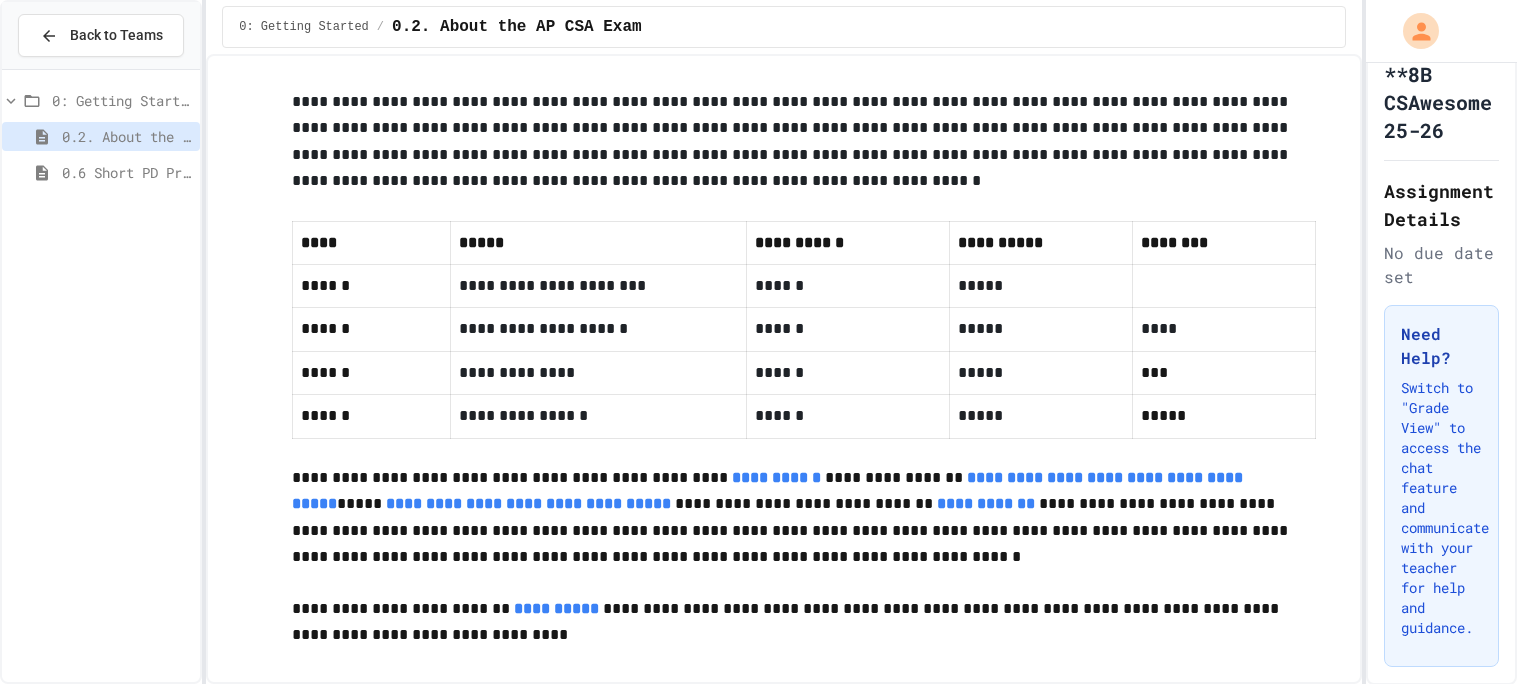 click on "0.6 Short PD Pretest" at bounding box center [127, 172] 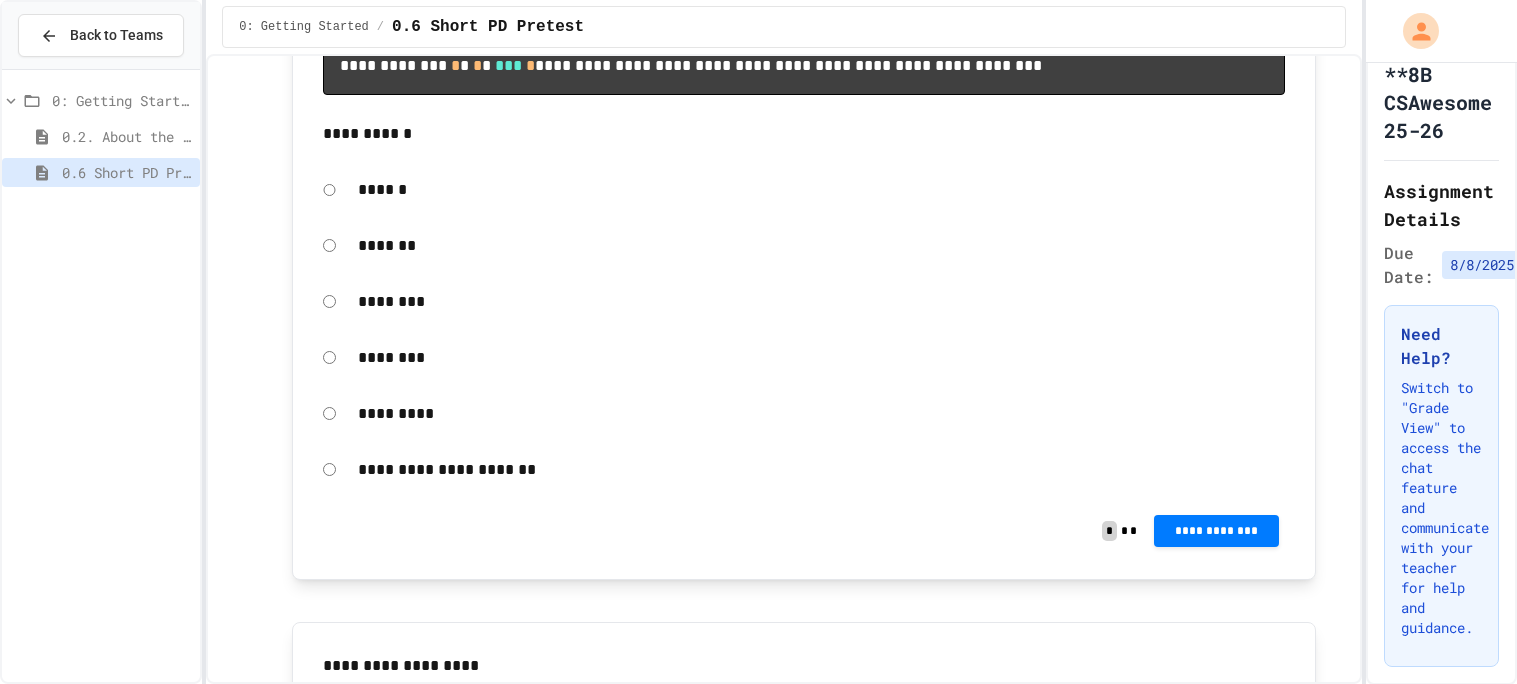 scroll, scrollTop: 1132, scrollLeft: 0, axis: vertical 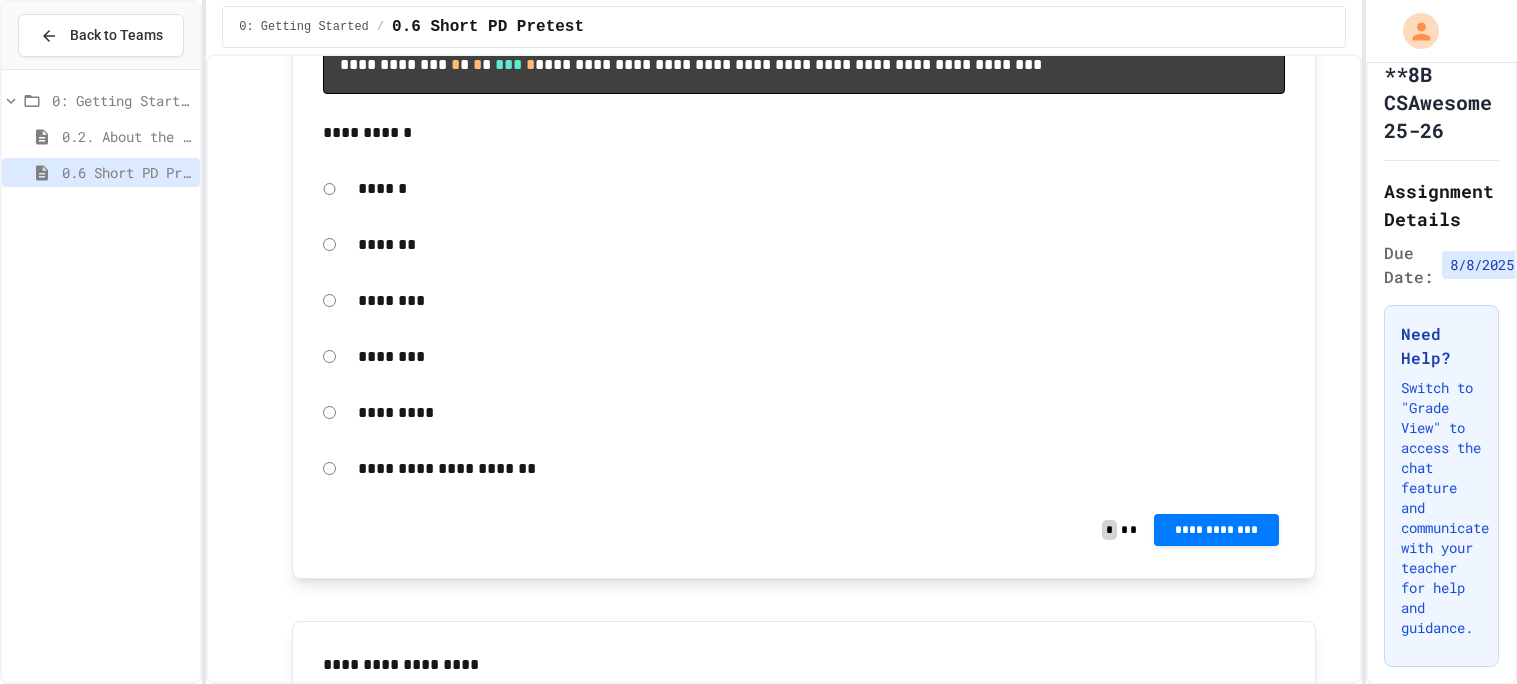 click on "*********" at bounding box center [821, 413] 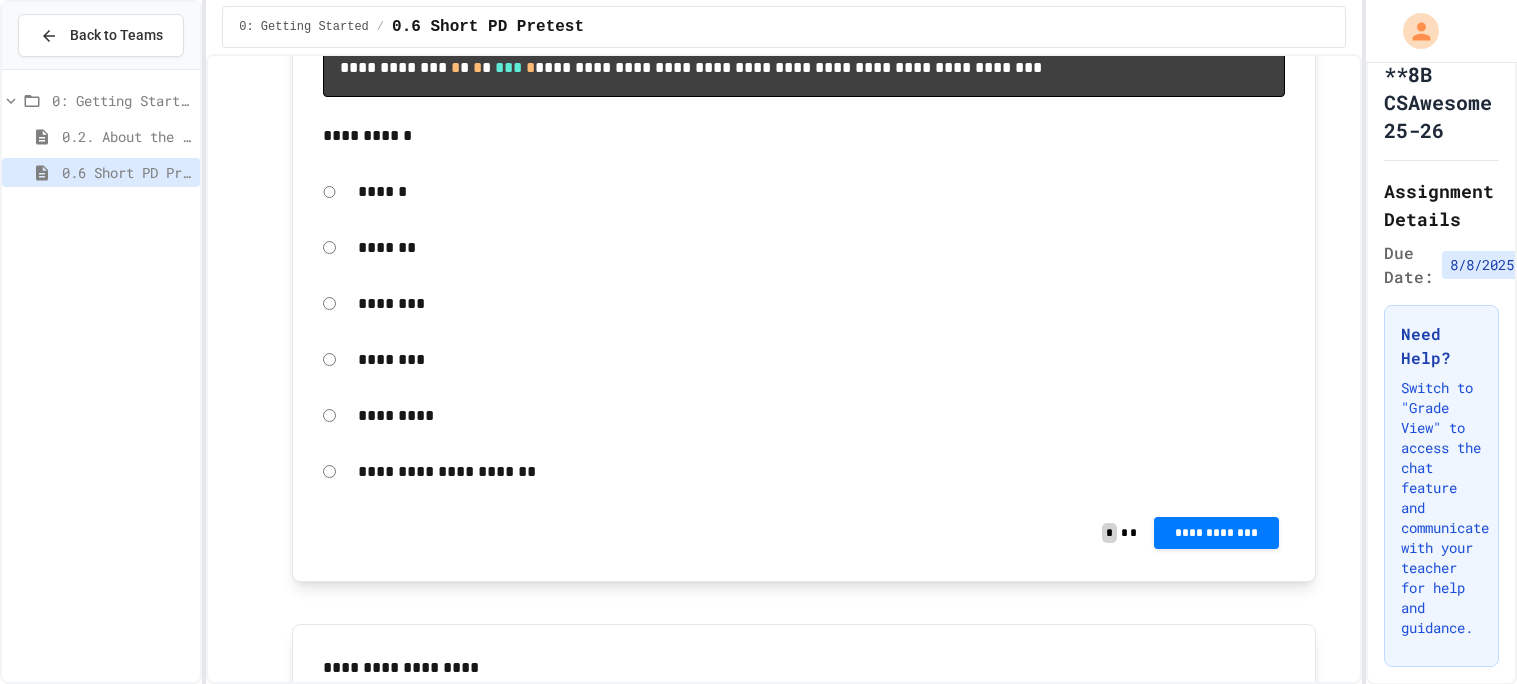 scroll, scrollTop: 1134, scrollLeft: 0, axis: vertical 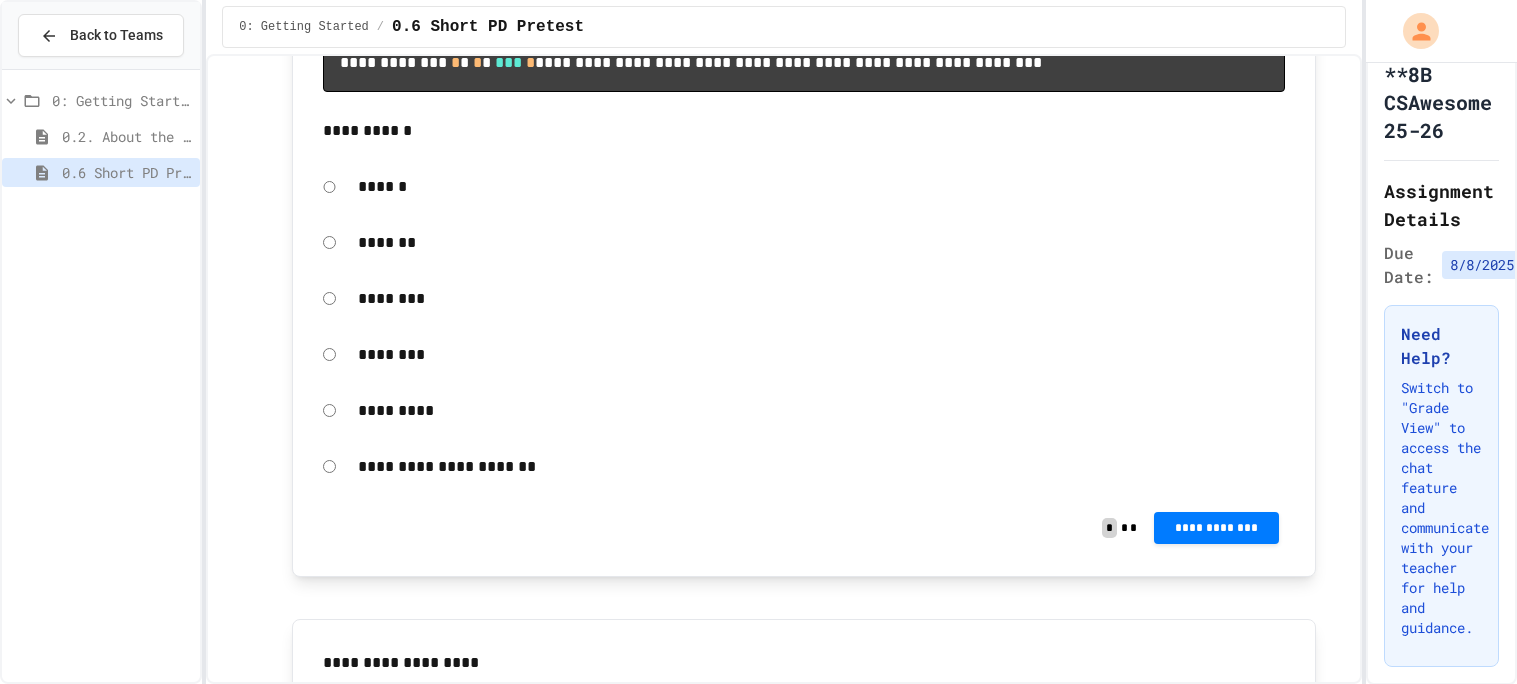 click on "********" at bounding box center [821, 299] 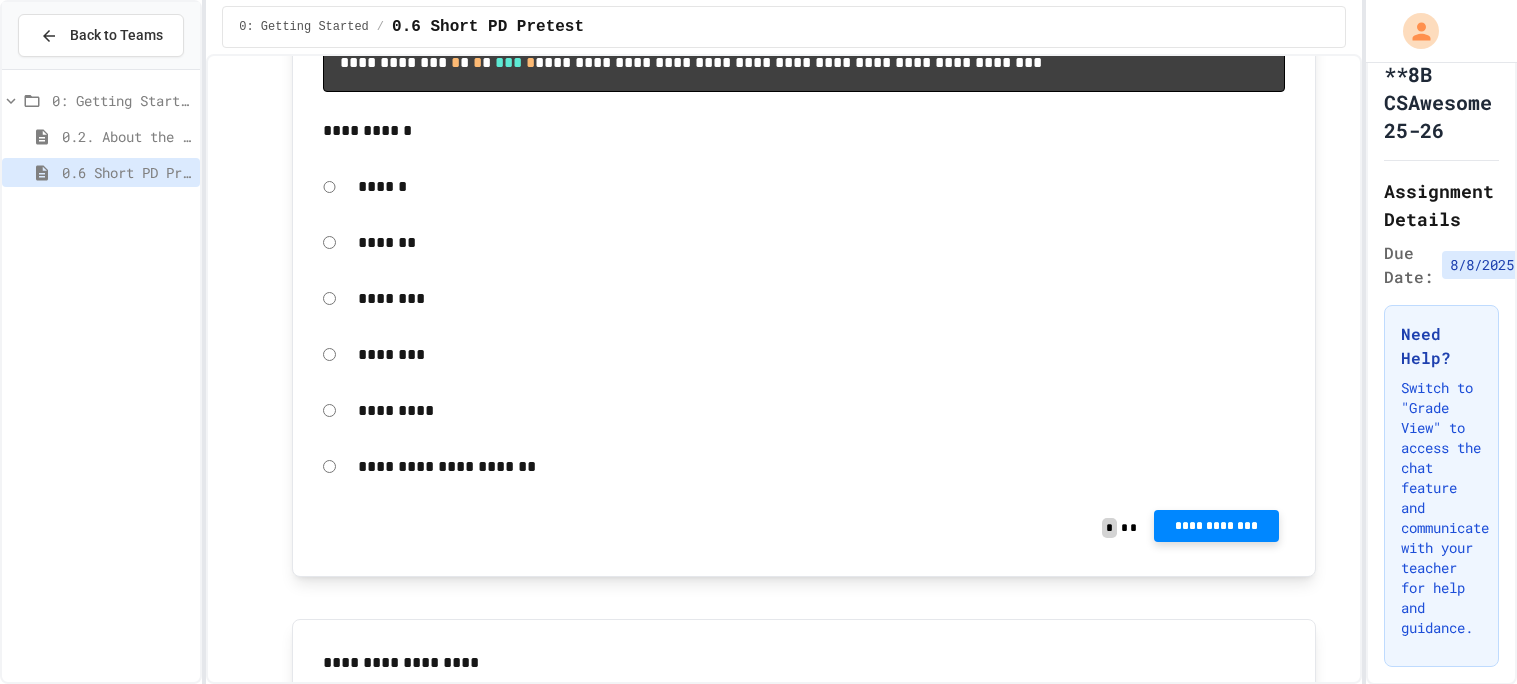 click on "**********" at bounding box center (1217, 526) 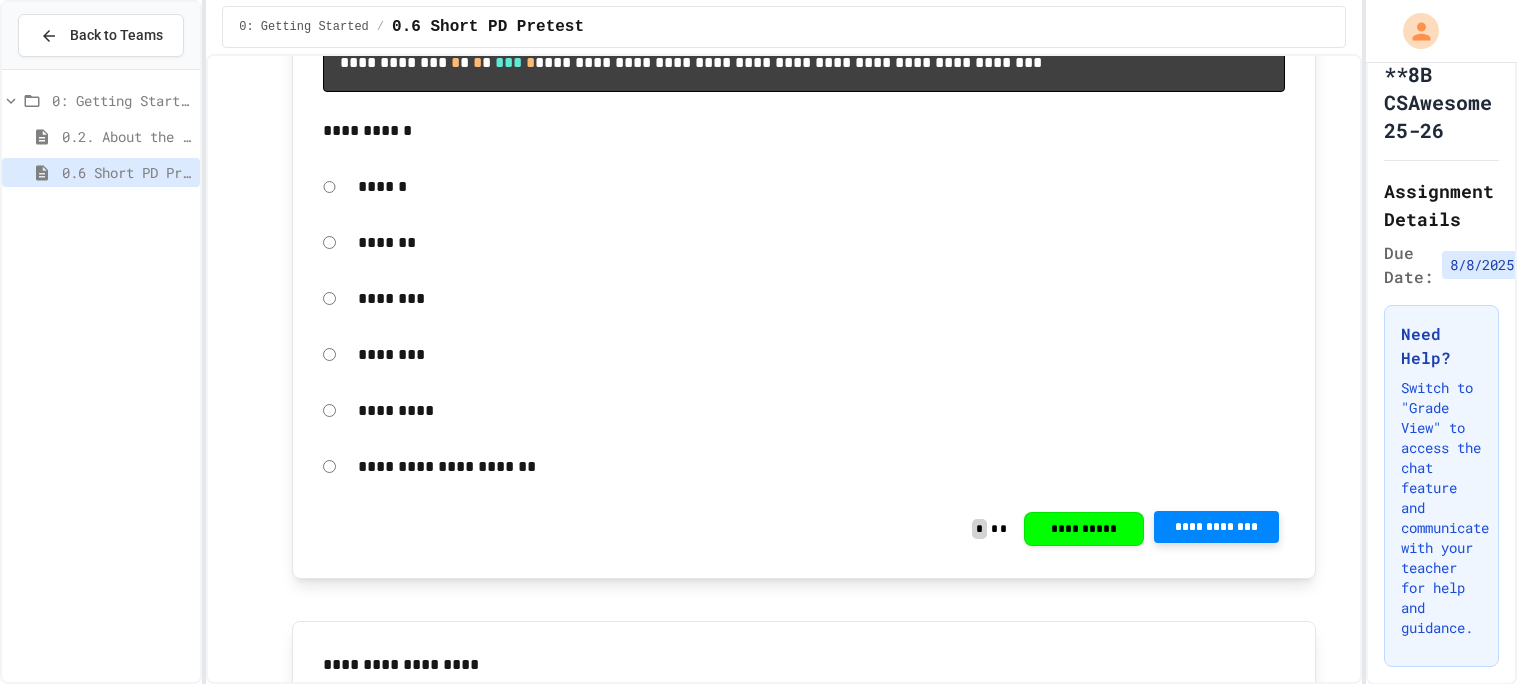 click 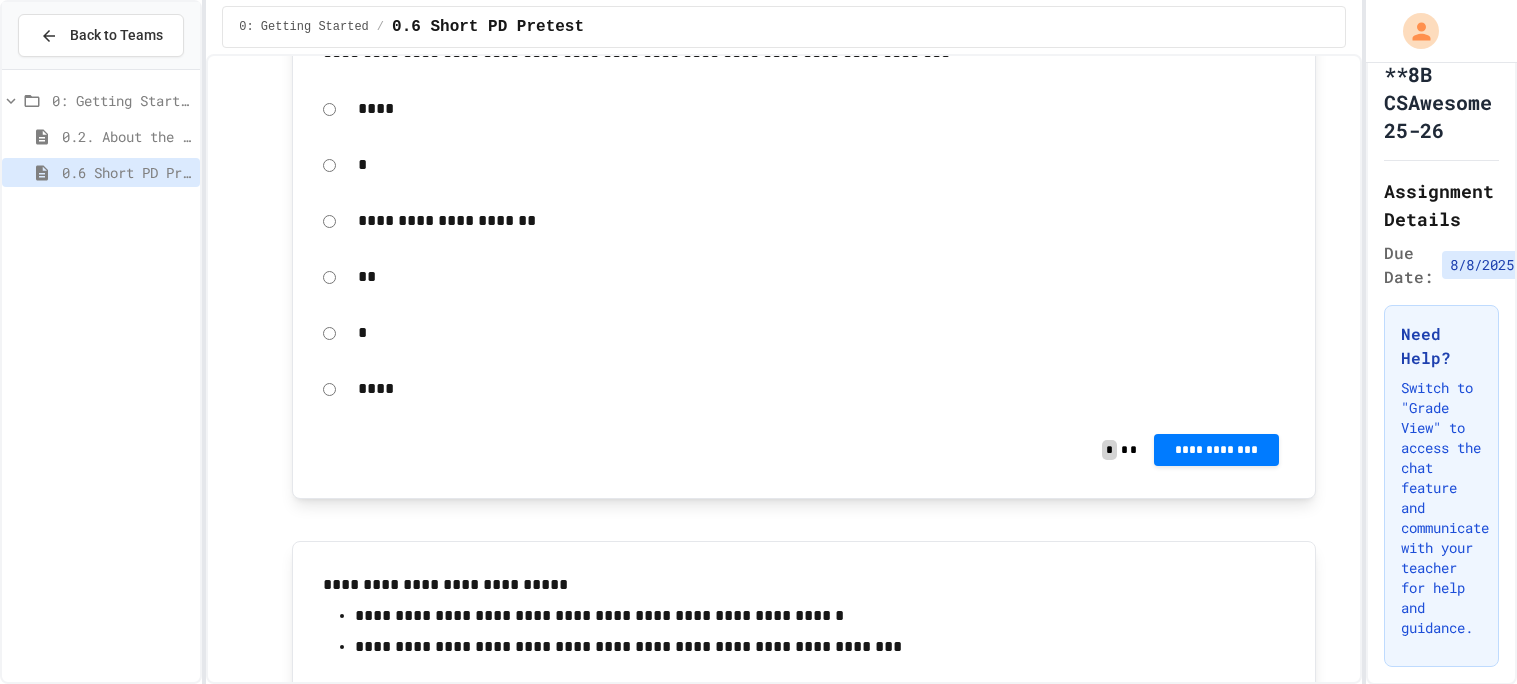 scroll, scrollTop: 2081, scrollLeft: 0, axis: vertical 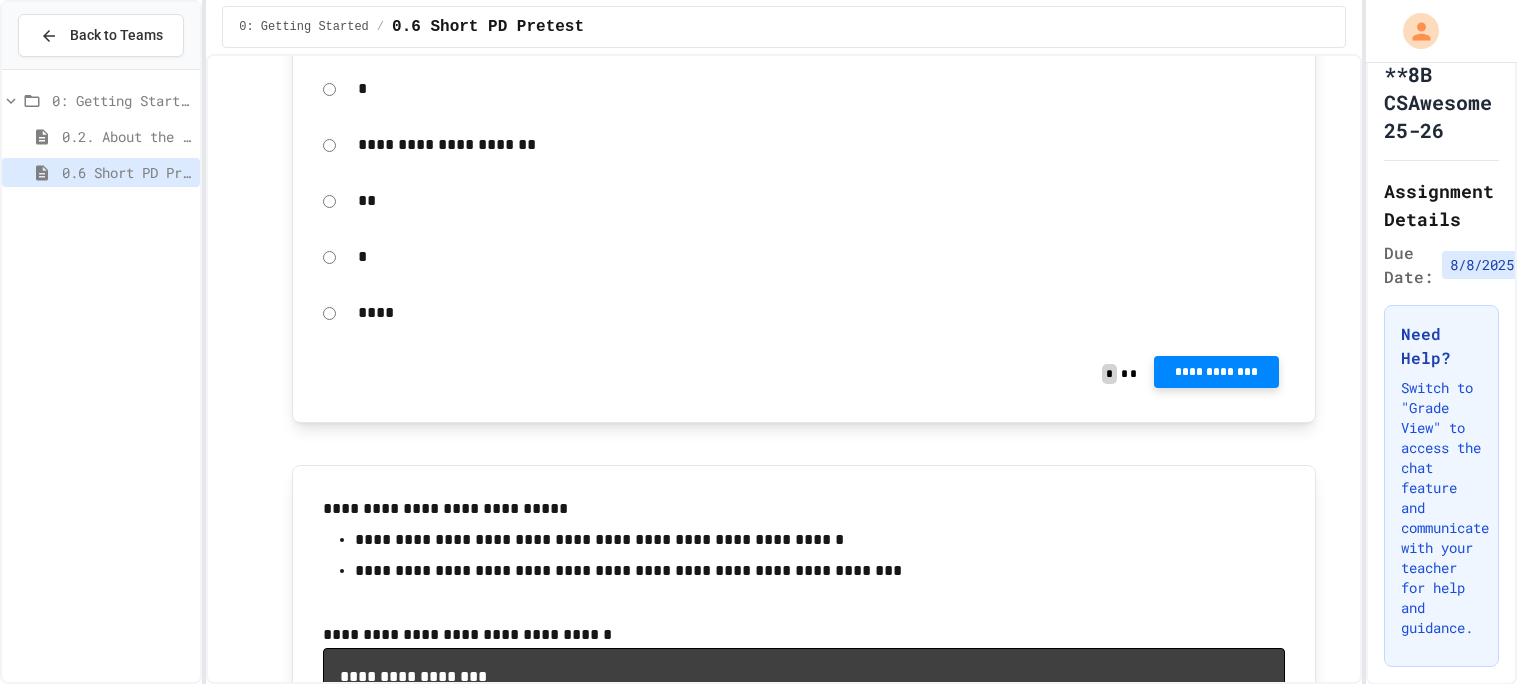 click on "**********" at bounding box center [1217, 372] 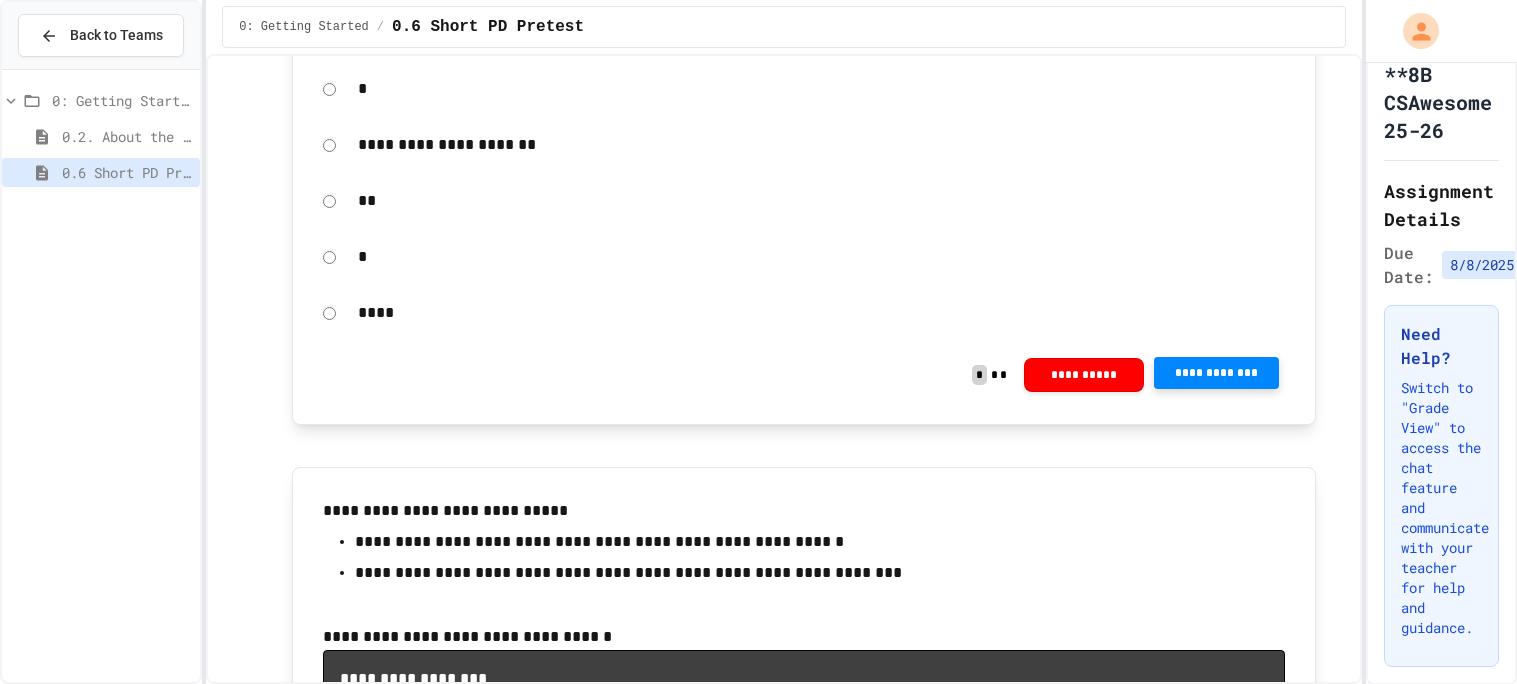 click 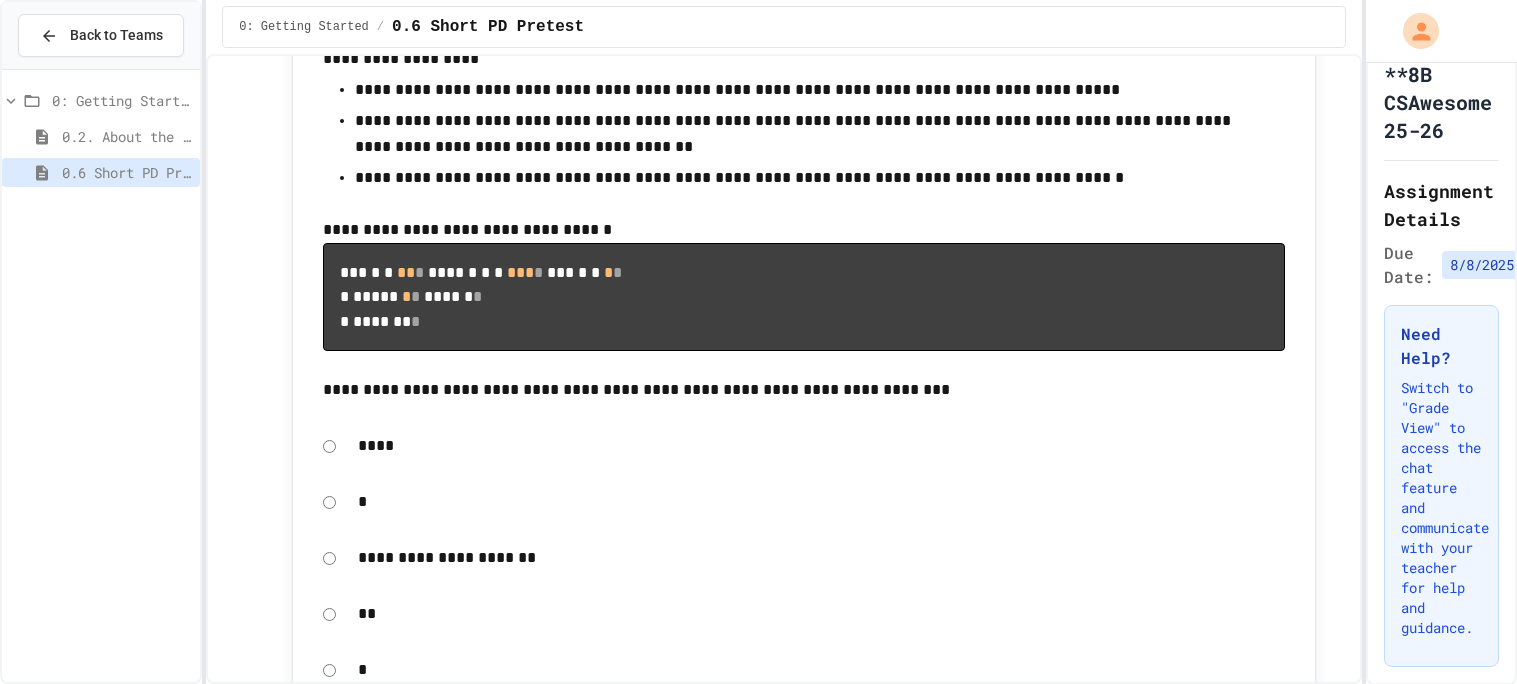 click on "**********" at bounding box center (804, 230) 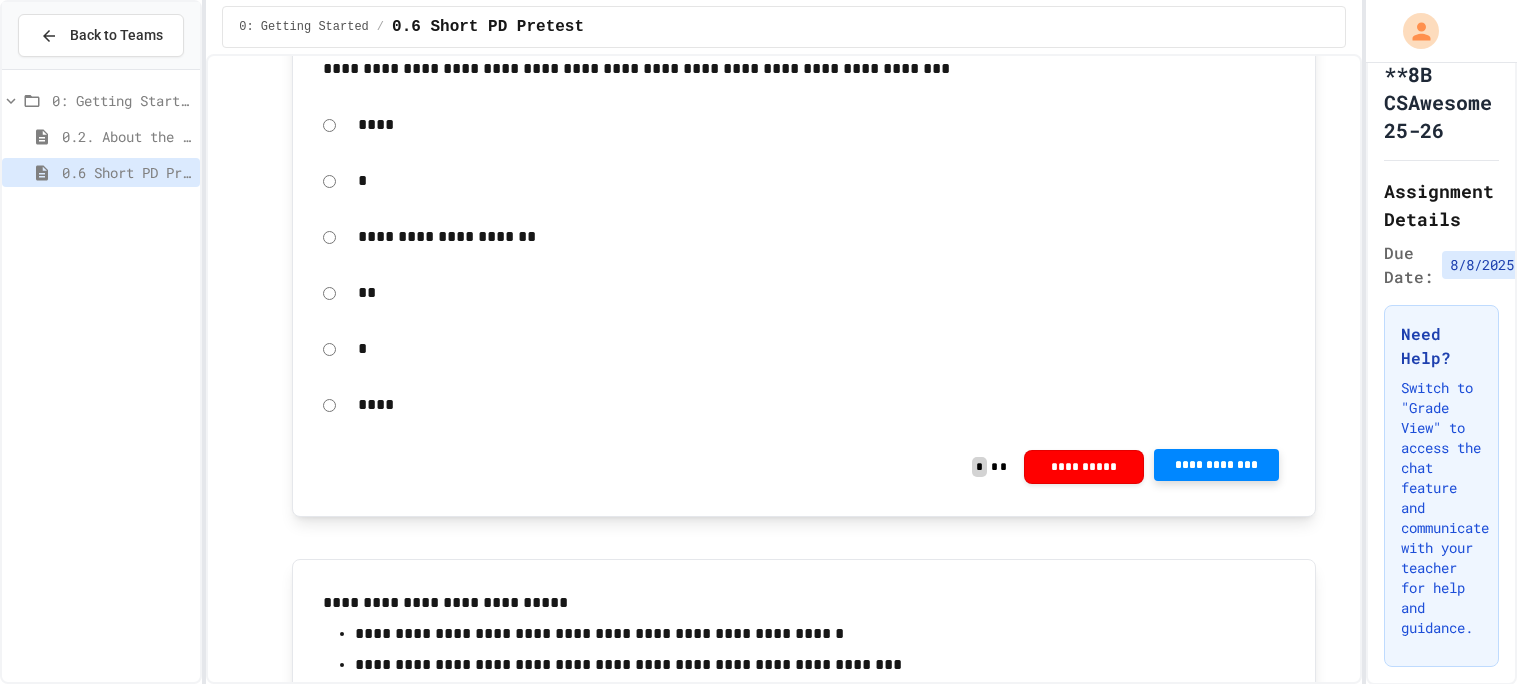 scroll, scrollTop: 2065, scrollLeft: 0, axis: vertical 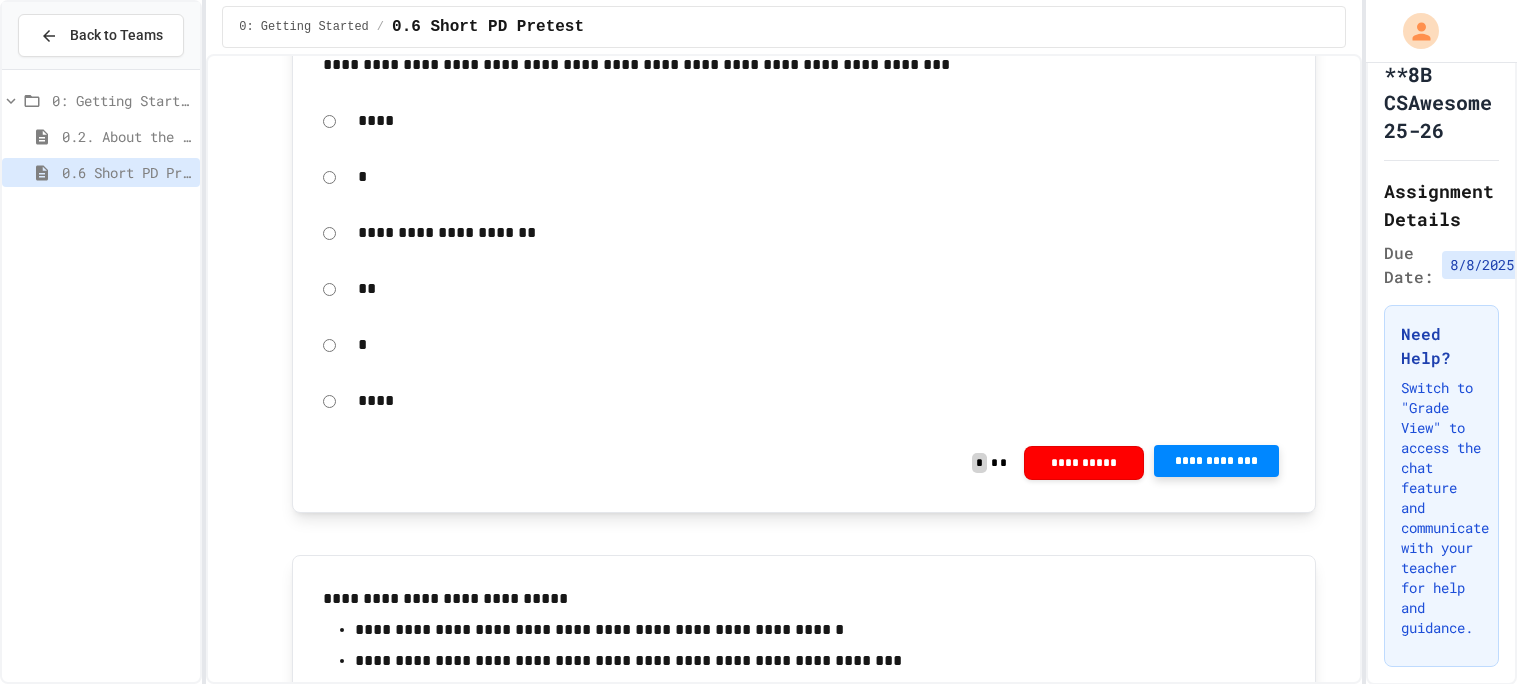 click on "****" at bounding box center [821, 121] 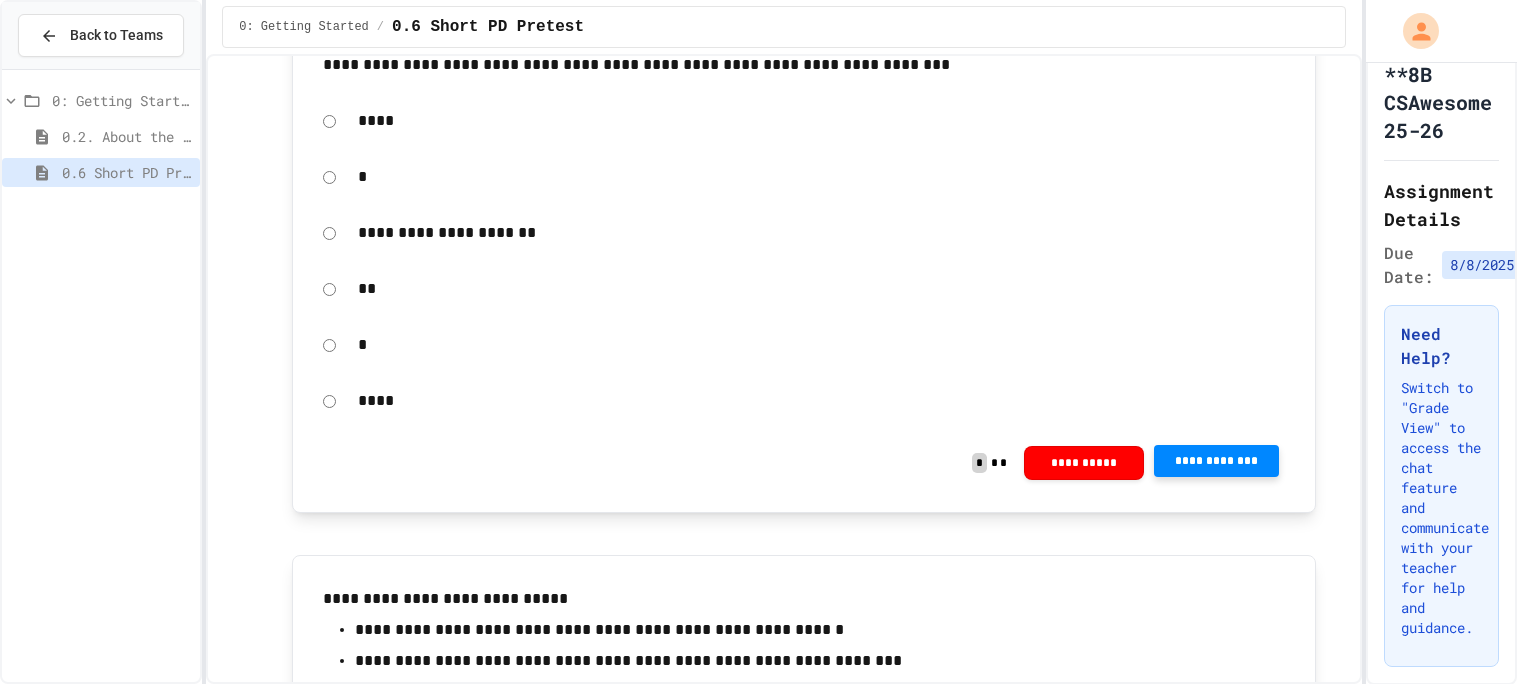 click on "**********" at bounding box center [1217, 461] 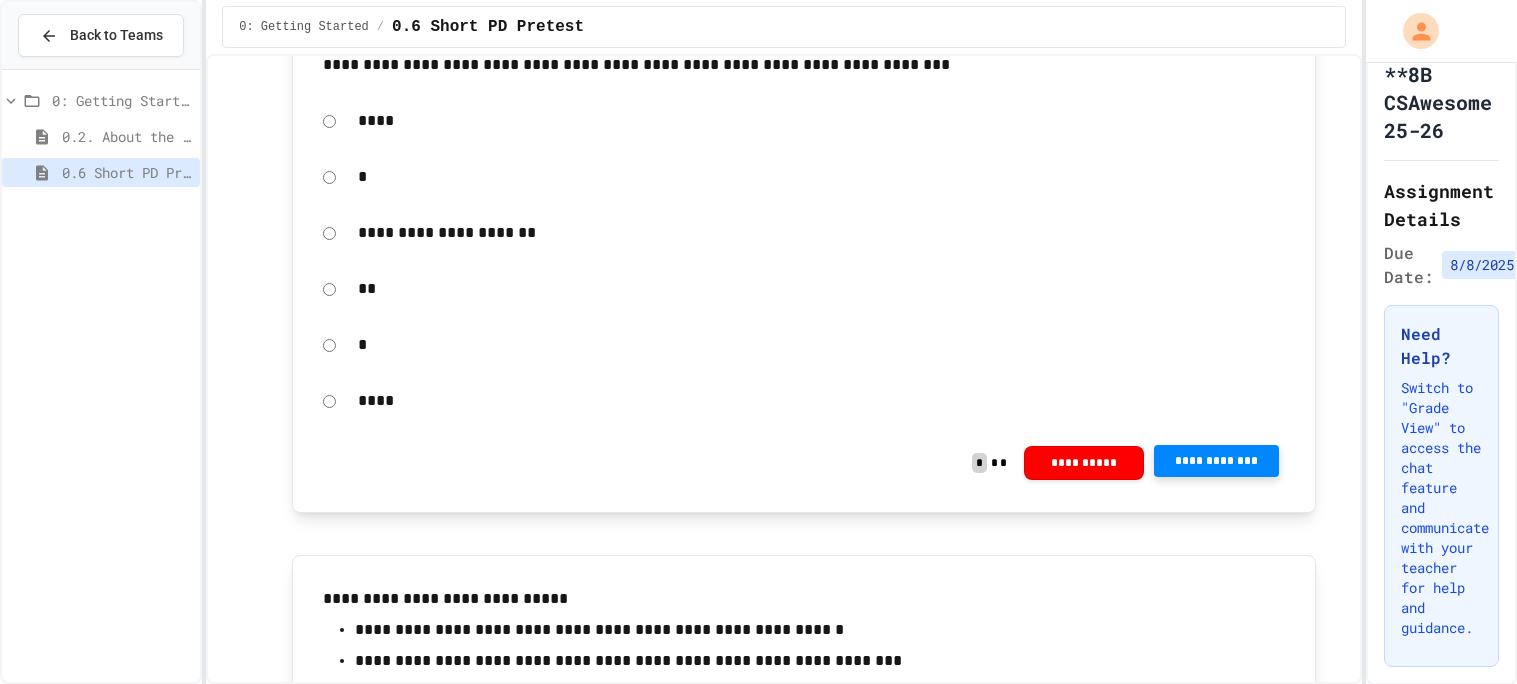 click 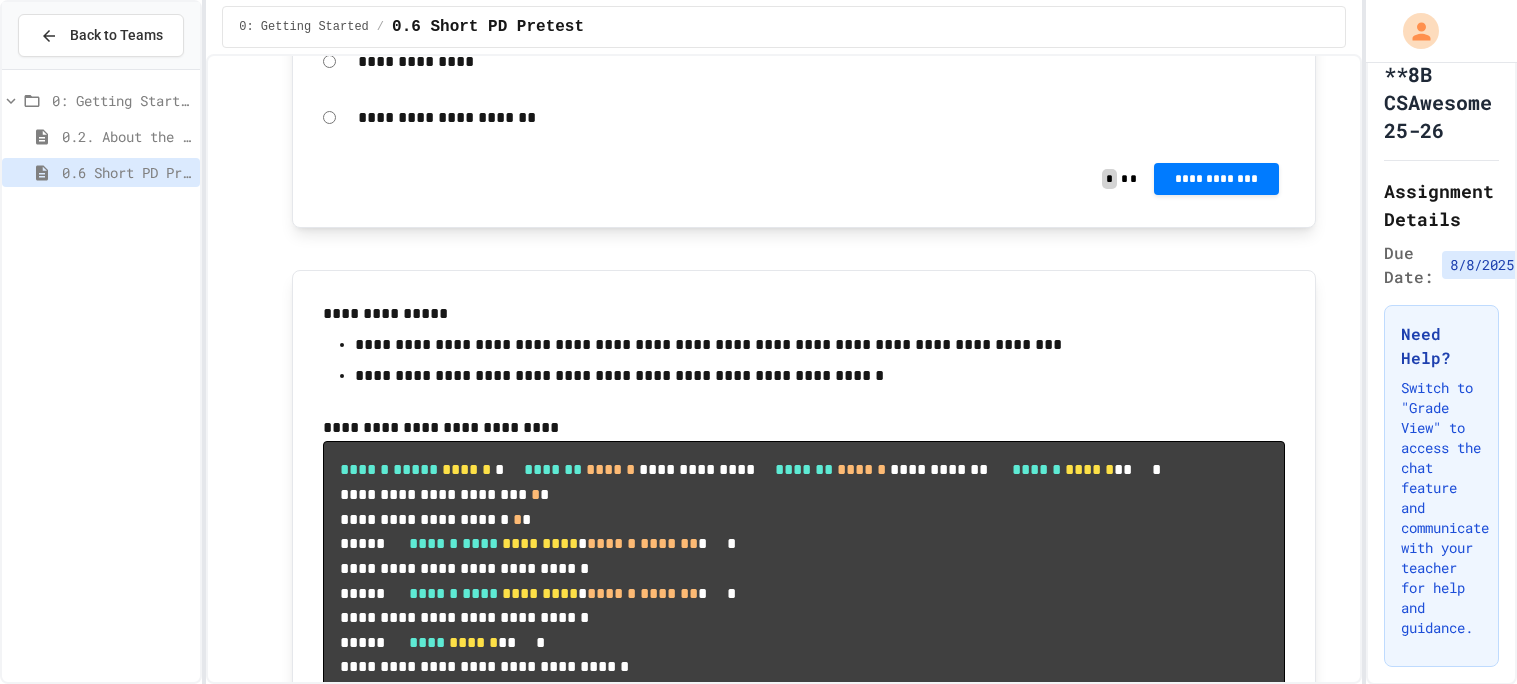 scroll, scrollTop: 3518, scrollLeft: 0, axis: vertical 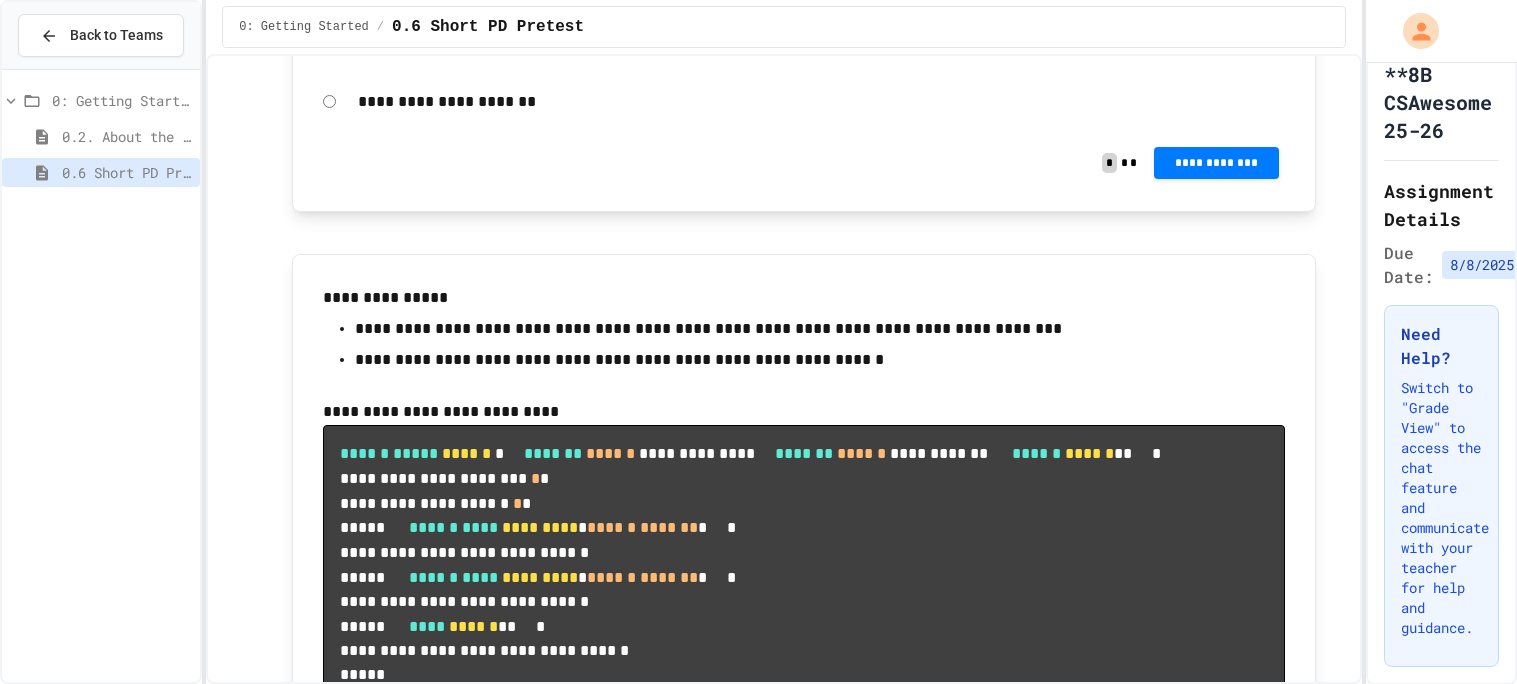 click on "**********" at bounding box center [821, 46] 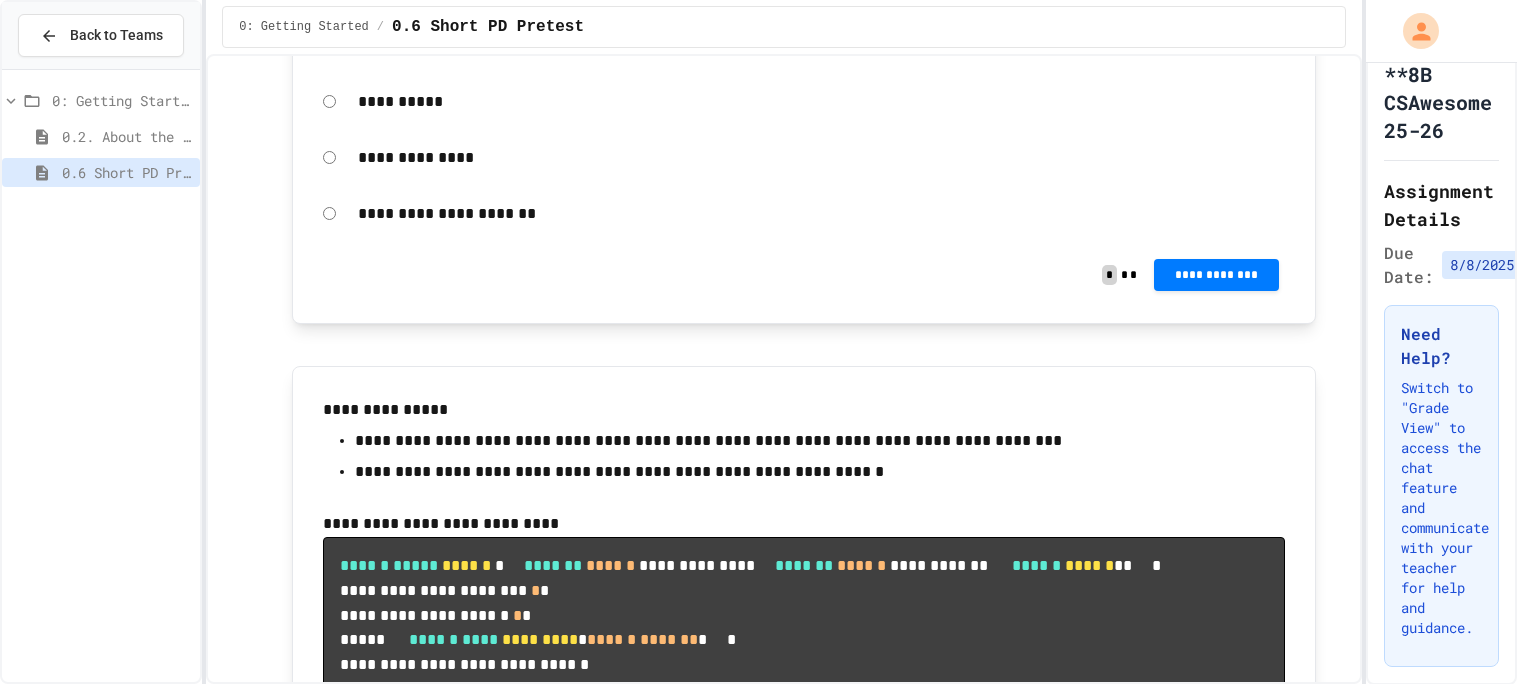 scroll, scrollTop: 3400, scrollLeft: 0, axis: vertical 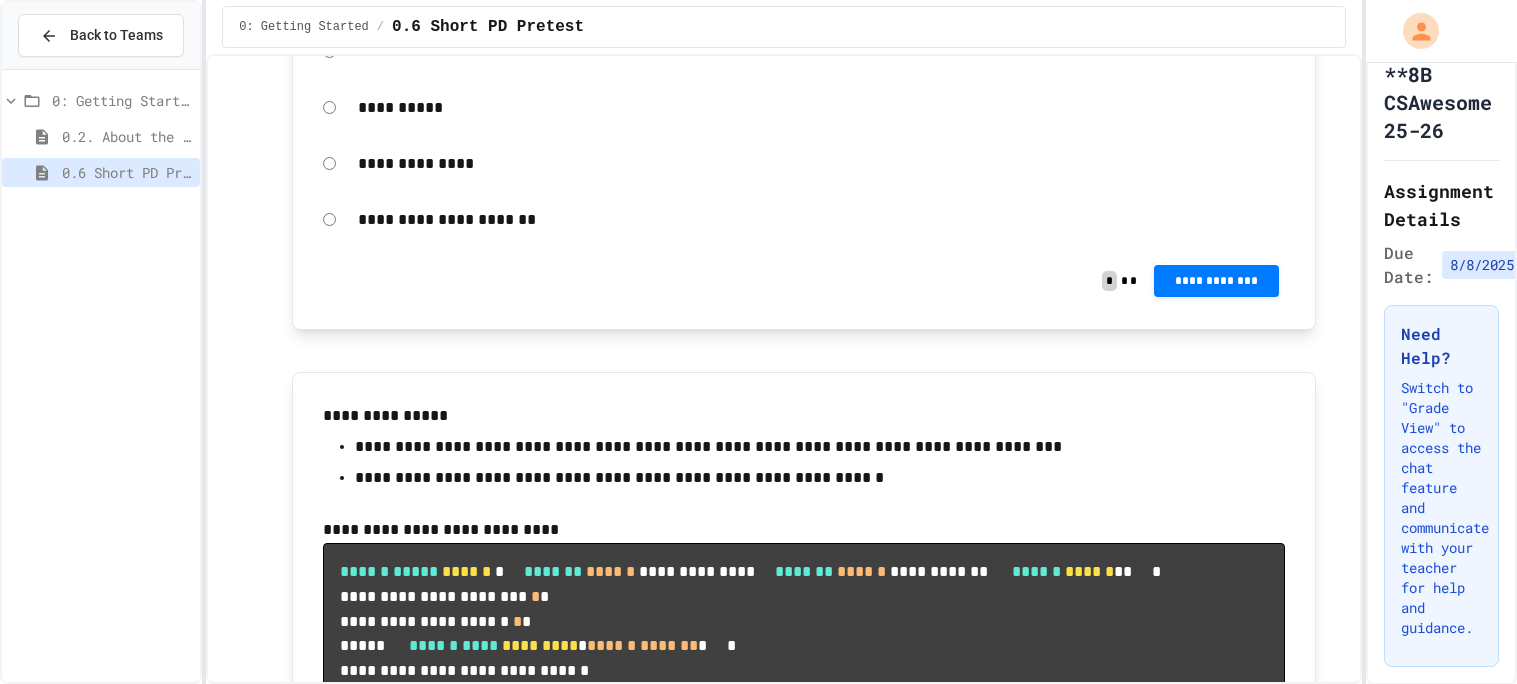click on "**********" at bounding box center (804, -254) 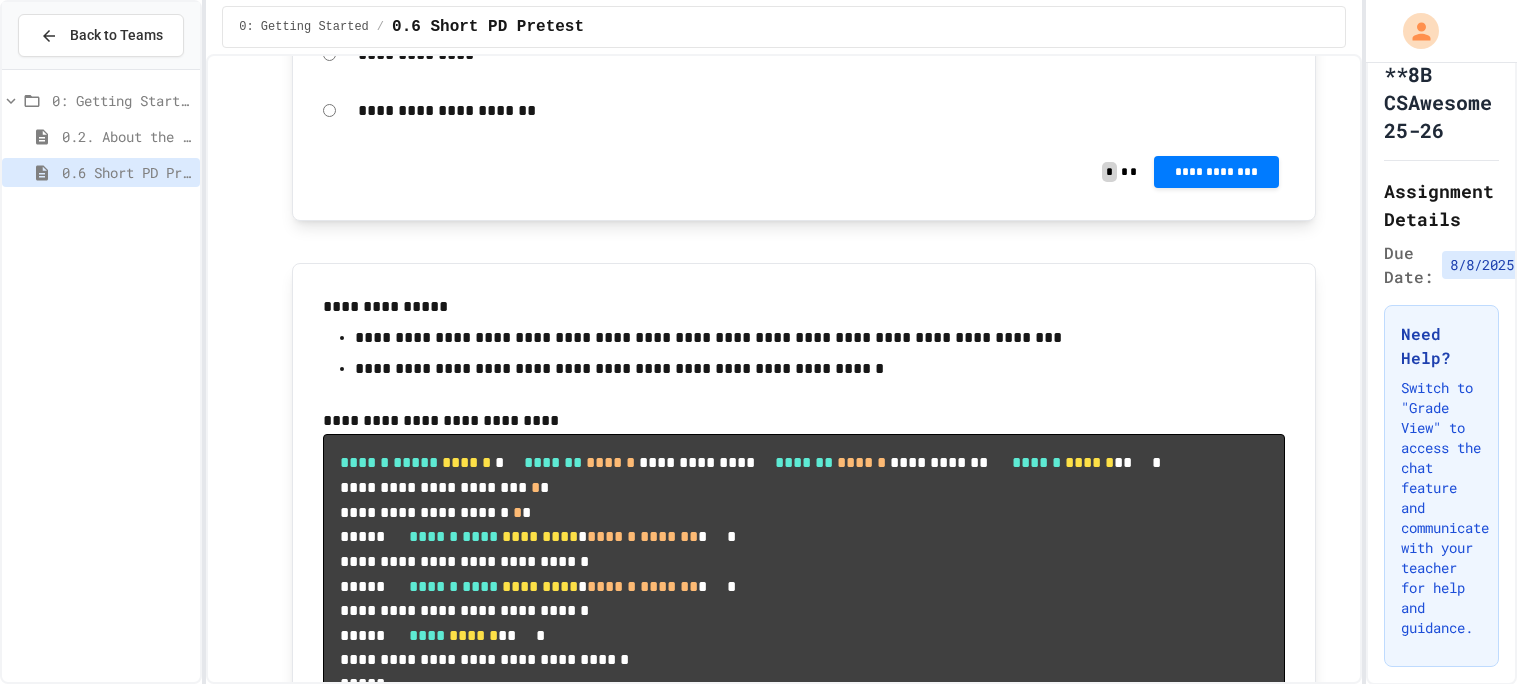 scroll, scrollTop: 3508, scrollLeft: 0, axis: vertical 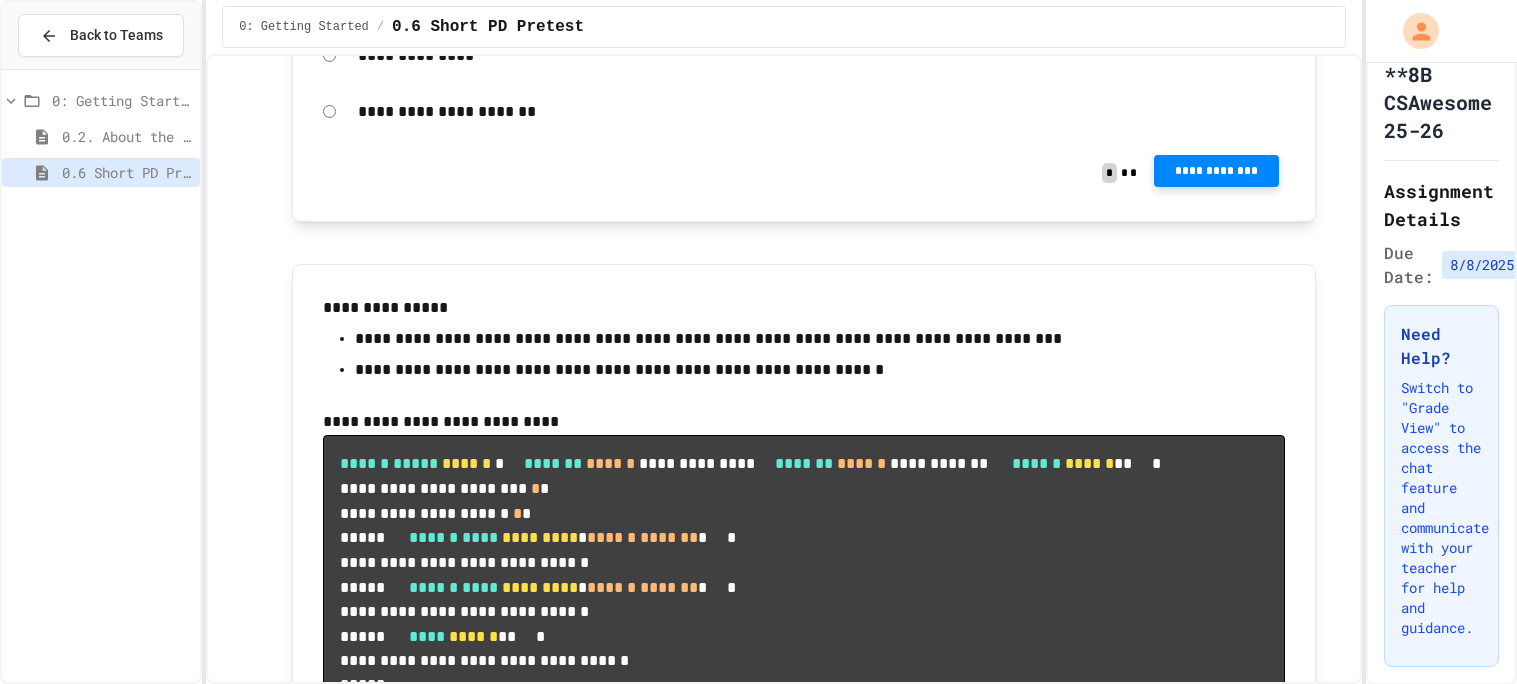 click on "**********" at bounding box center (1217, 171) 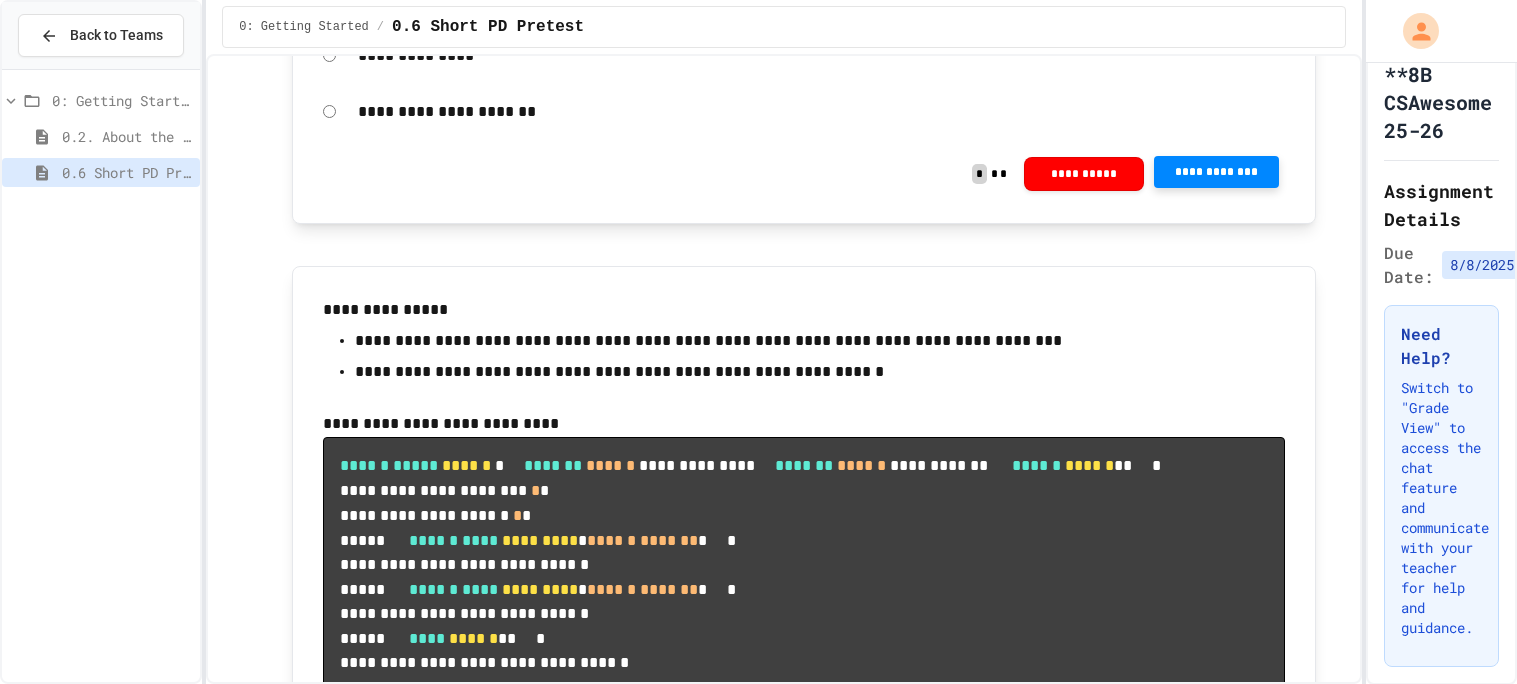 click 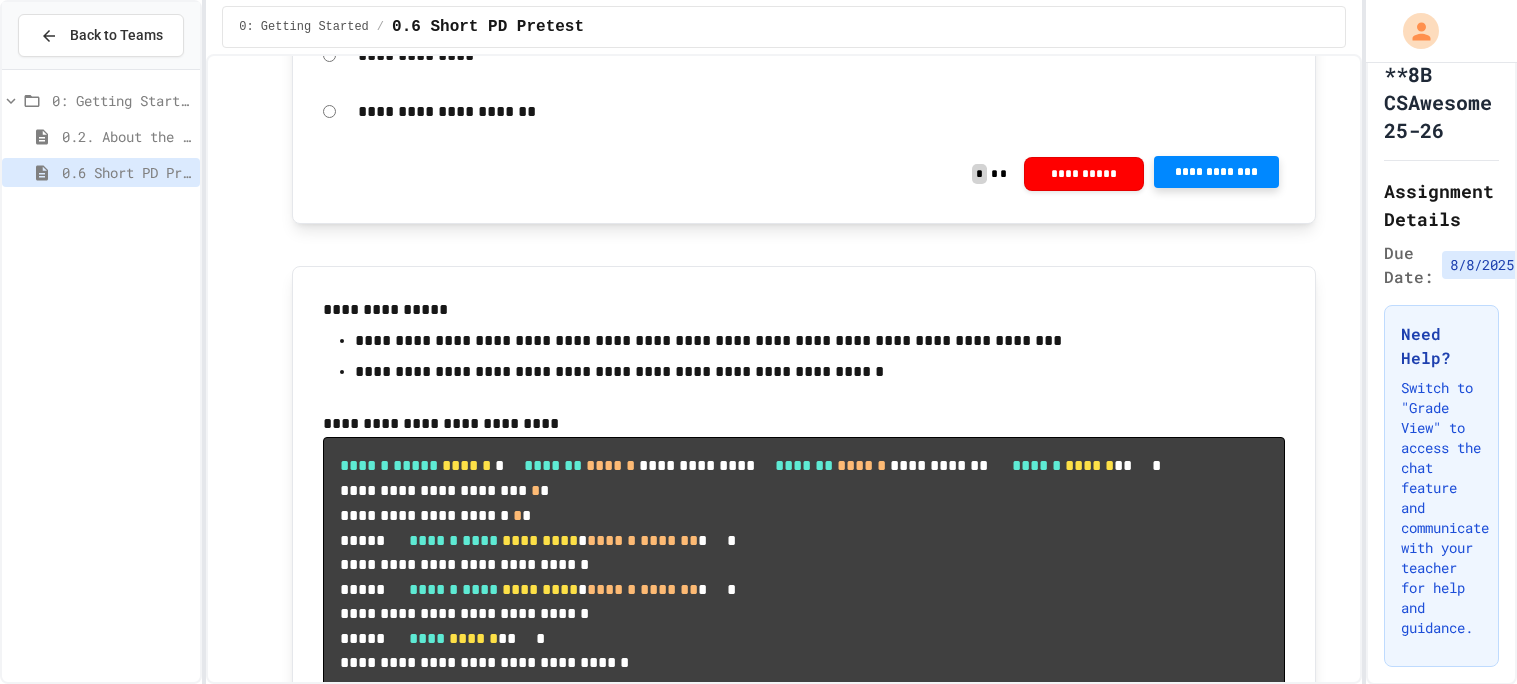 click on "**********" at bounding box center (1217, 172) 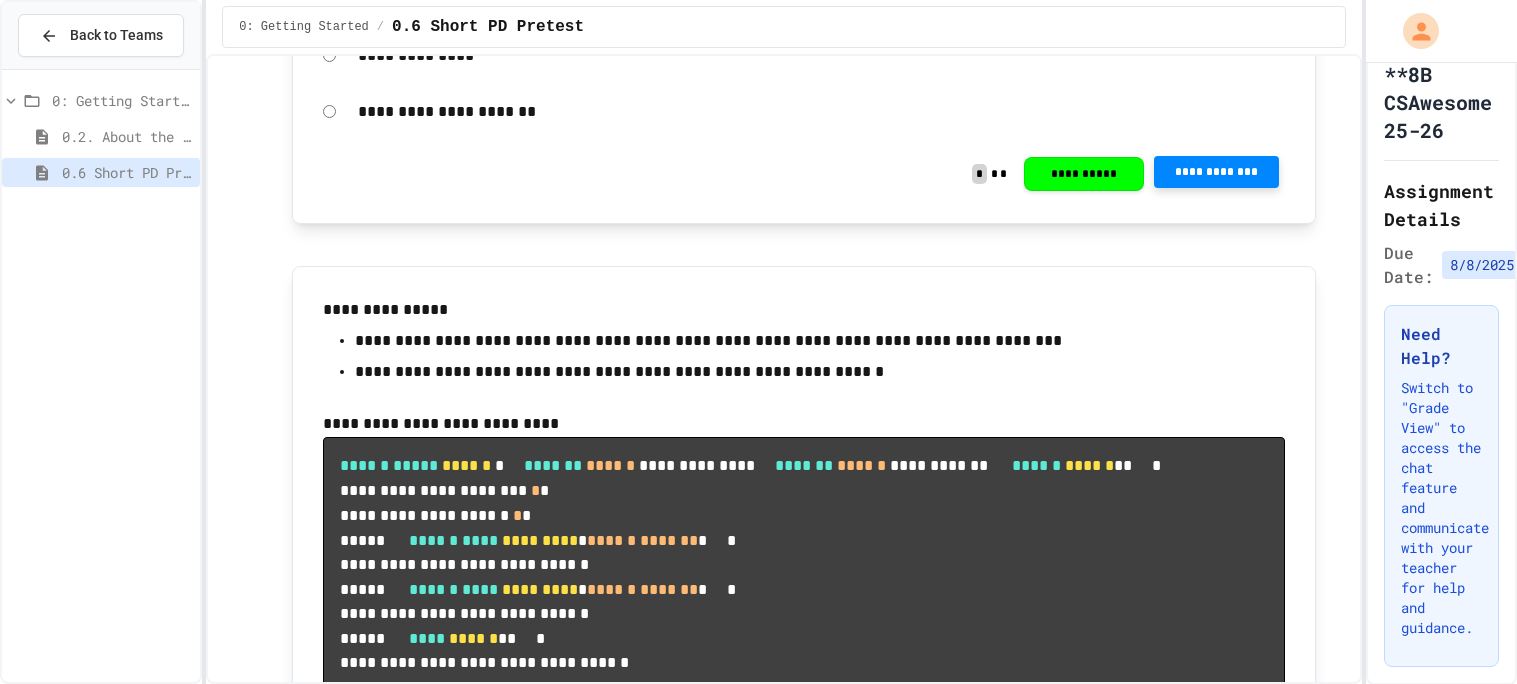 click 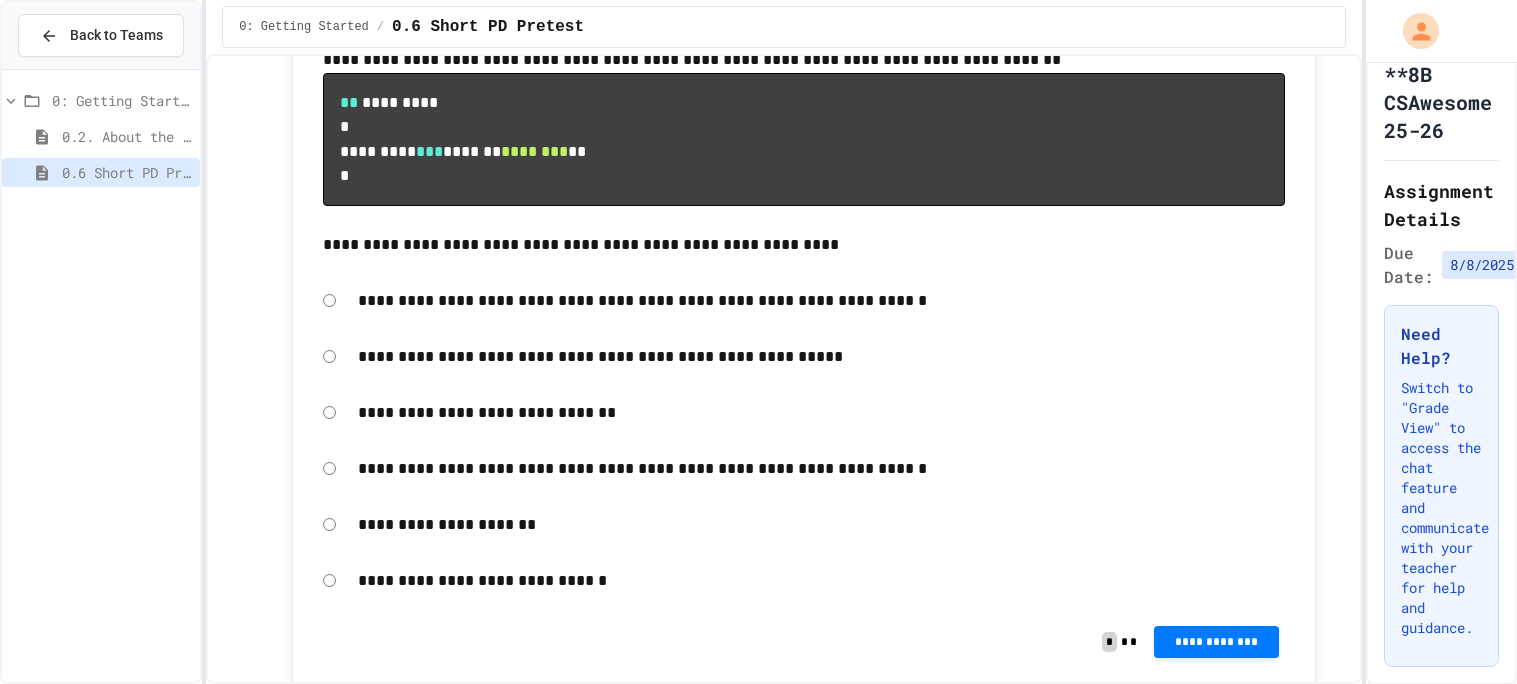 scroll, scrollTop: 4979, scrollLeft: 0, axis: vertical 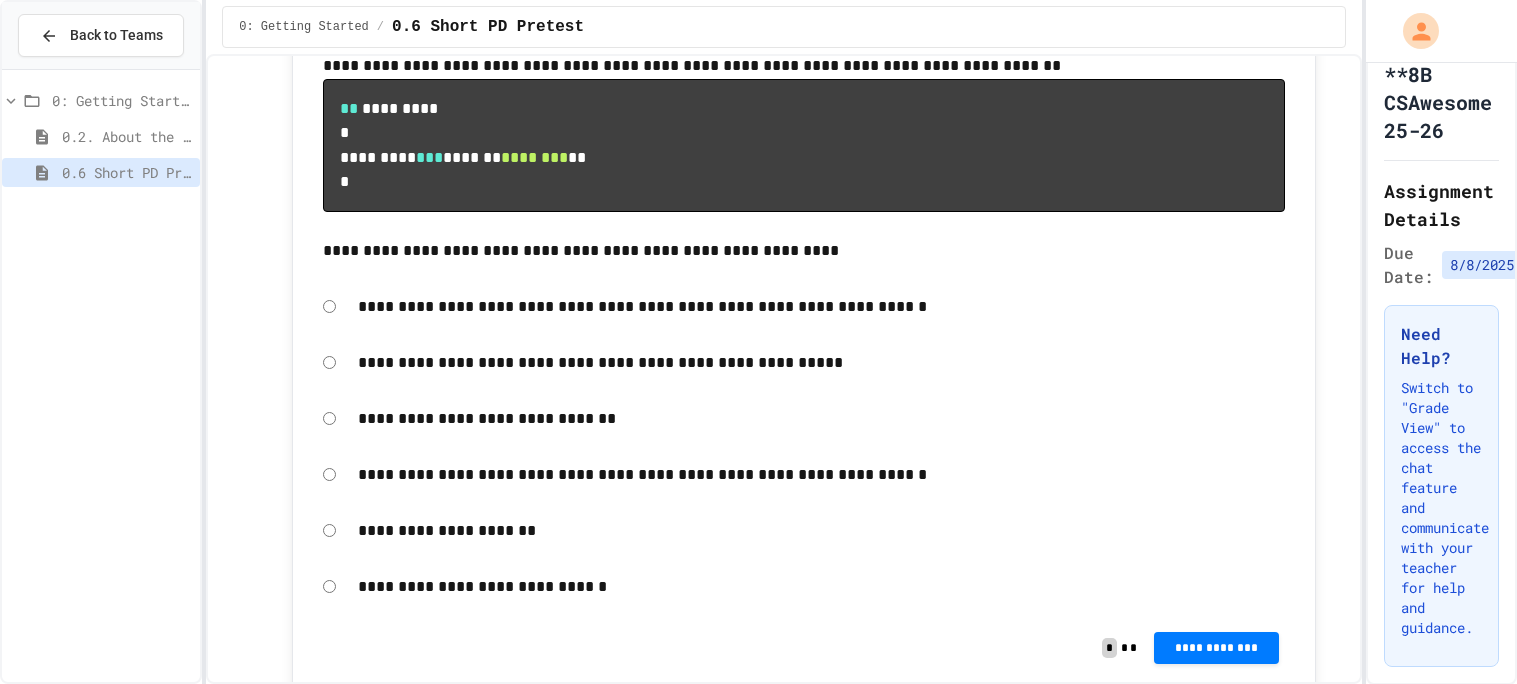click on "**********" at bounding box center [821, -300] 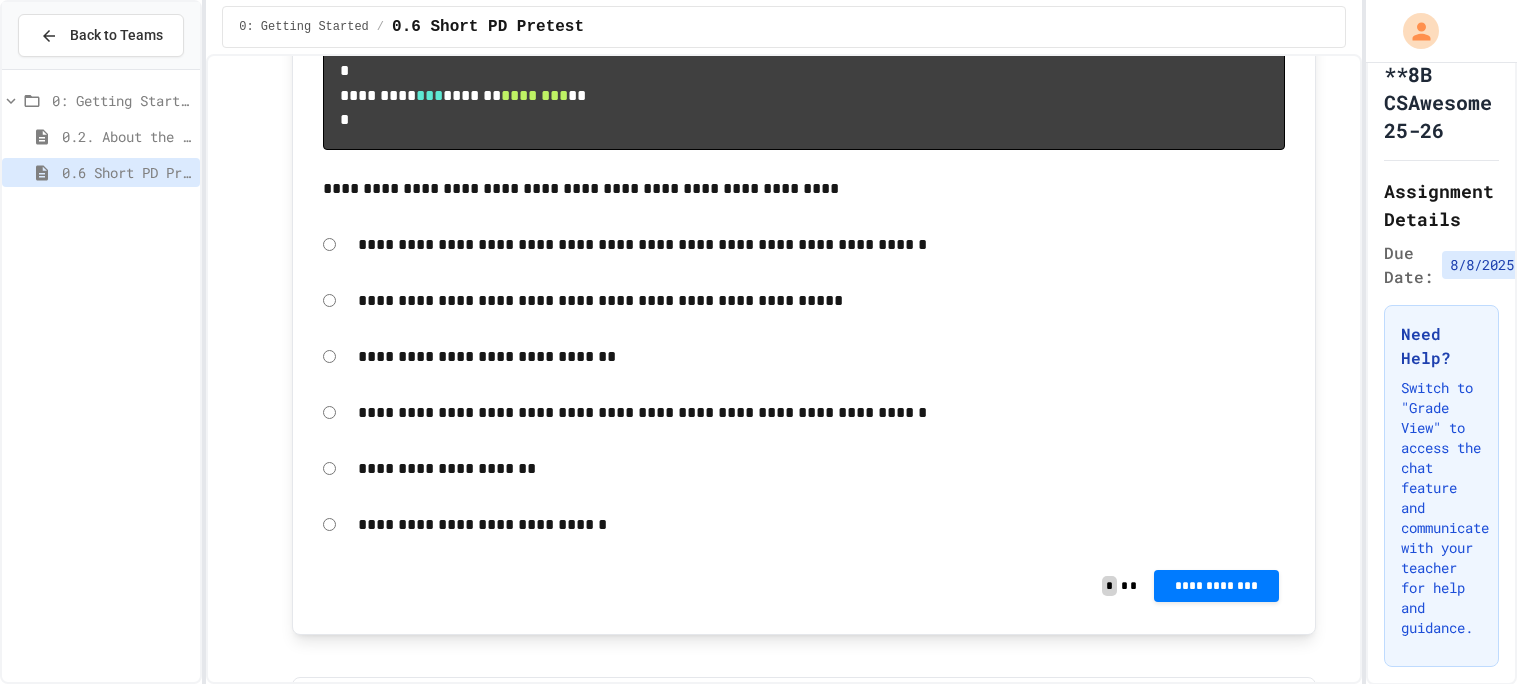 scroll, scrollTop: 5042, scrollLeft: 0, axis: vertical 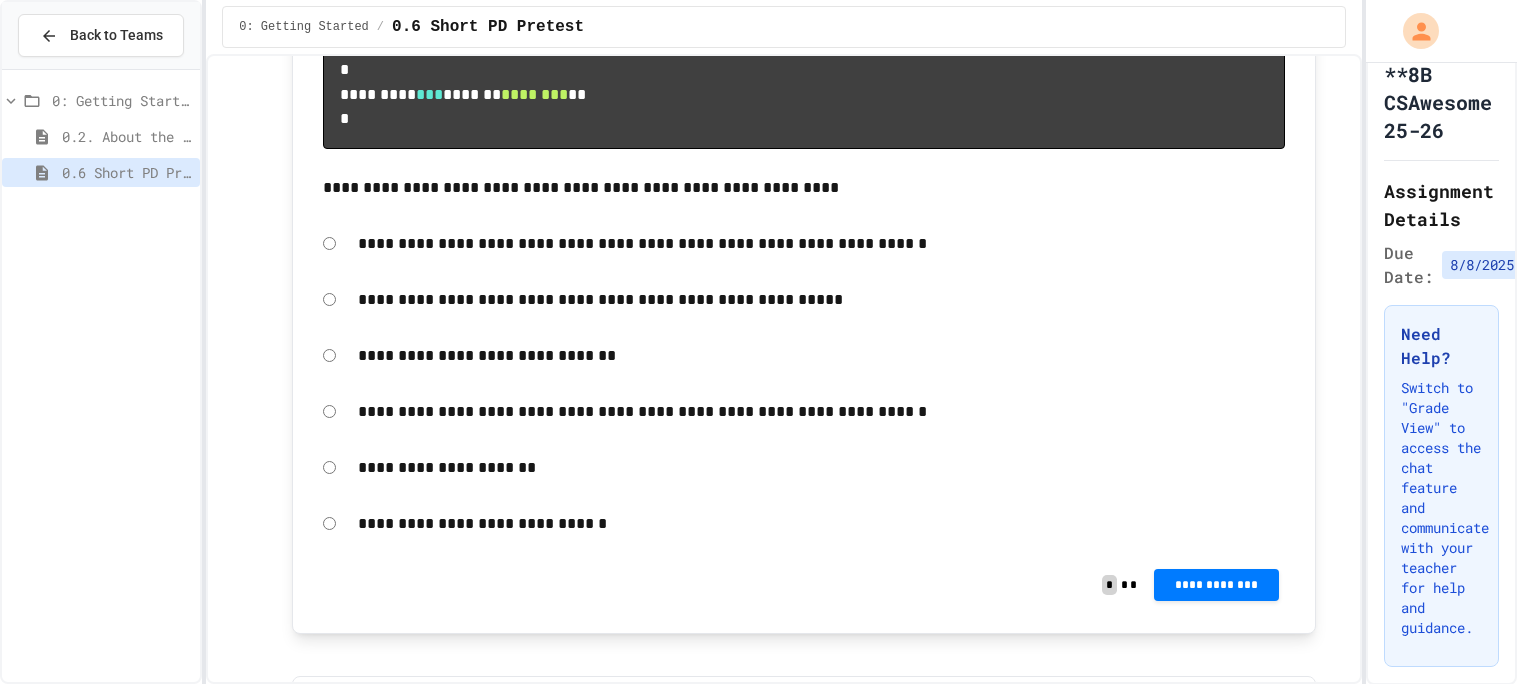 click on "**********" at bounding box center [821, -363] 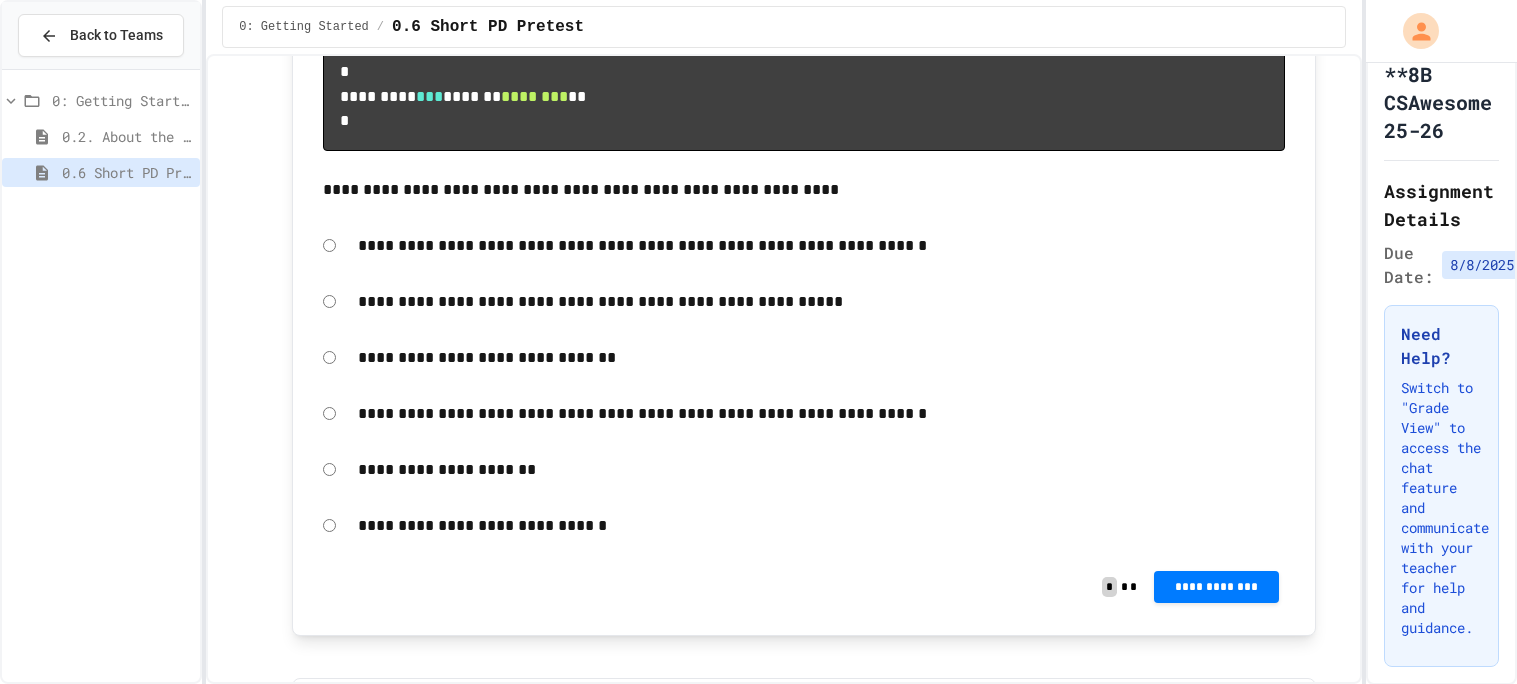 click 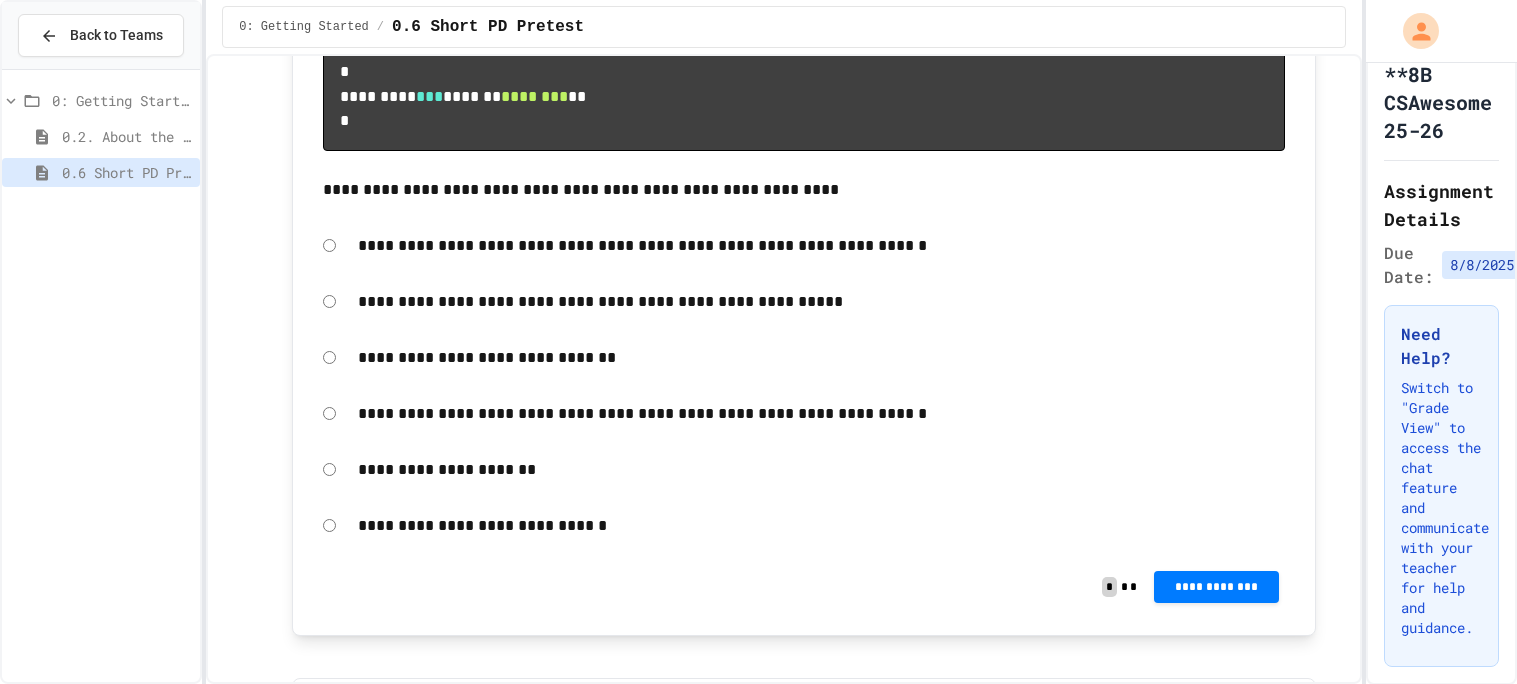 scroll, scrollTop: 5004, scrollLeft: 0, axis: vertical 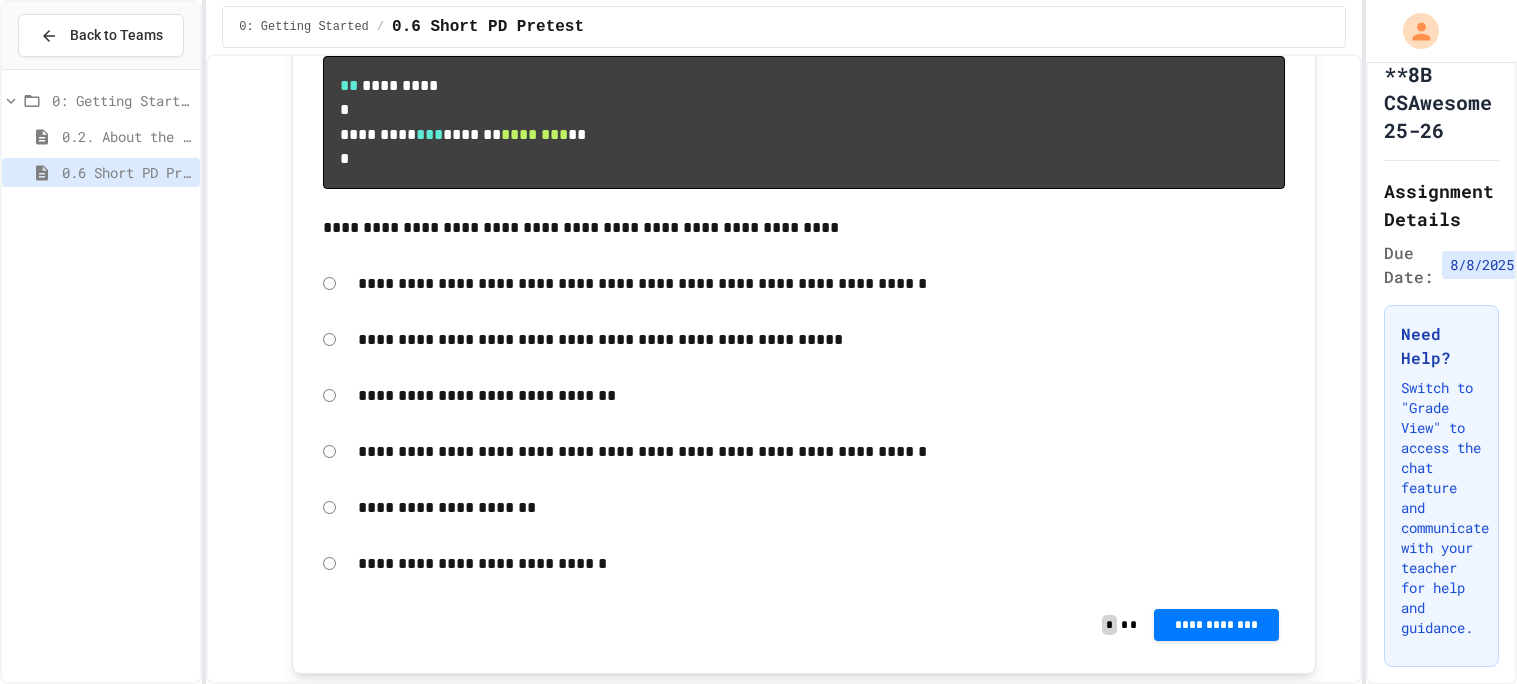 click on "**********" at bounding box center [821, -493] 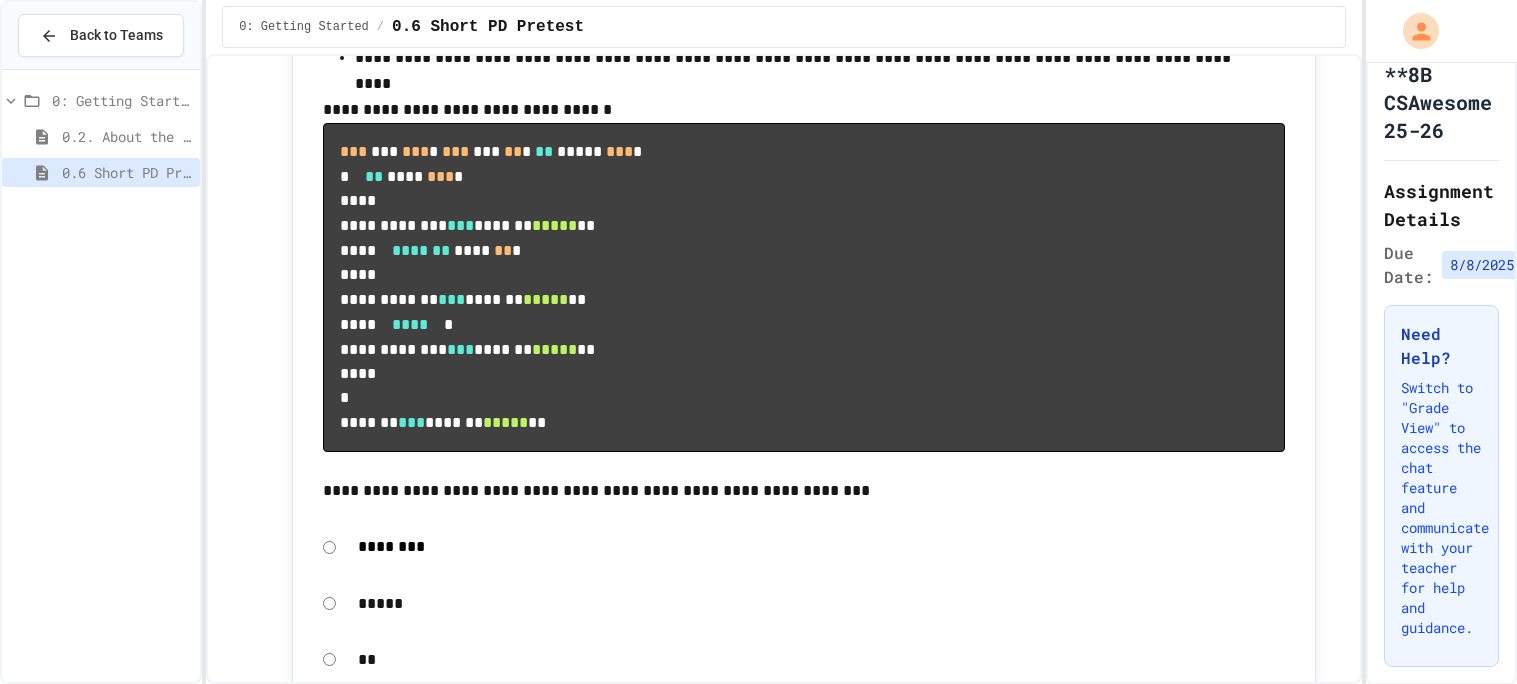 scroll, scrollTop: 5809, scrollLeft: 0, axis: vertical 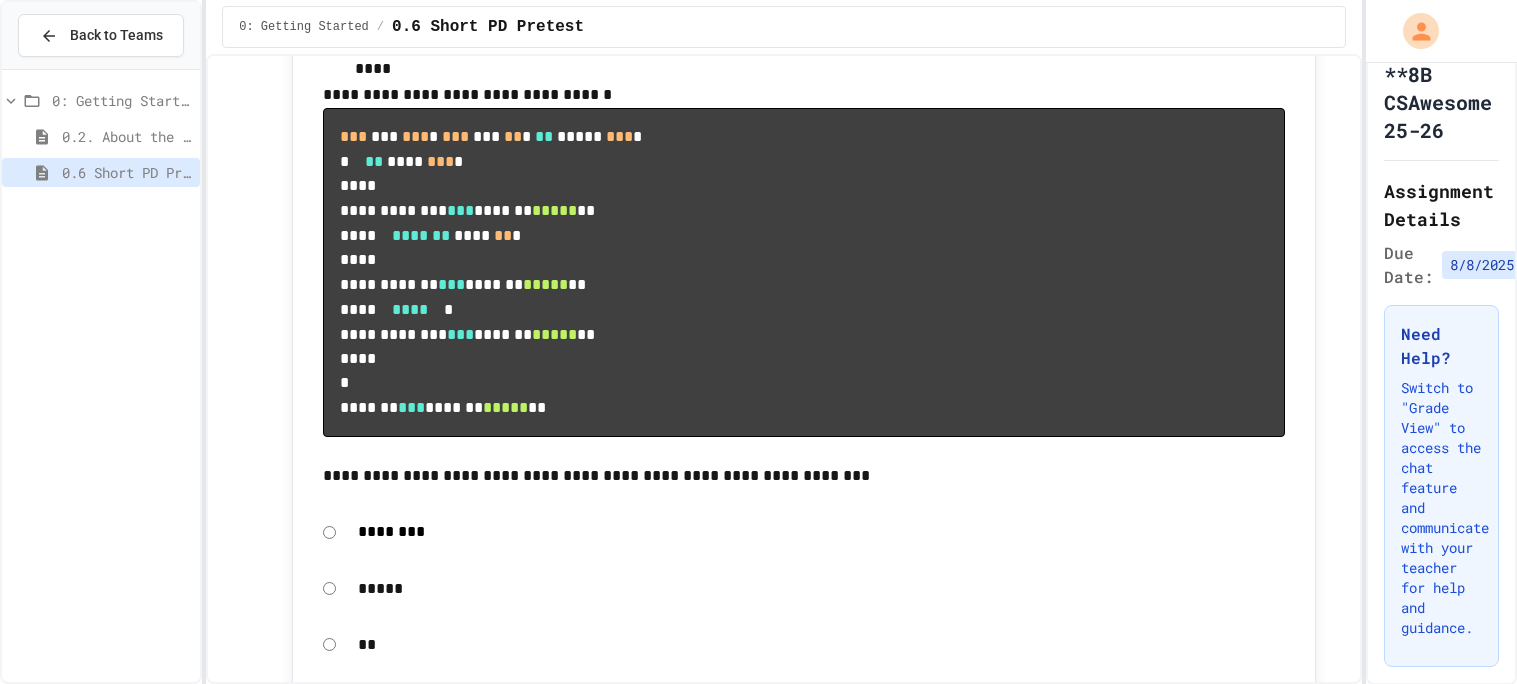 click on "**********" at bounding box center (821, -241) 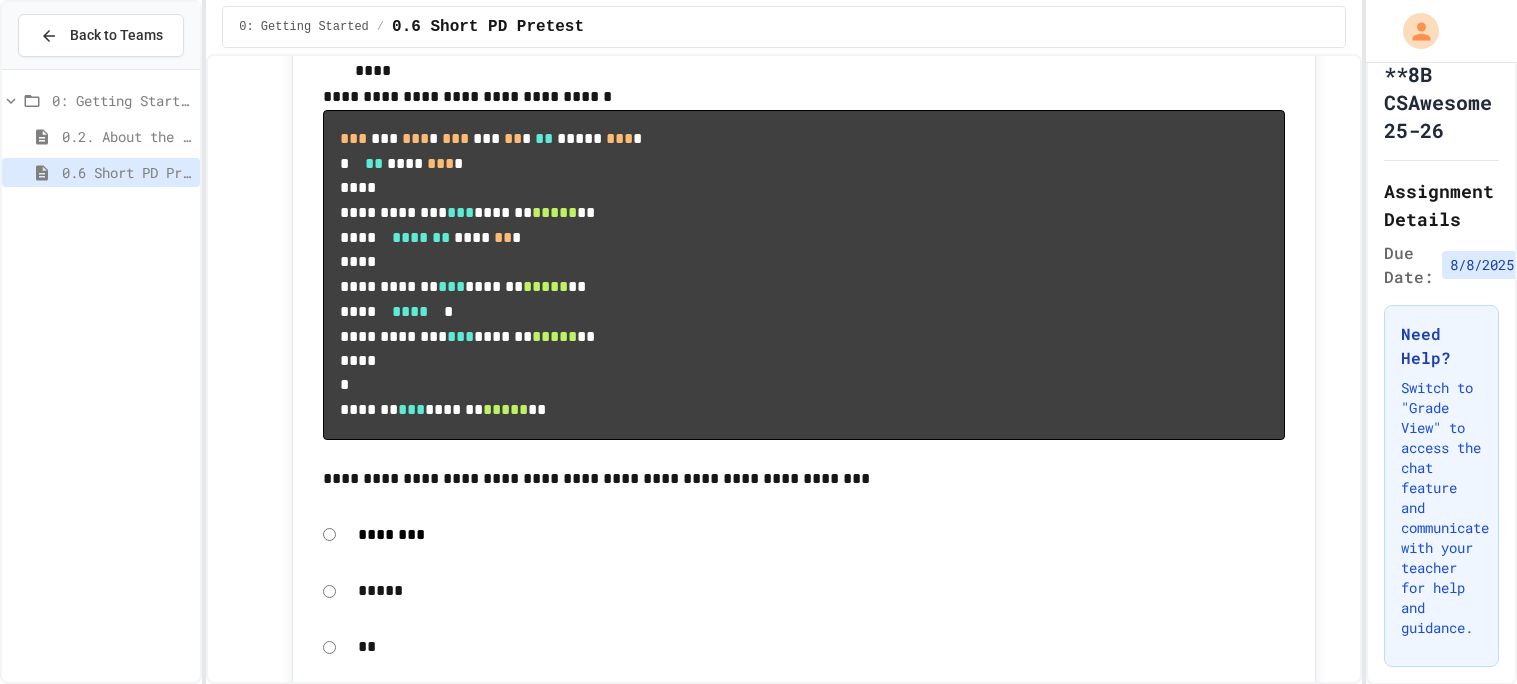 click 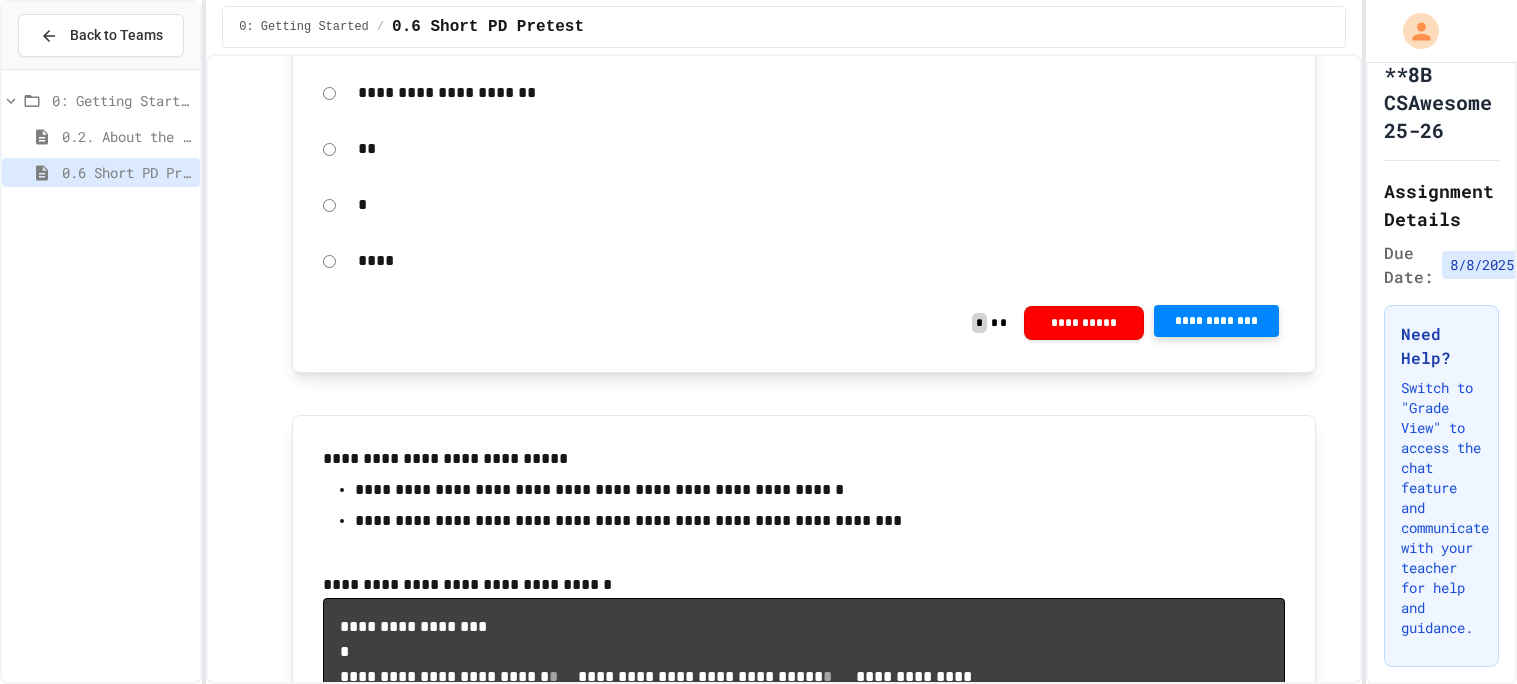 scroll, scrollTop: 2204, scrollLeft: 0, axis: vertical 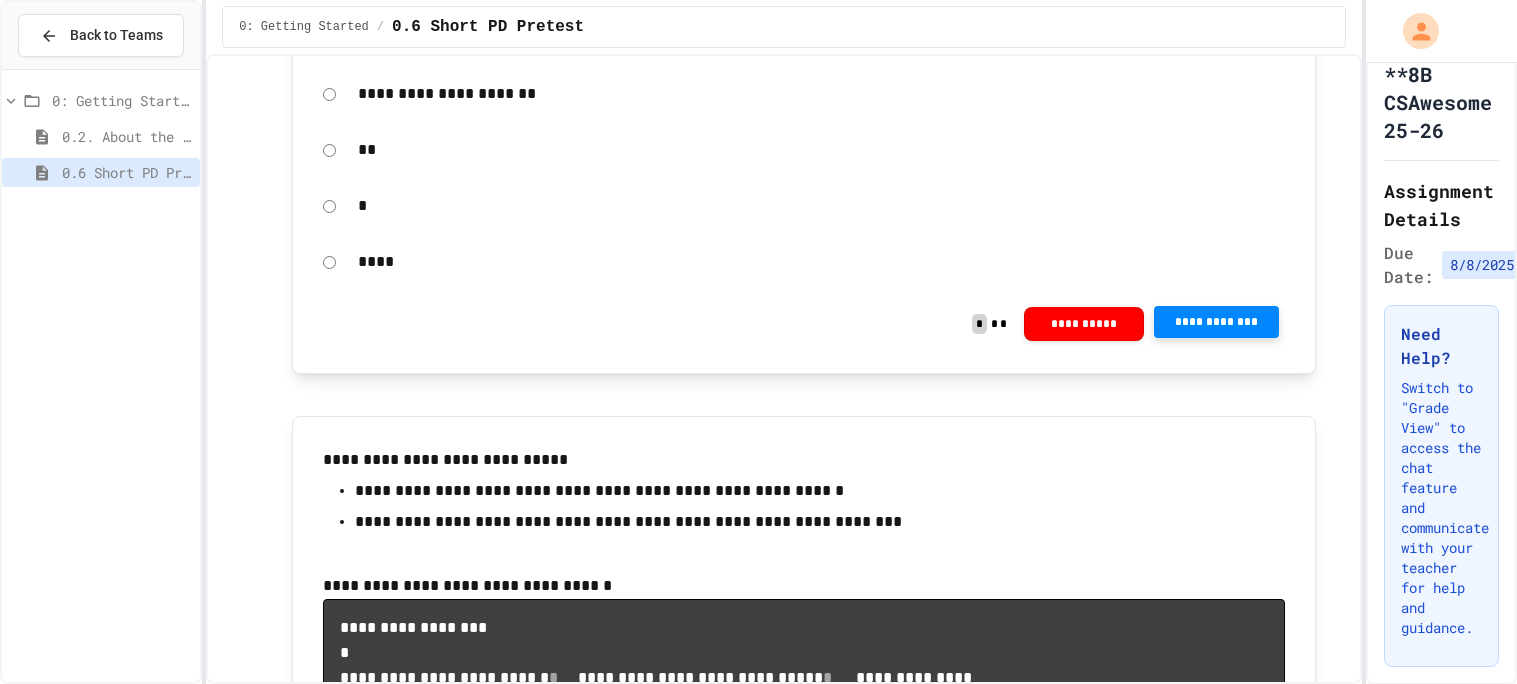 click on "*" at bounding box center [804, 38] 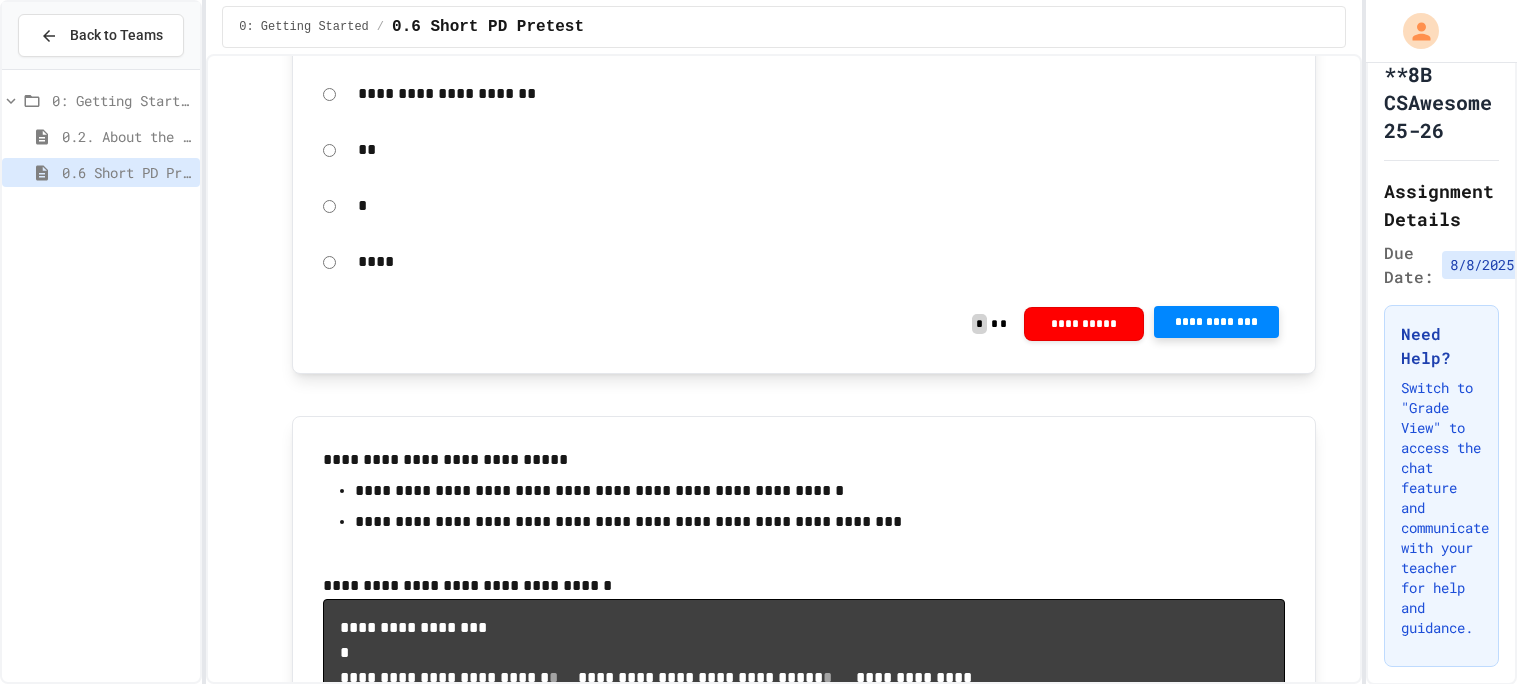 click on "**********" at bounding box center [1217, 322] 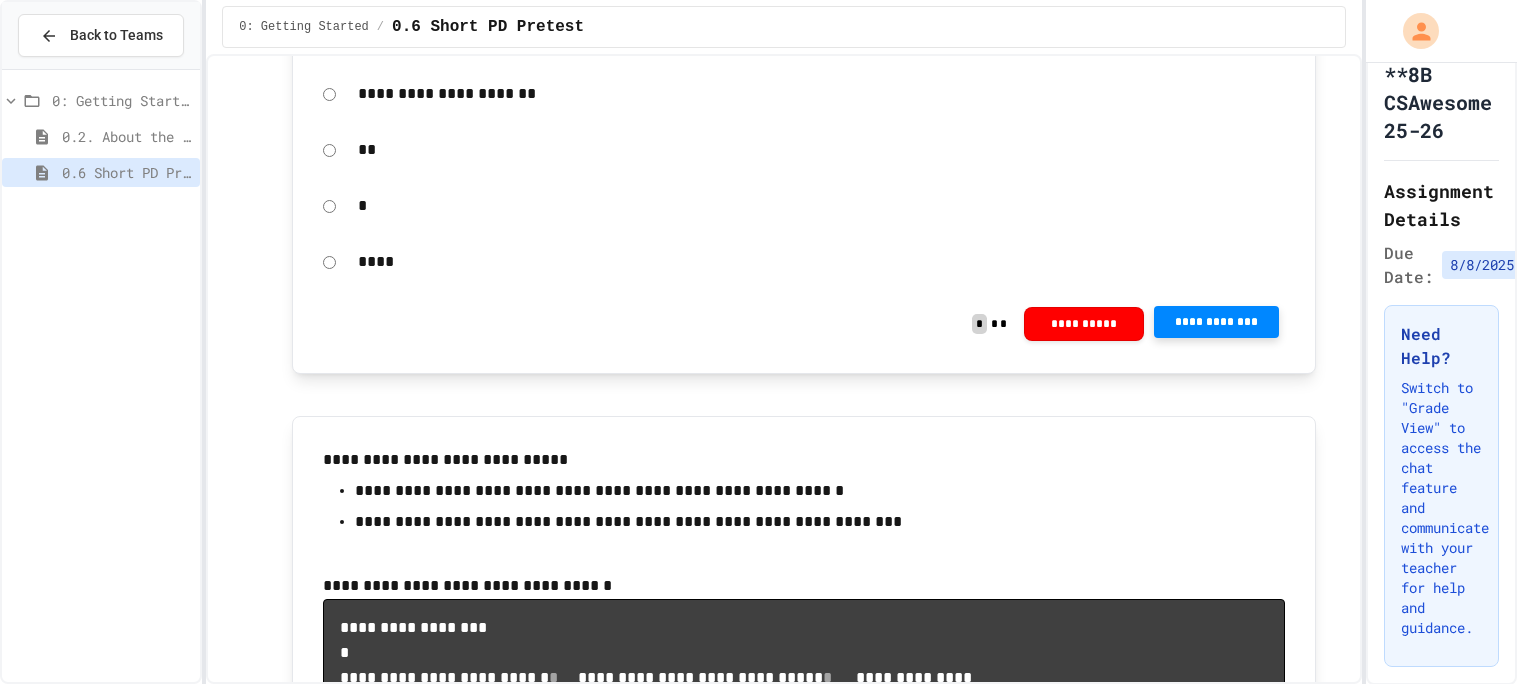 click 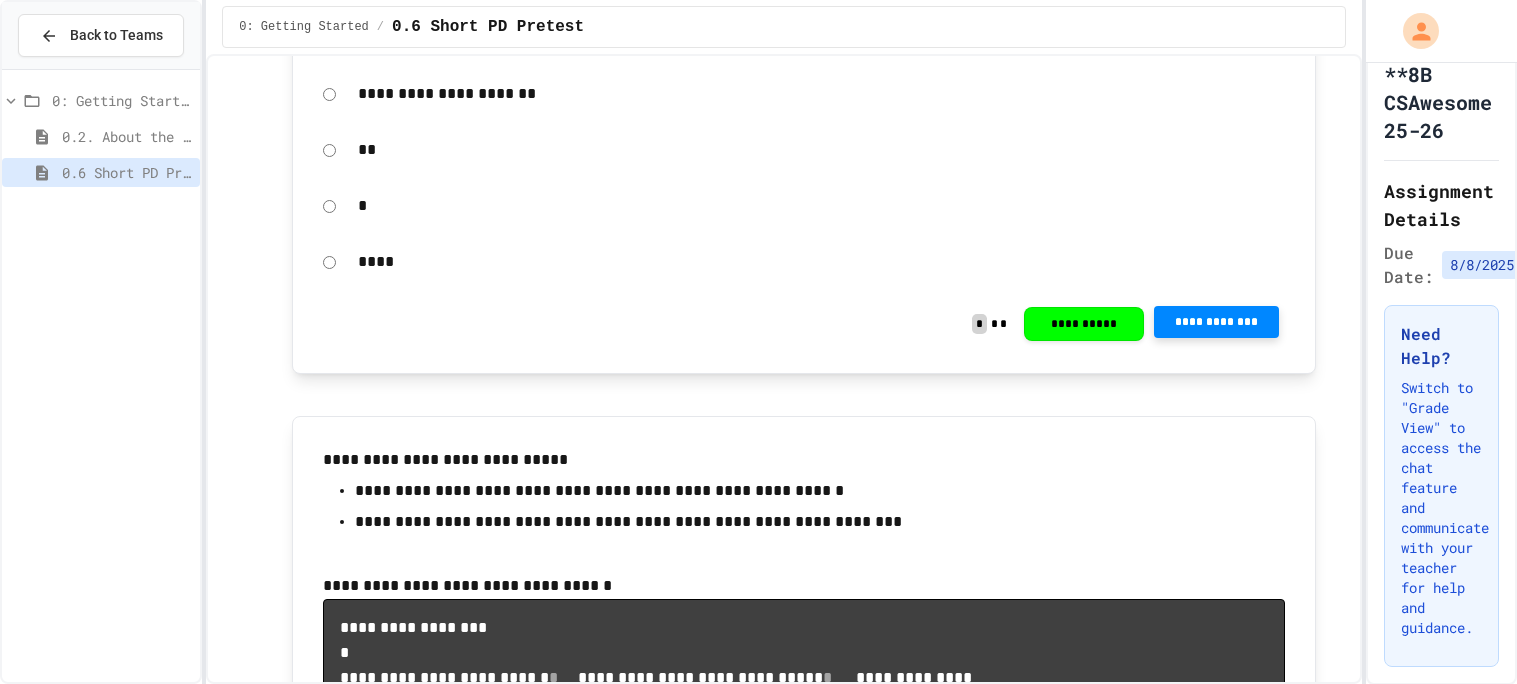 click 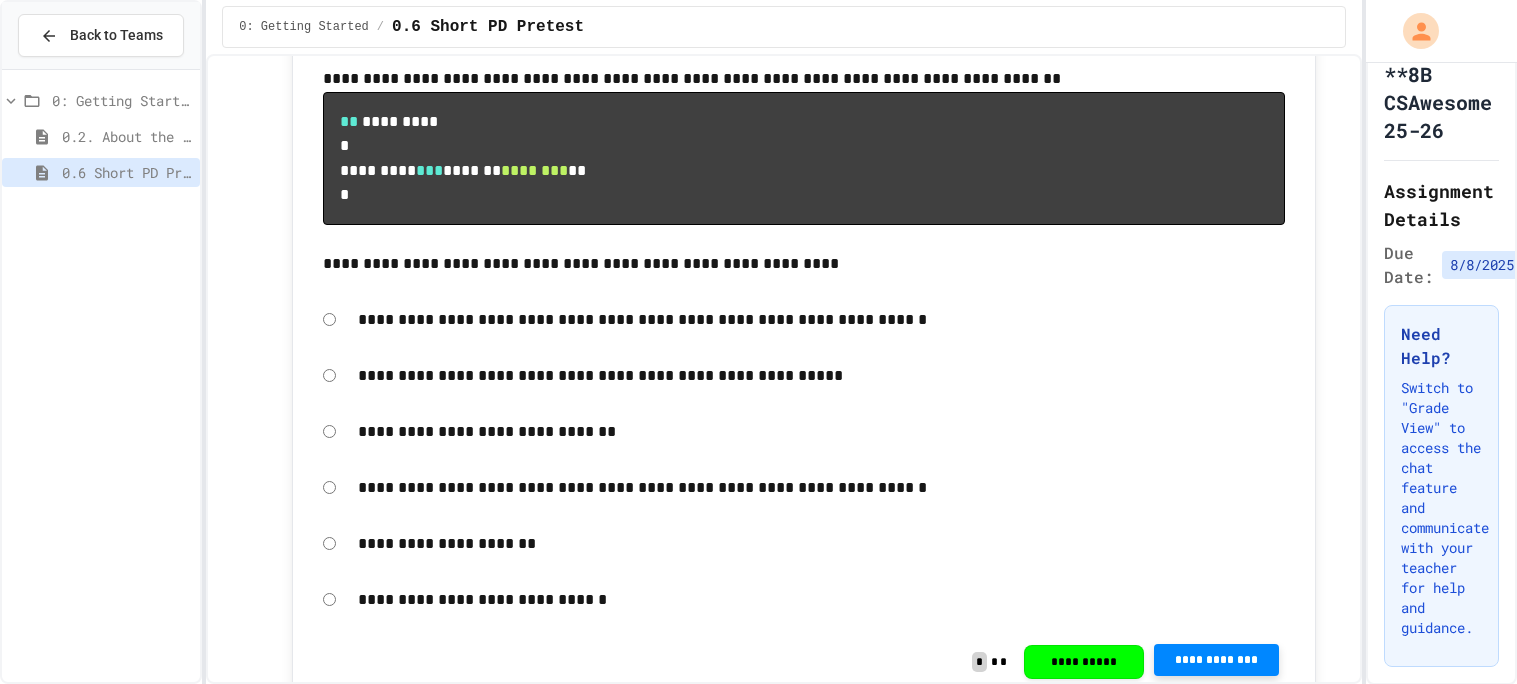 scroll, scrollTop: 5007, scrollLeft: 0, axis: vertical 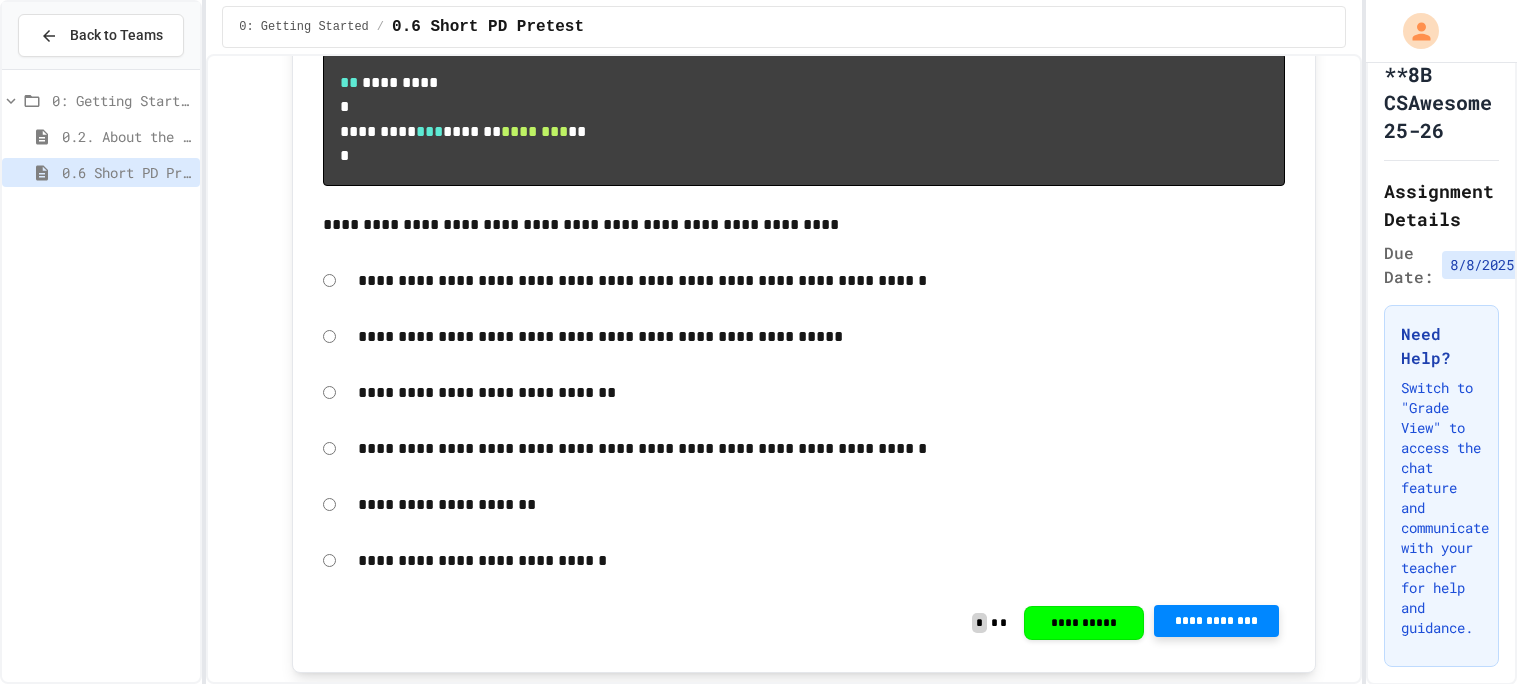 click on "**********" at bounding box center [1217, -212] 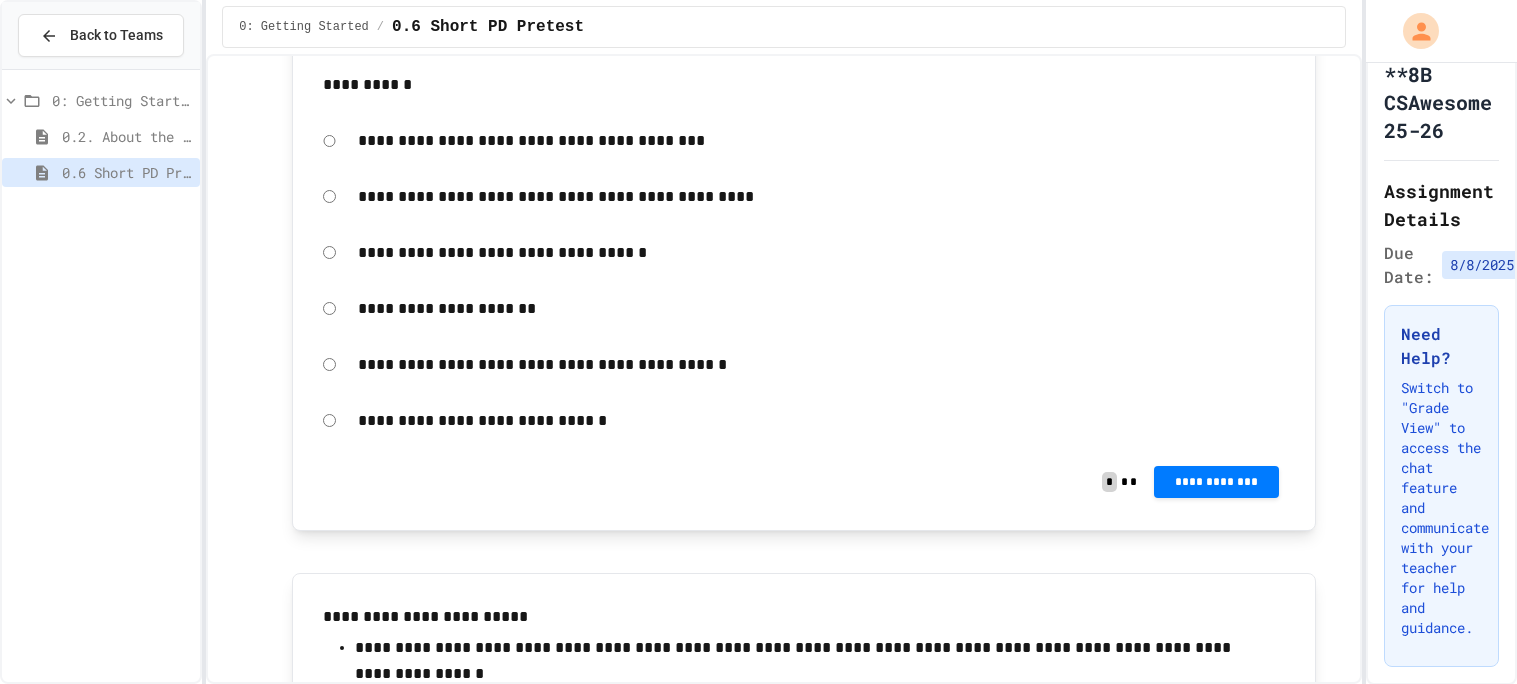 scroll, scrollTop: 7033, scrollLeft: 0, axis: vertical 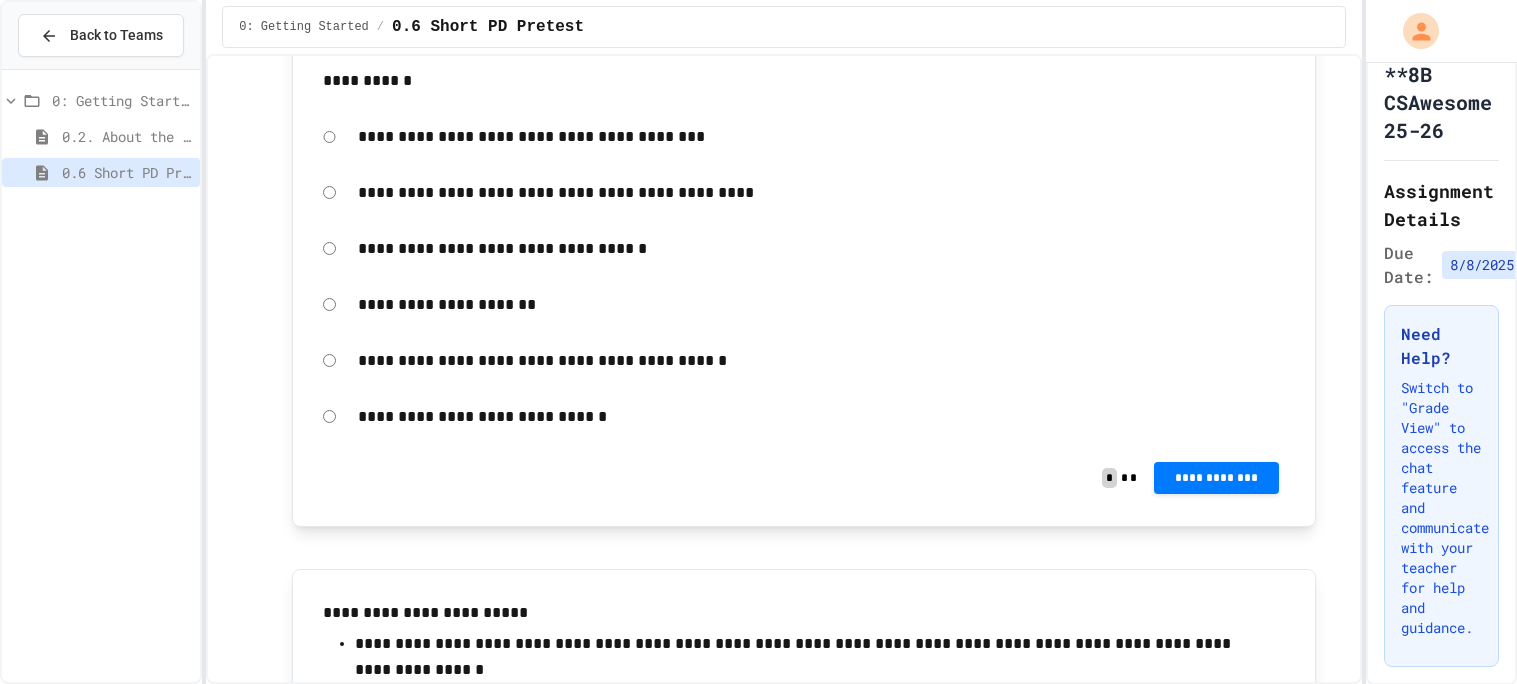 click on "**********" at bounding box center (1217, -350) 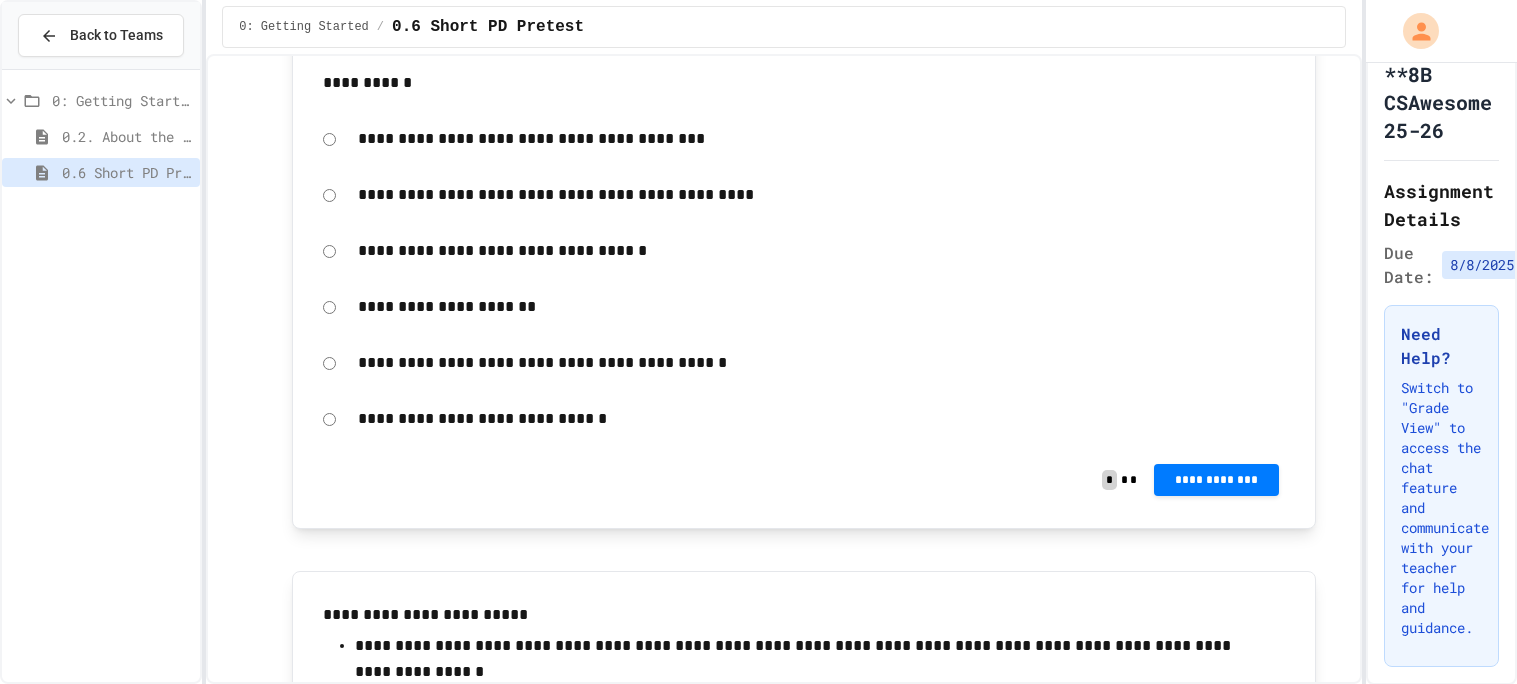 click 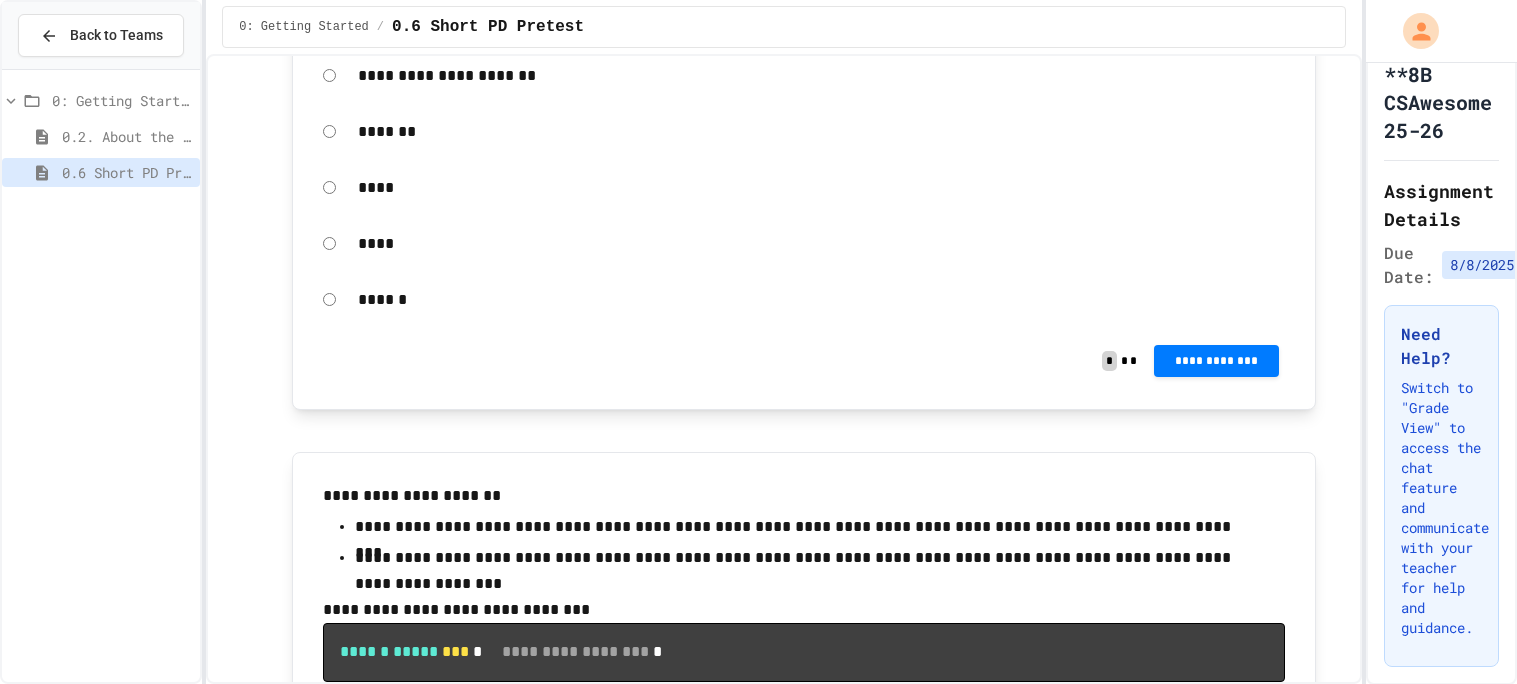 scroll, scrollTop: 8003, scrollLeft: 0, axis: vertical 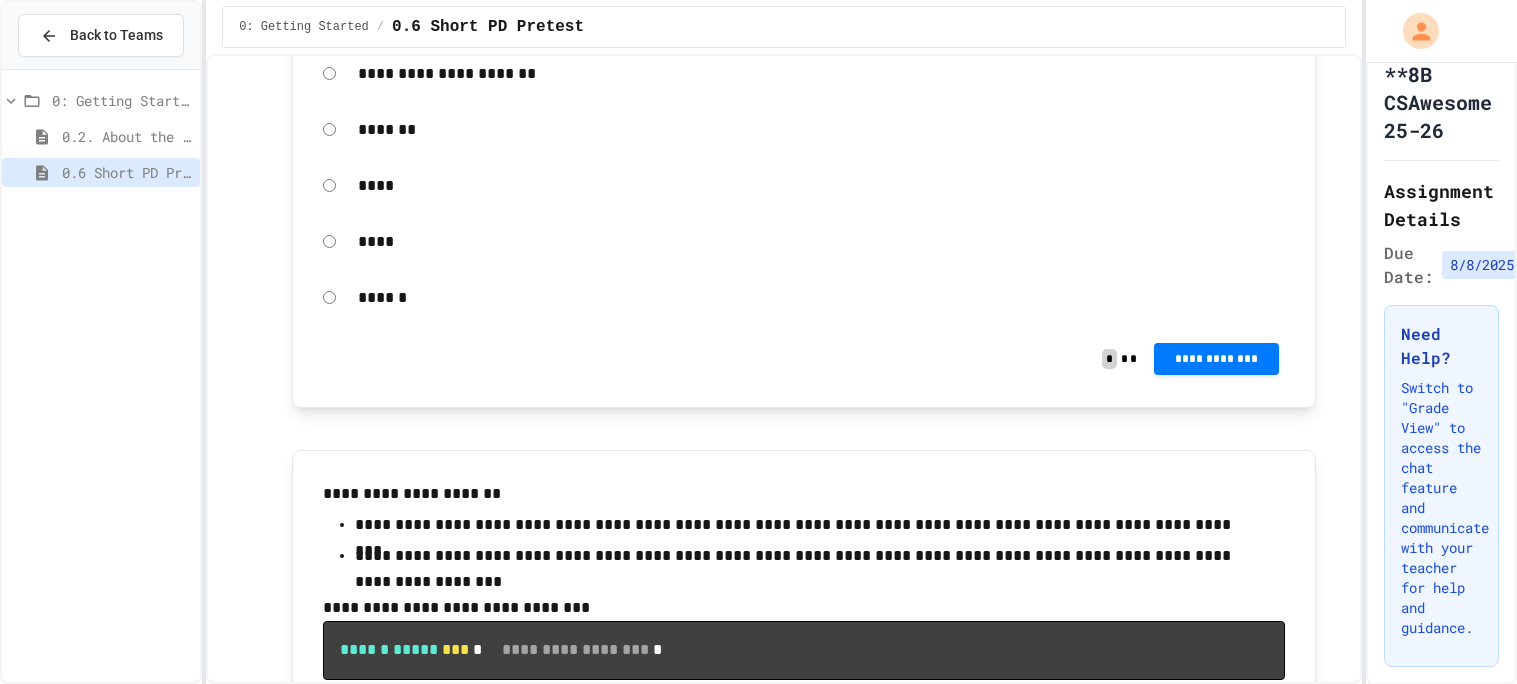 click on "**********" at bounding box center [821, -719] 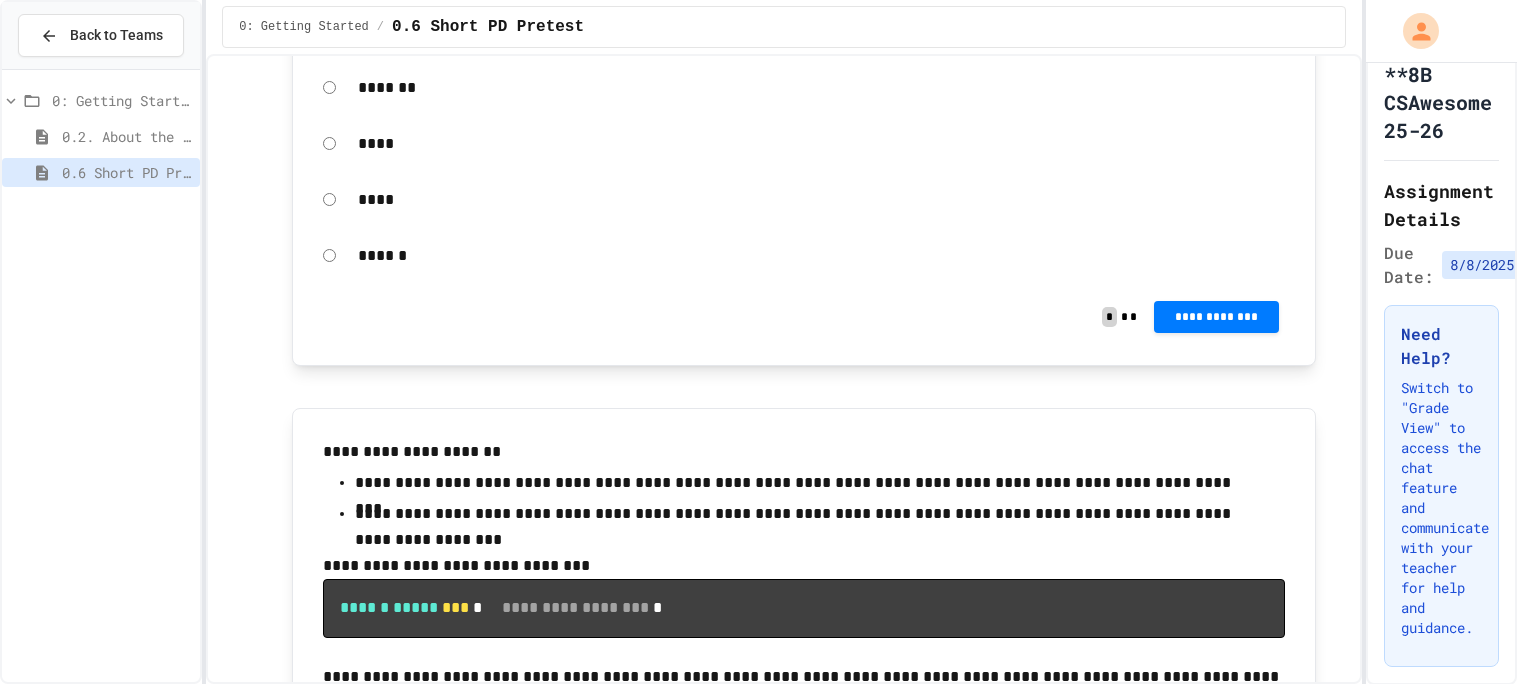 scroll, scrollTop: 8049, scrollLeft: 0, axis: vertical 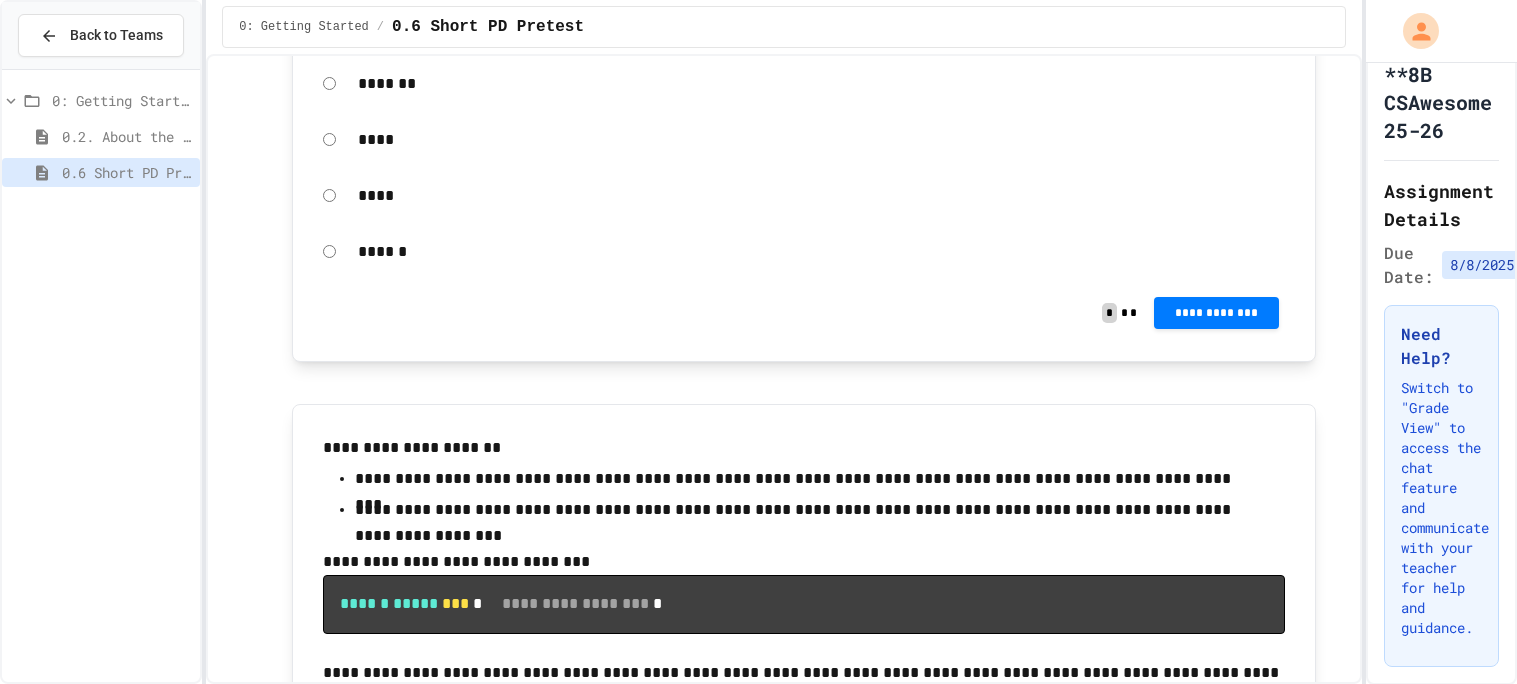click on "**********" at bounding box center (1217, -538) 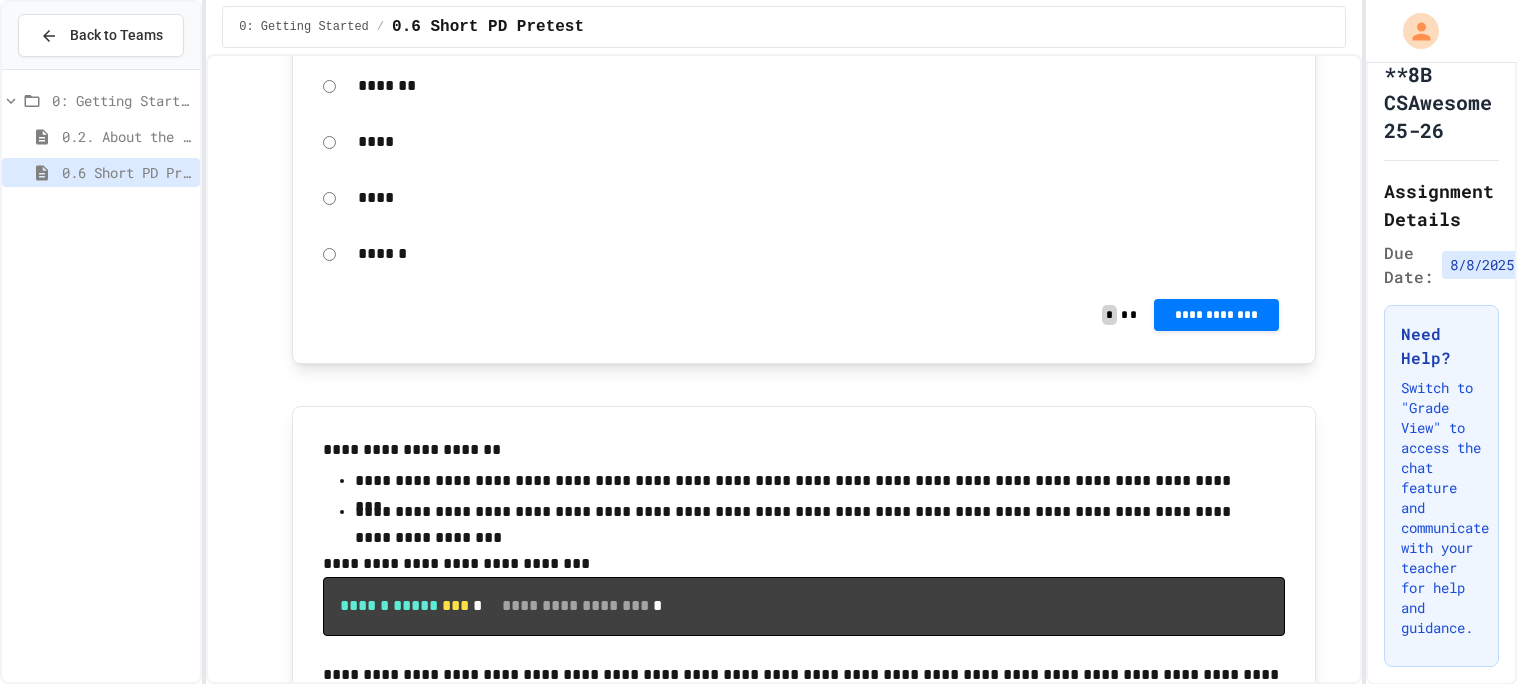 click 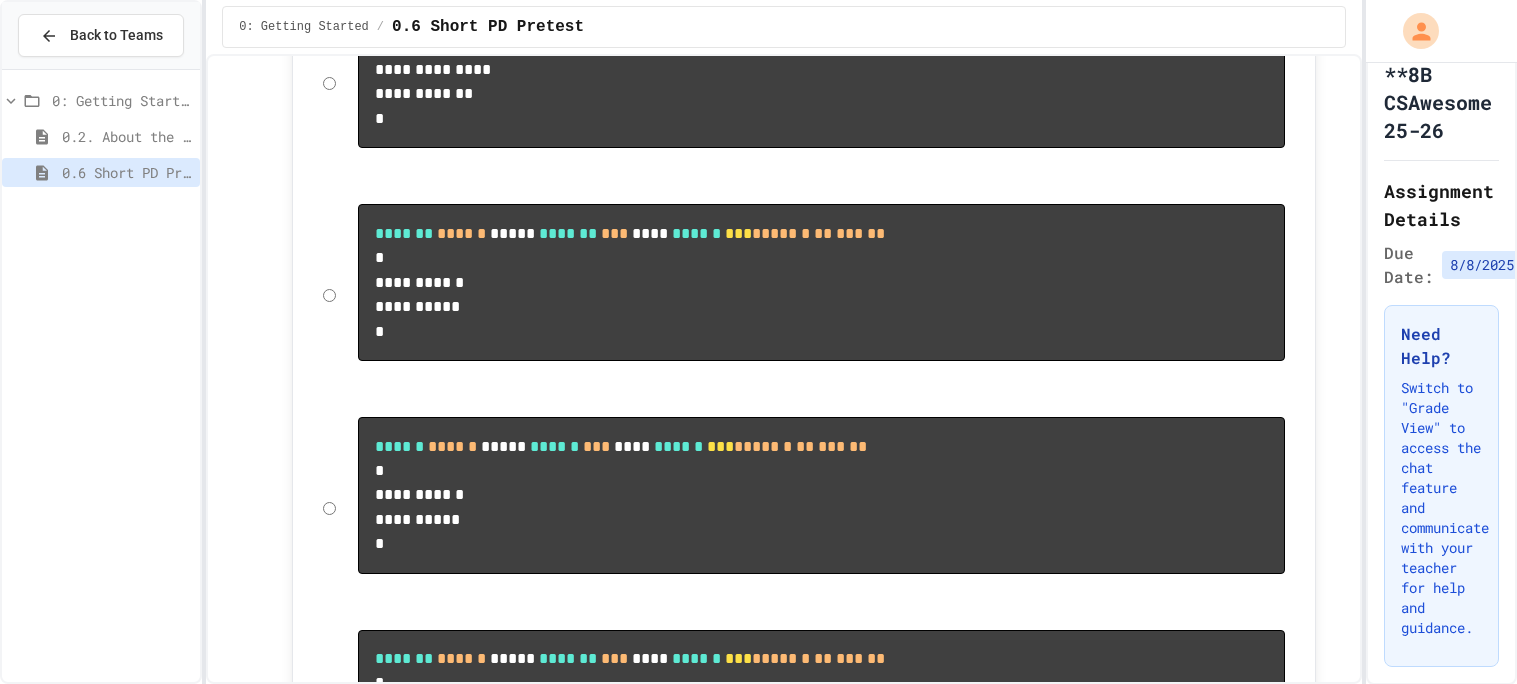 scroll, scrollTop: 8881, scrollLeft: 0, axis: vertical 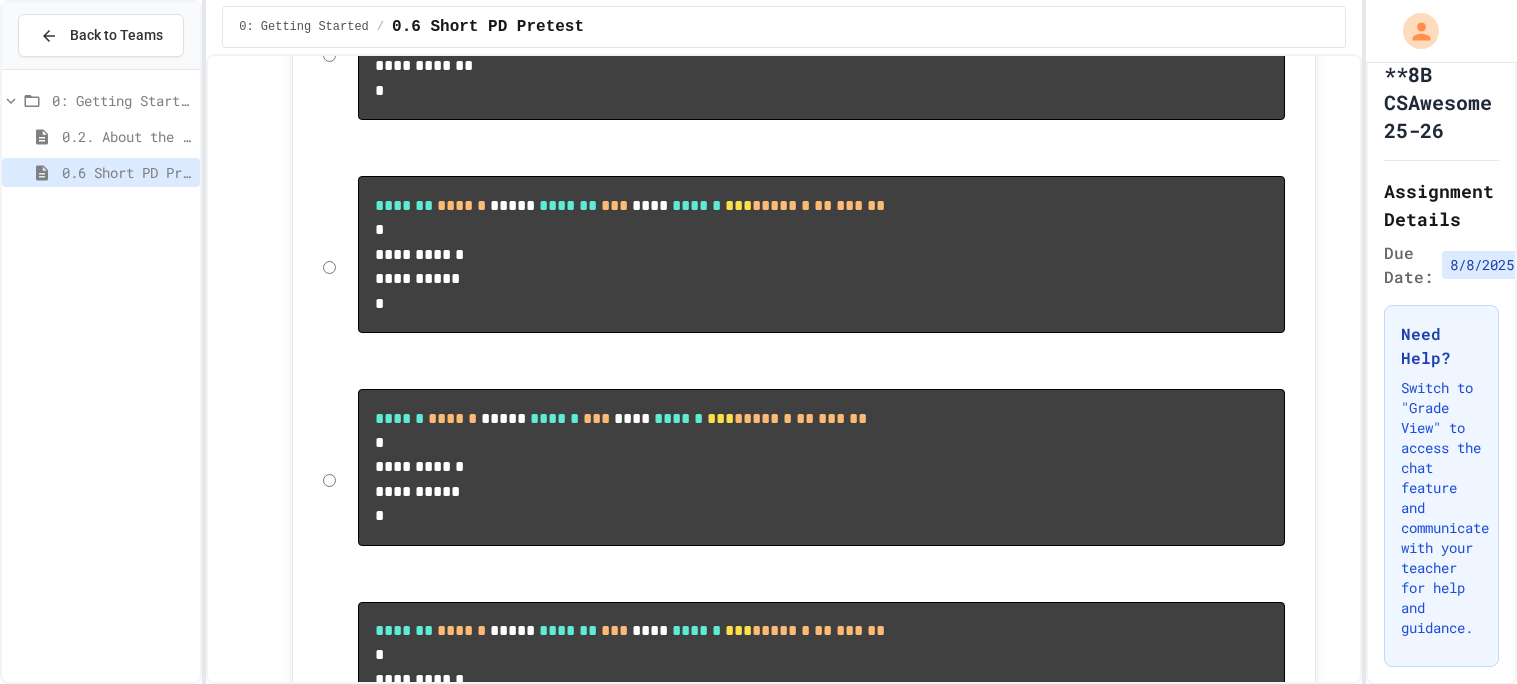 click on "*******" at bounding box center [821, -746] 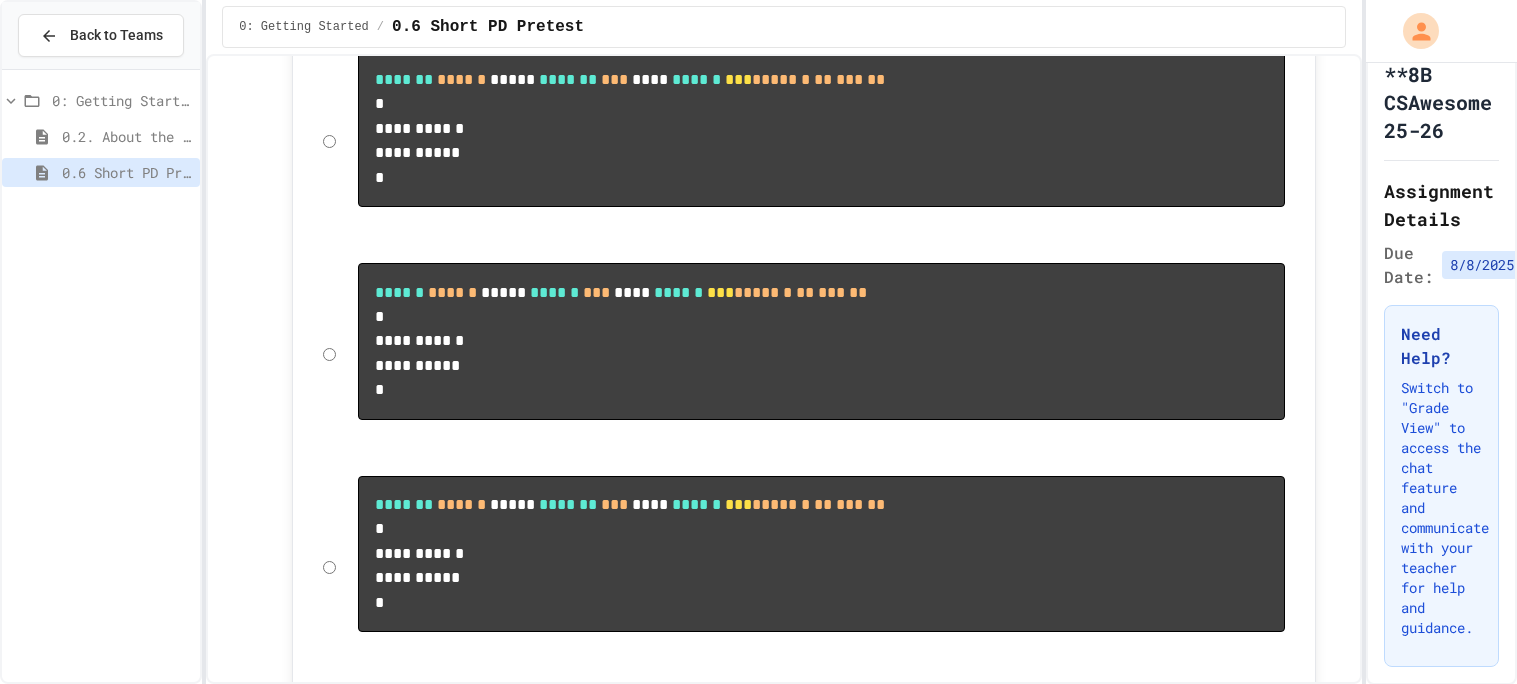 scroll, scrollTop: 9016, scrollLeft: 0, axis: vertical 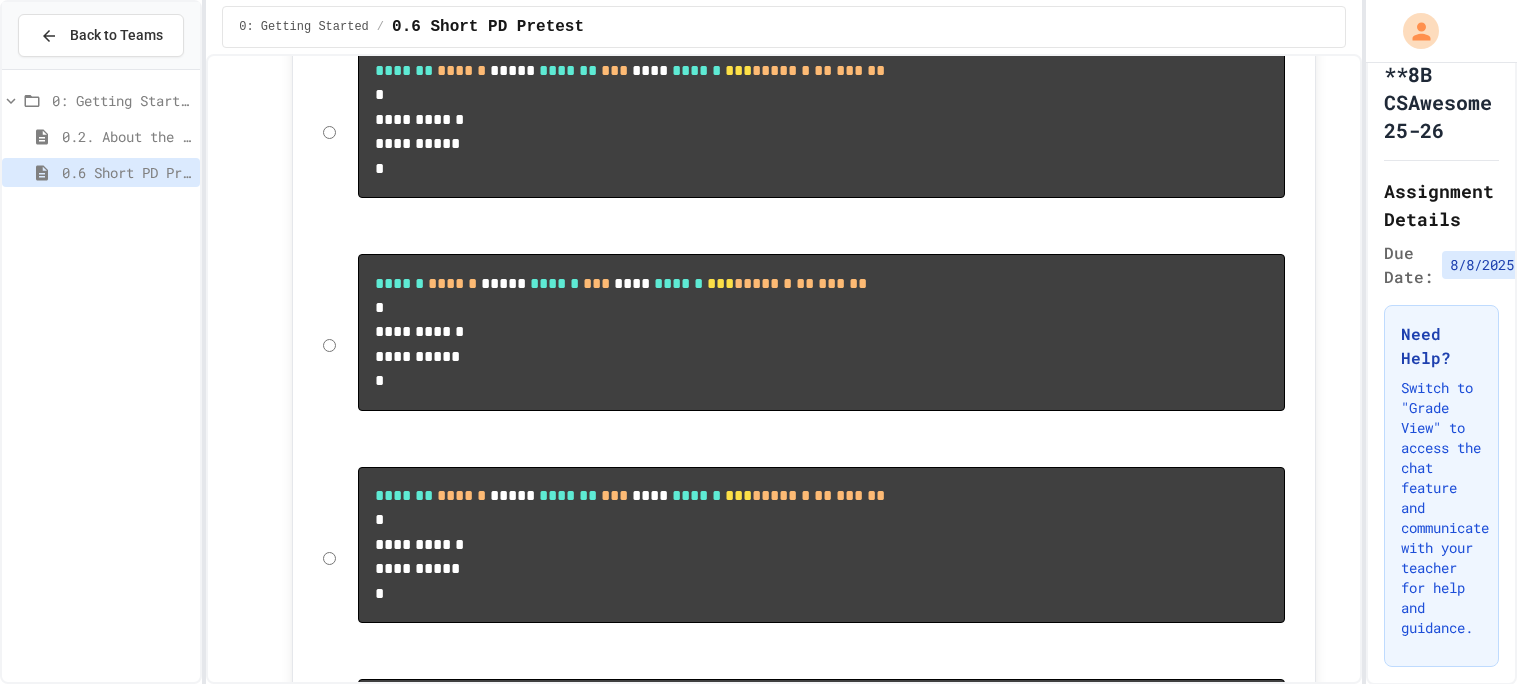 click on "**********" at bounding box center [1217, -654] 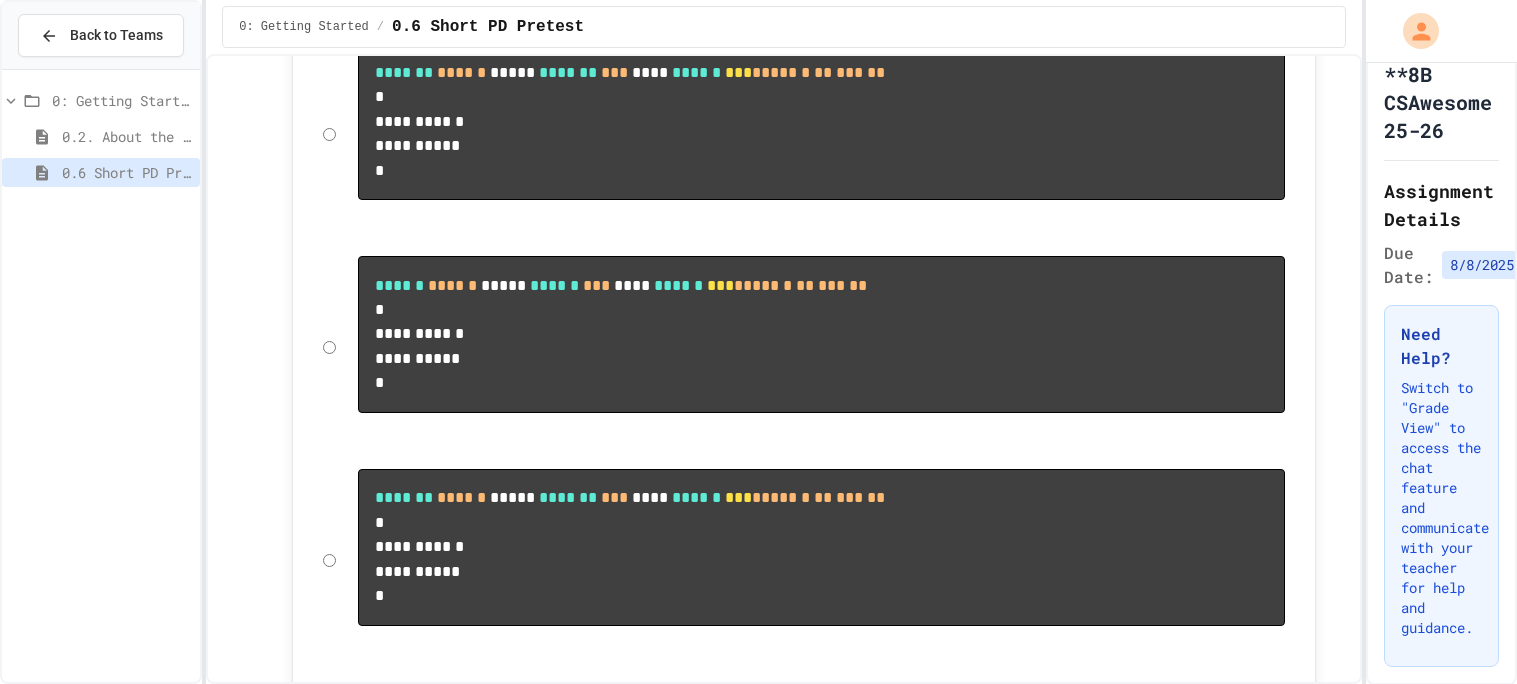 click 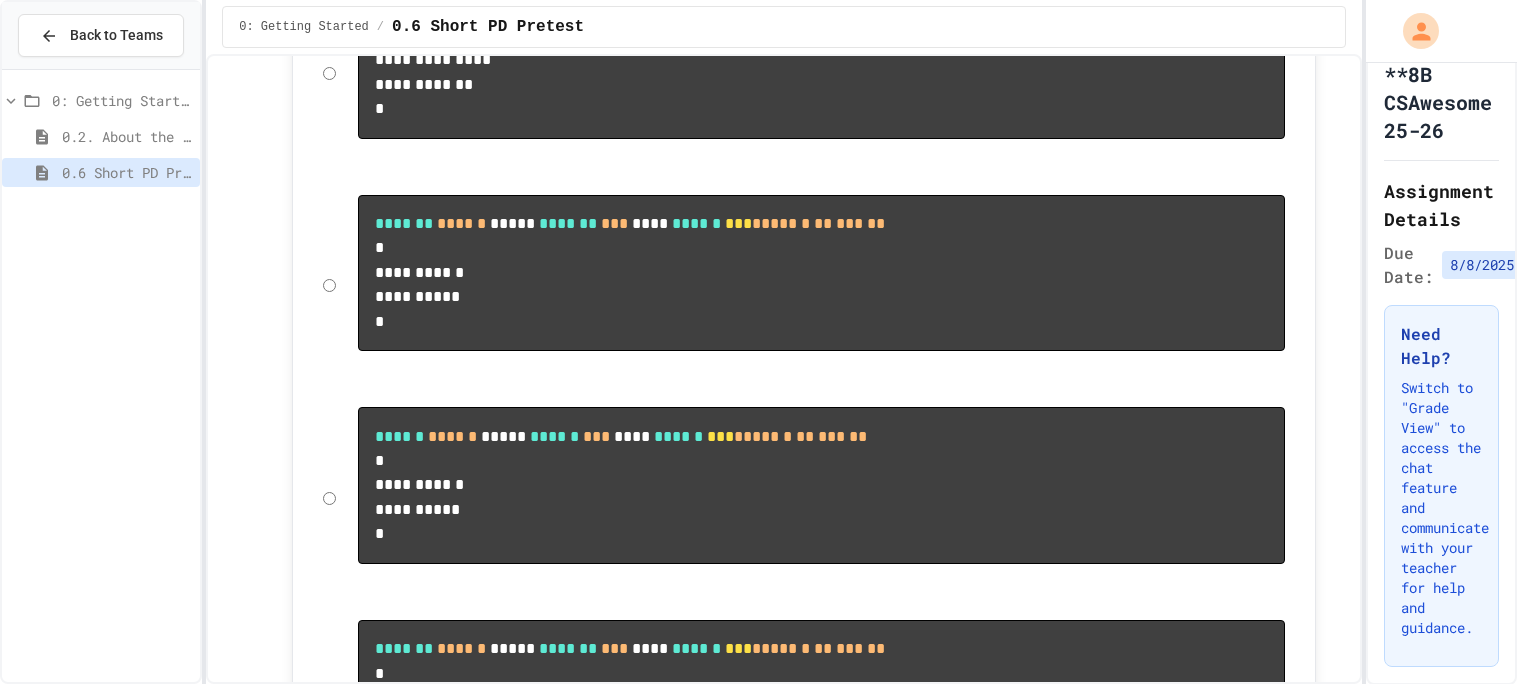 scroll, scrollTop: 8890, scrollLeft: 0, axis: vertical 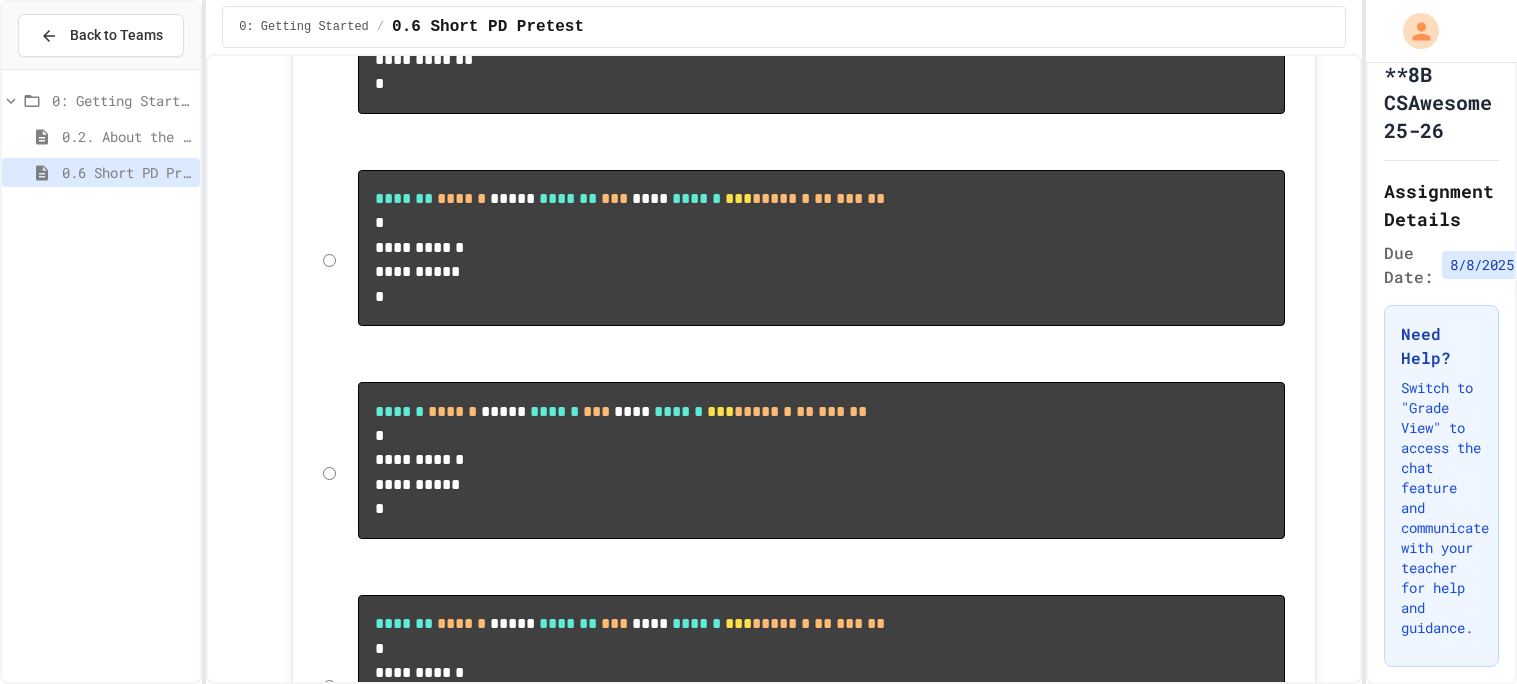 click on "******" at bounding box center [821, -587] 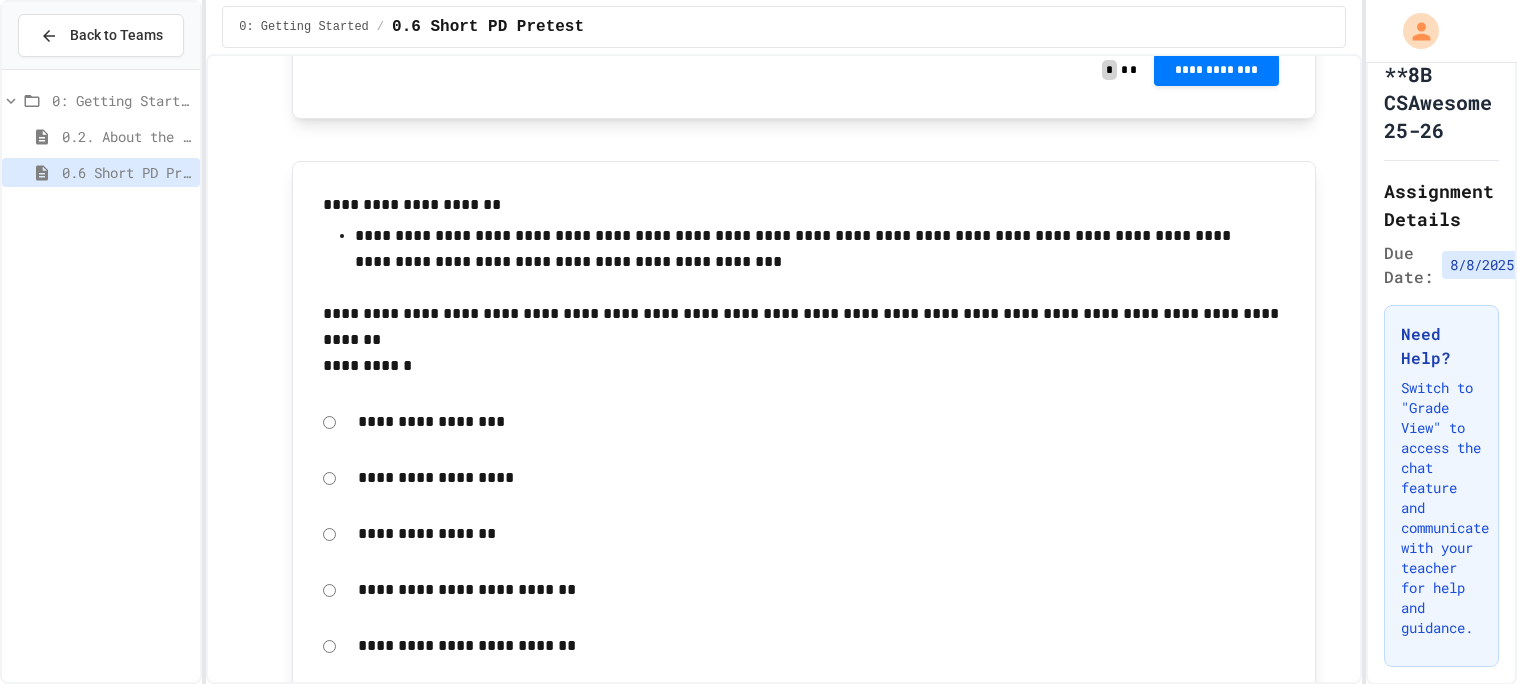scroll, scrollTop: 9908, scrollLeft: 0, axis: vertical 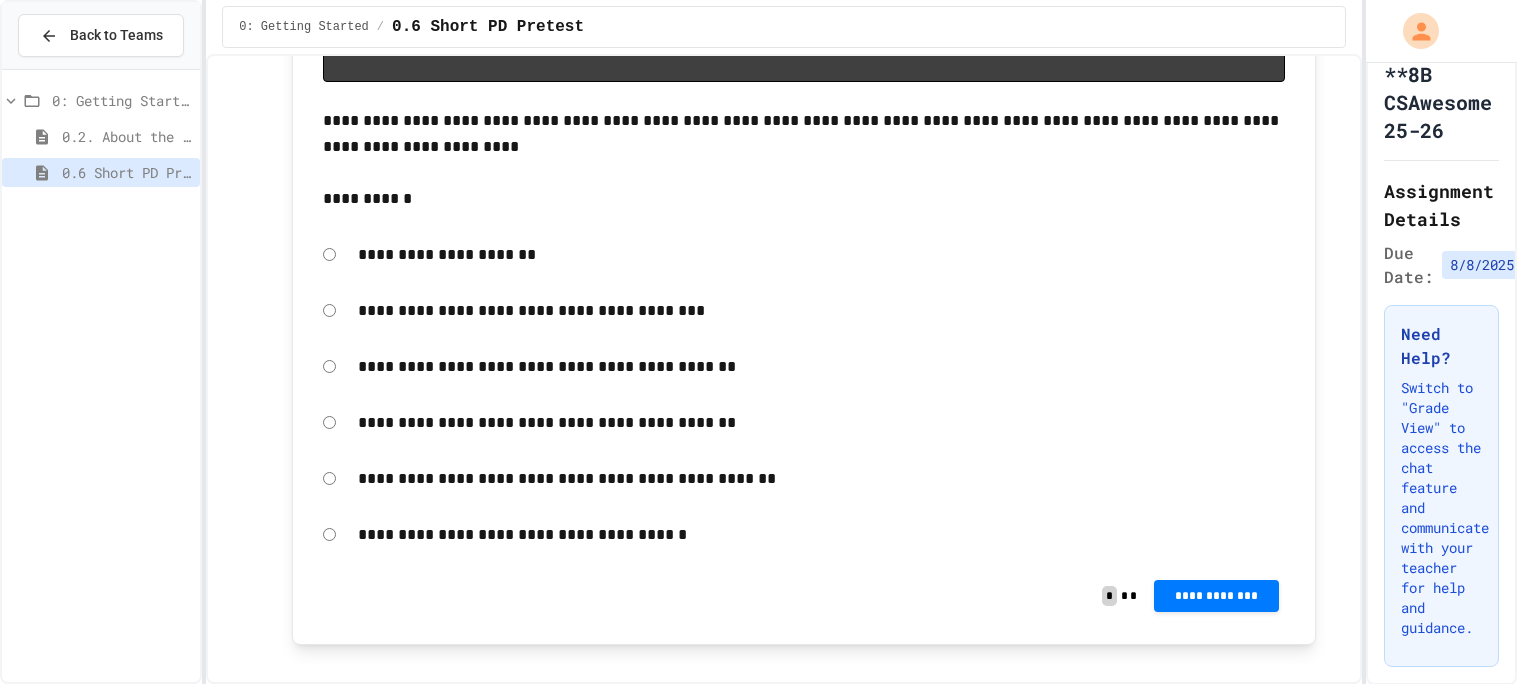 click on "**********" at bounding box center [1217, -1040] 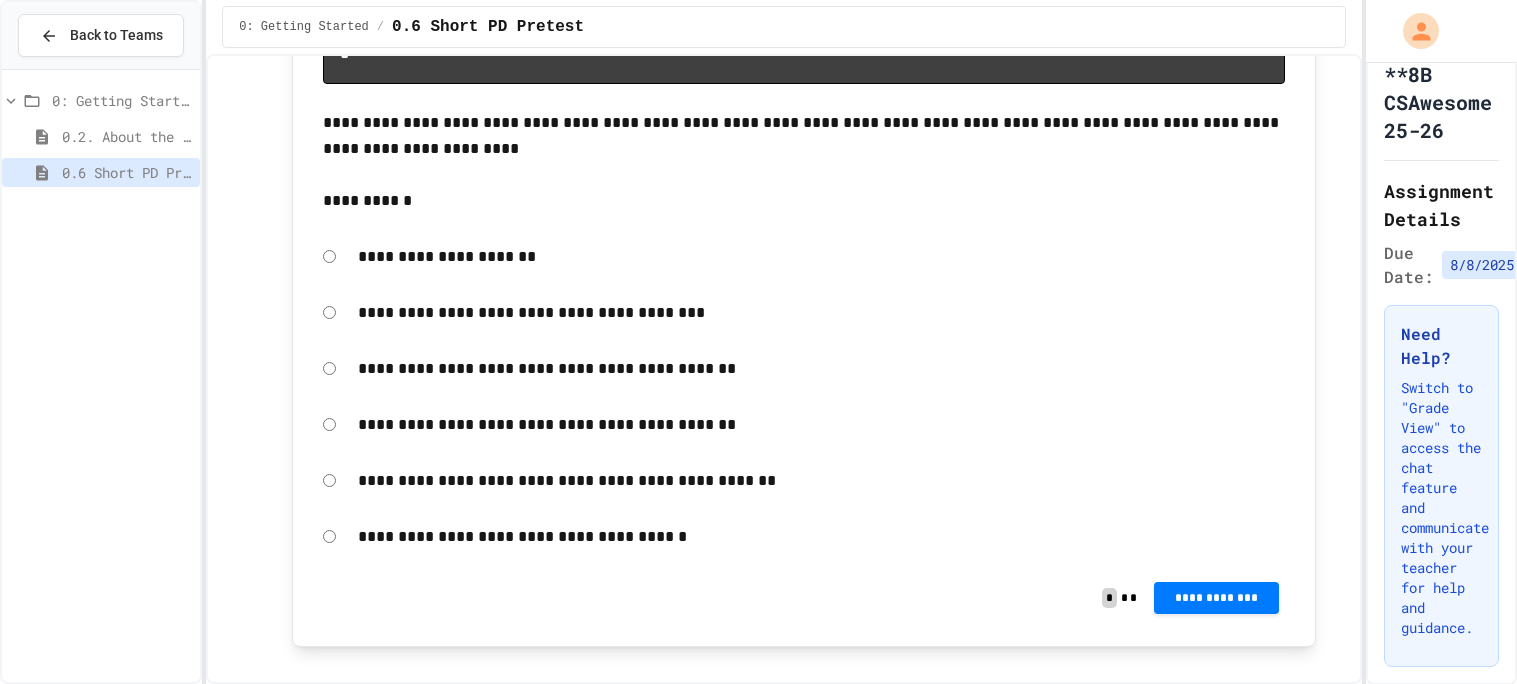 click 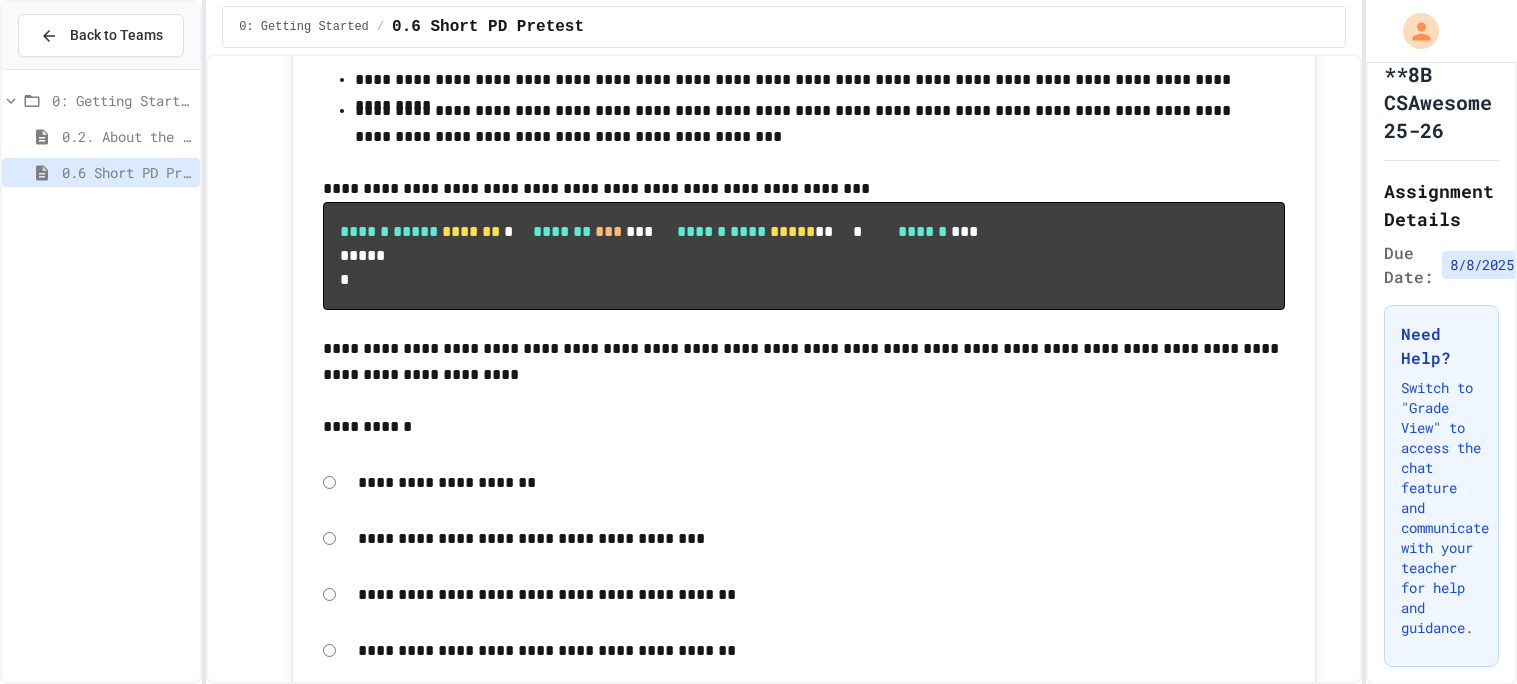scroll, scrollTop: 10782, scrollLeft: 0, axis: vertical 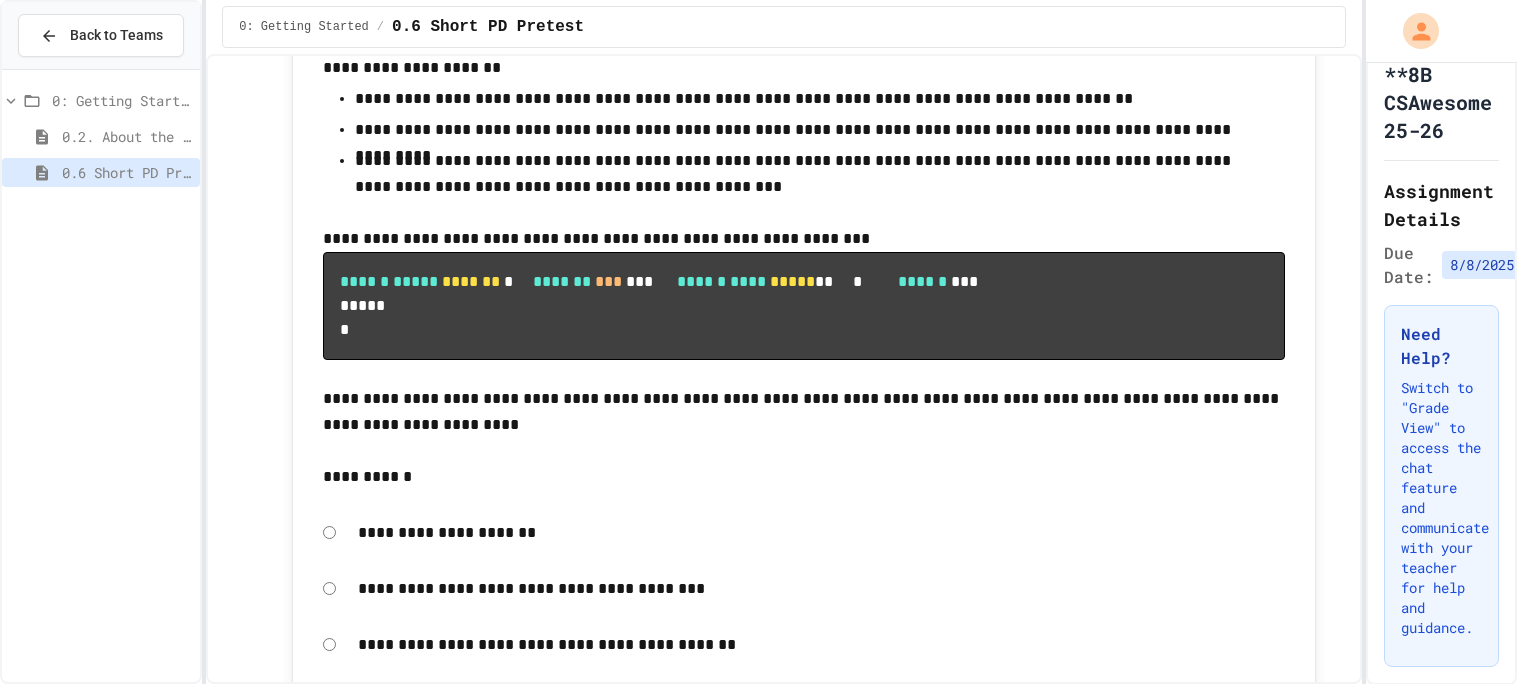 click on "******" at bounding box center (785, -1233) 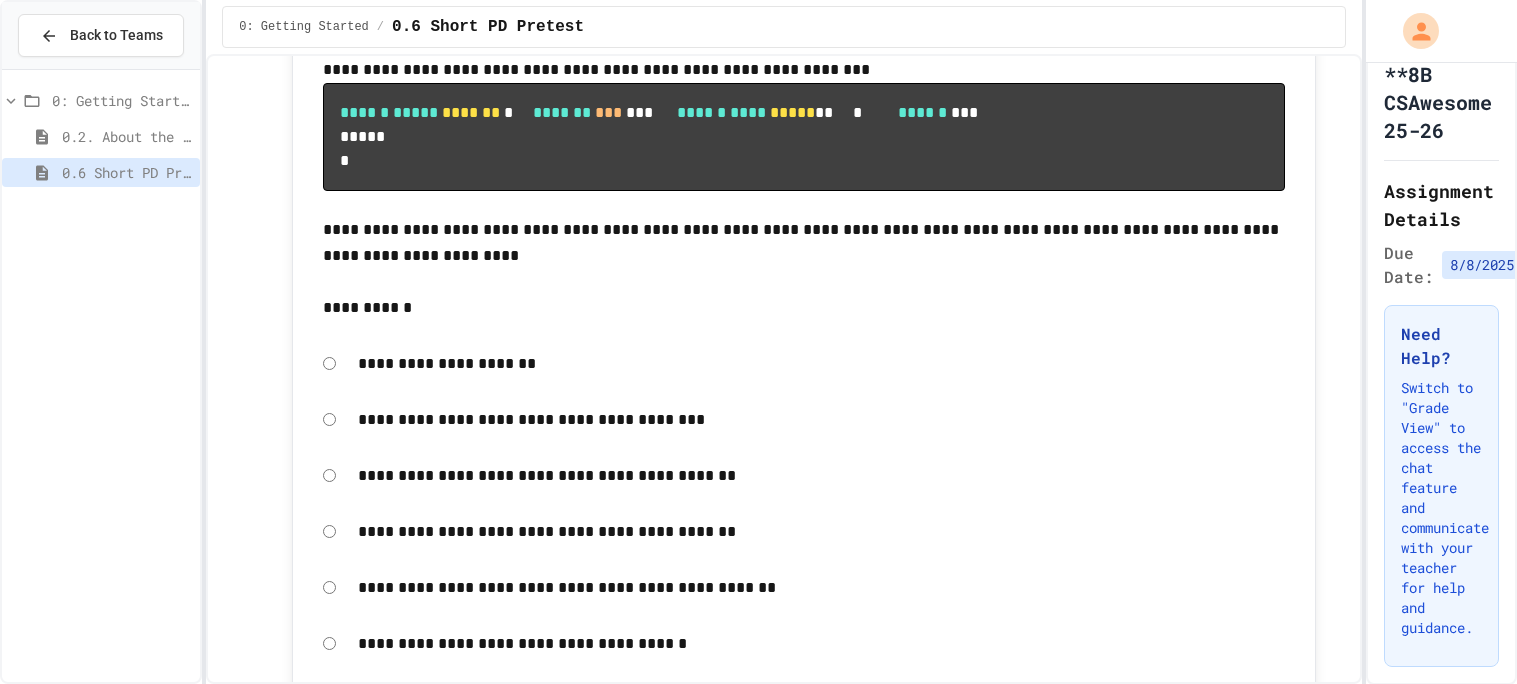 scroll, scrollTop: 10926, scrollLeft: 0, axis: vertical 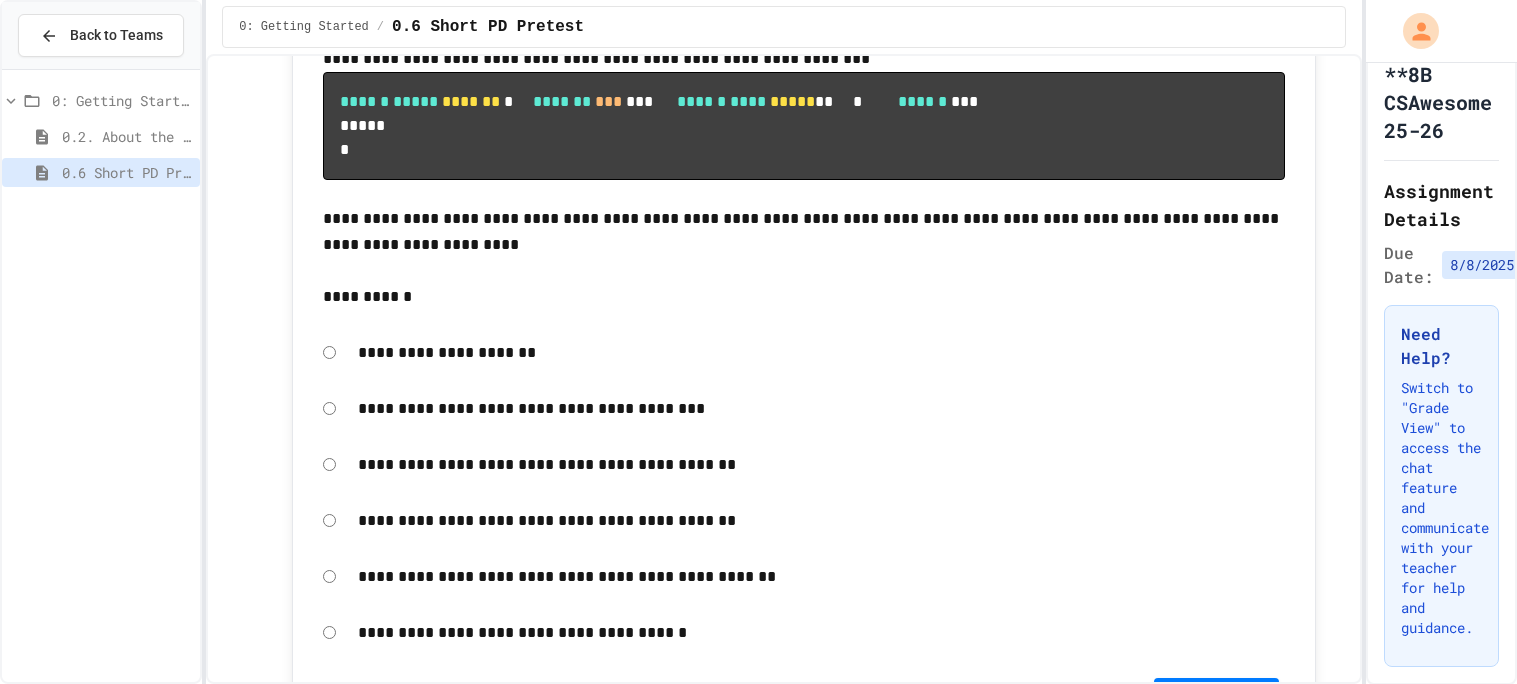 click on "**********" at bounding box center (1217, -943) 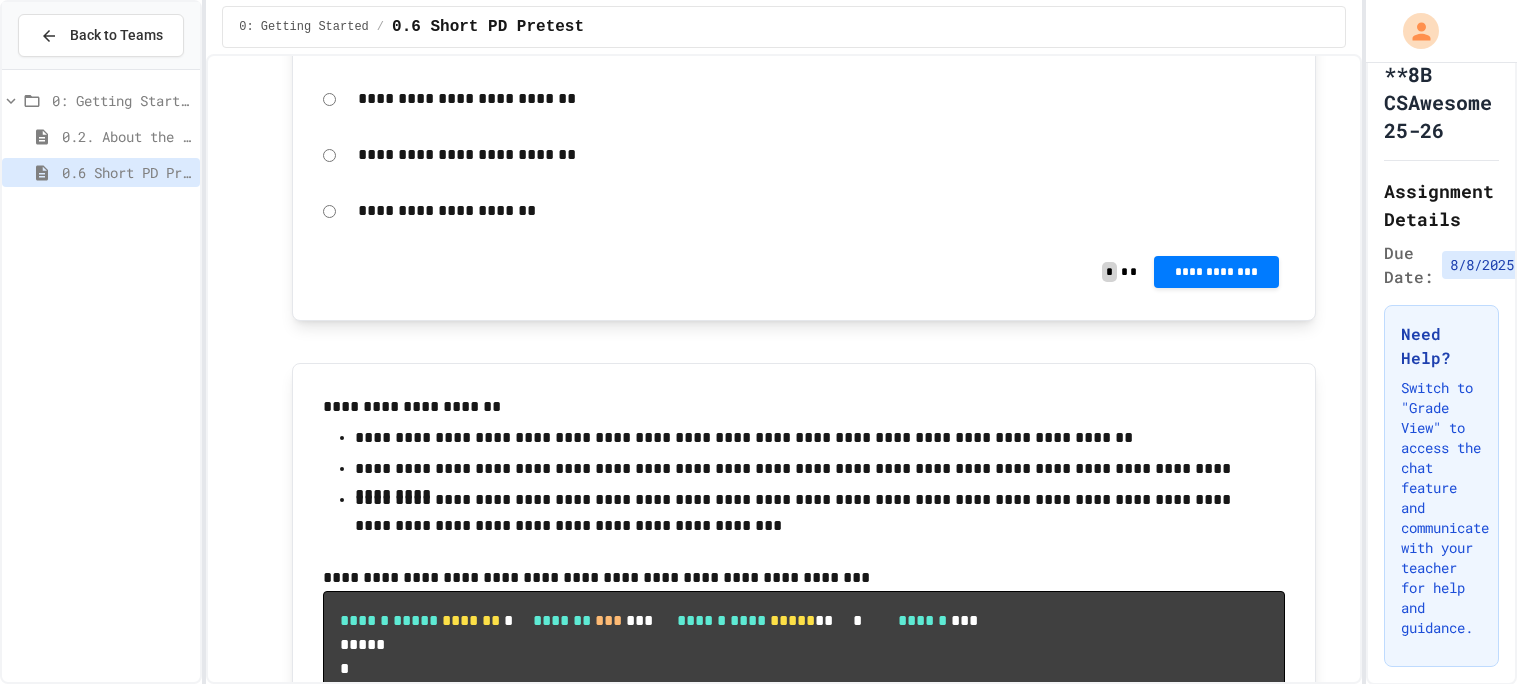 scroll, scrollTop: 10414, scrollLeft: 0, axis: vertical 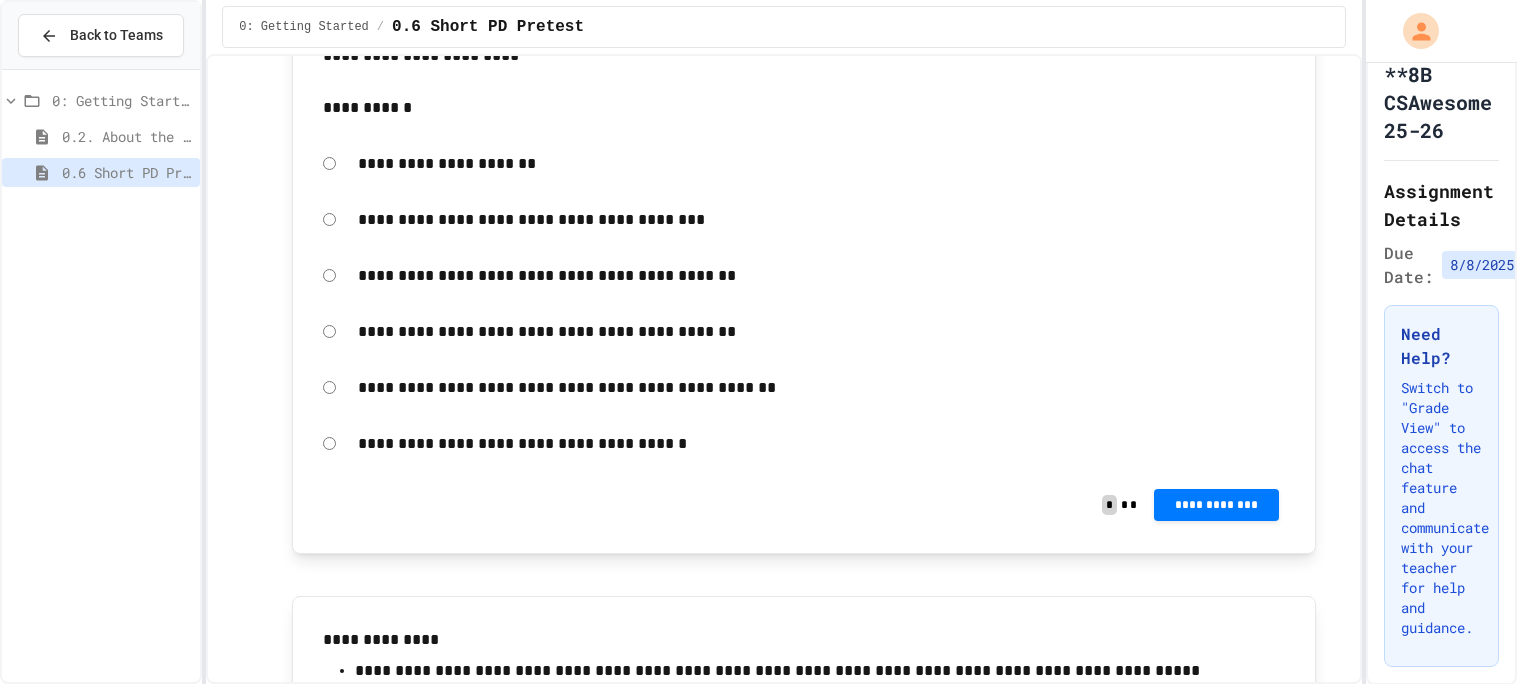 click on "**********" at bounding box center [1217, -1132] 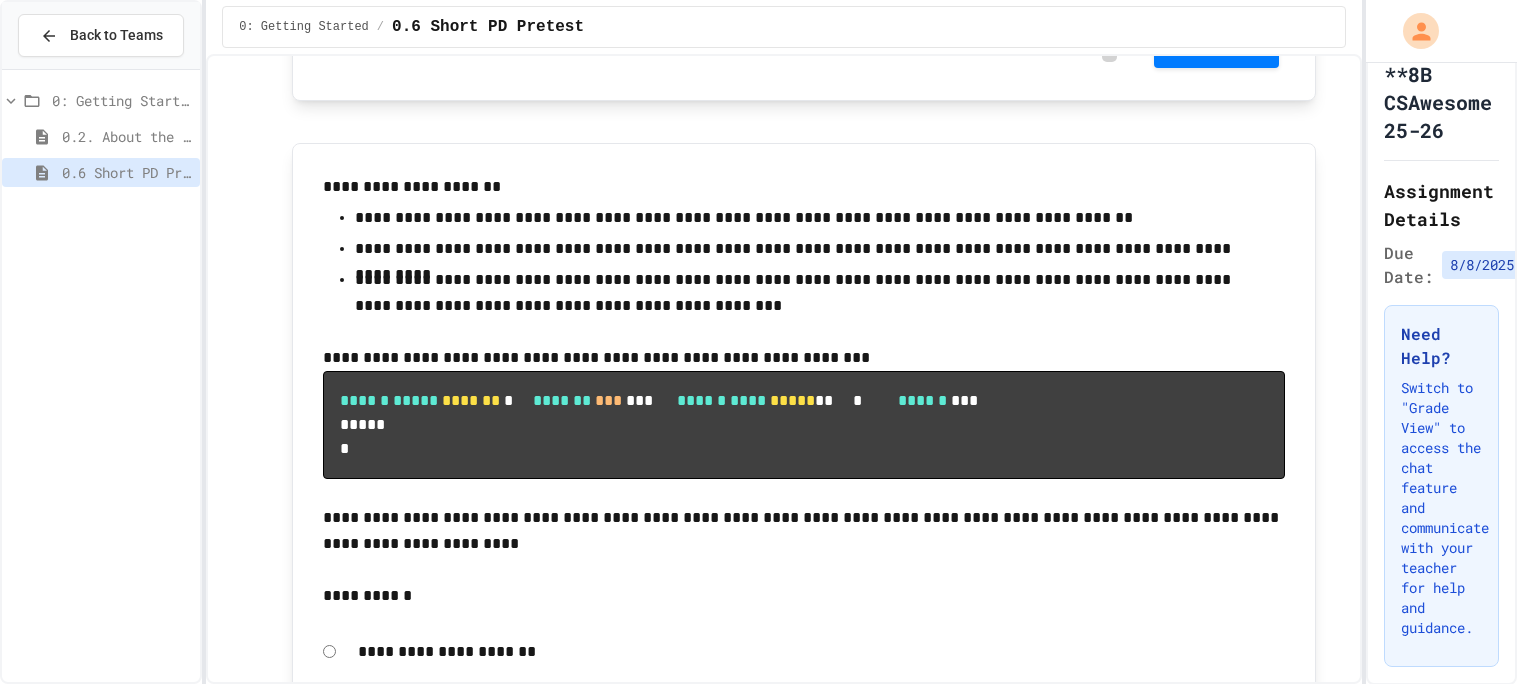 scroll, scrollTop: 10623, scrollLeft: 0, axis: vertical 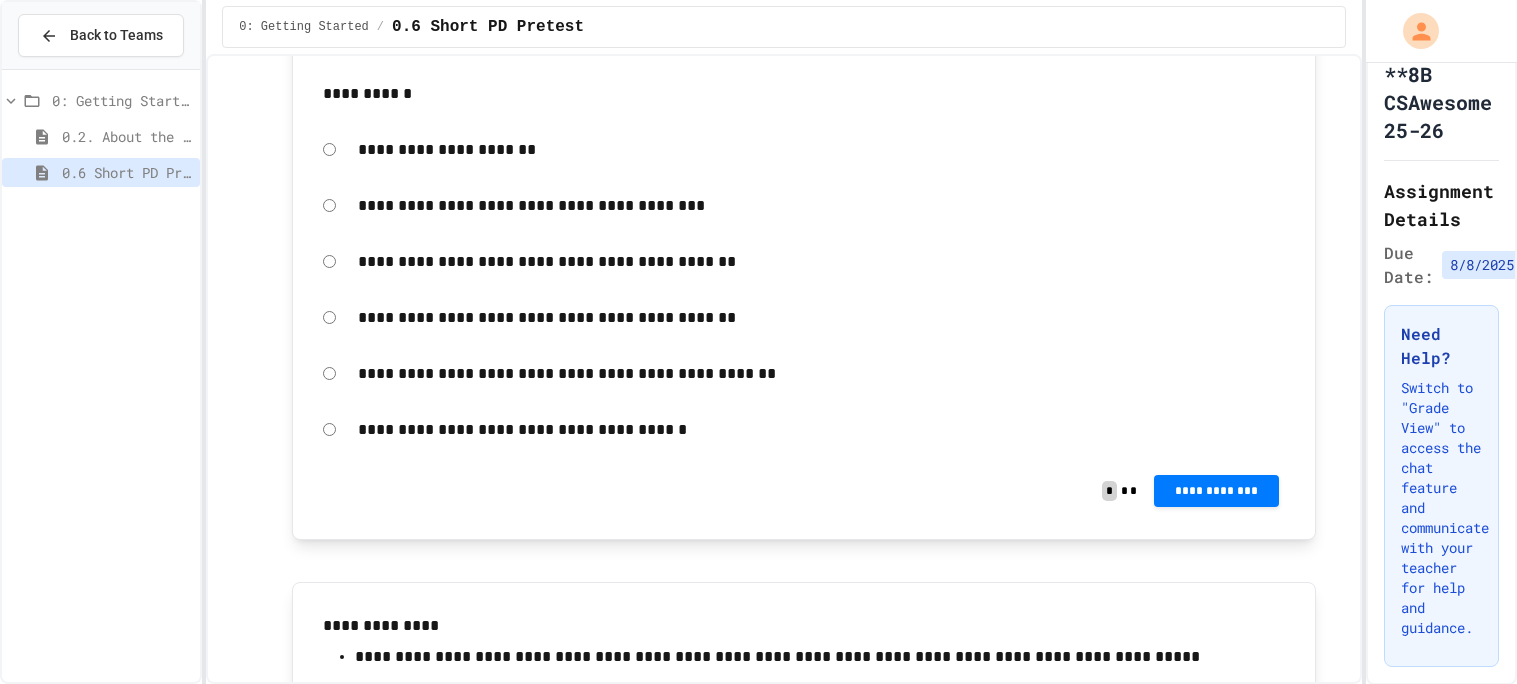 click on "**********" at bounding box center [1217, -1146] 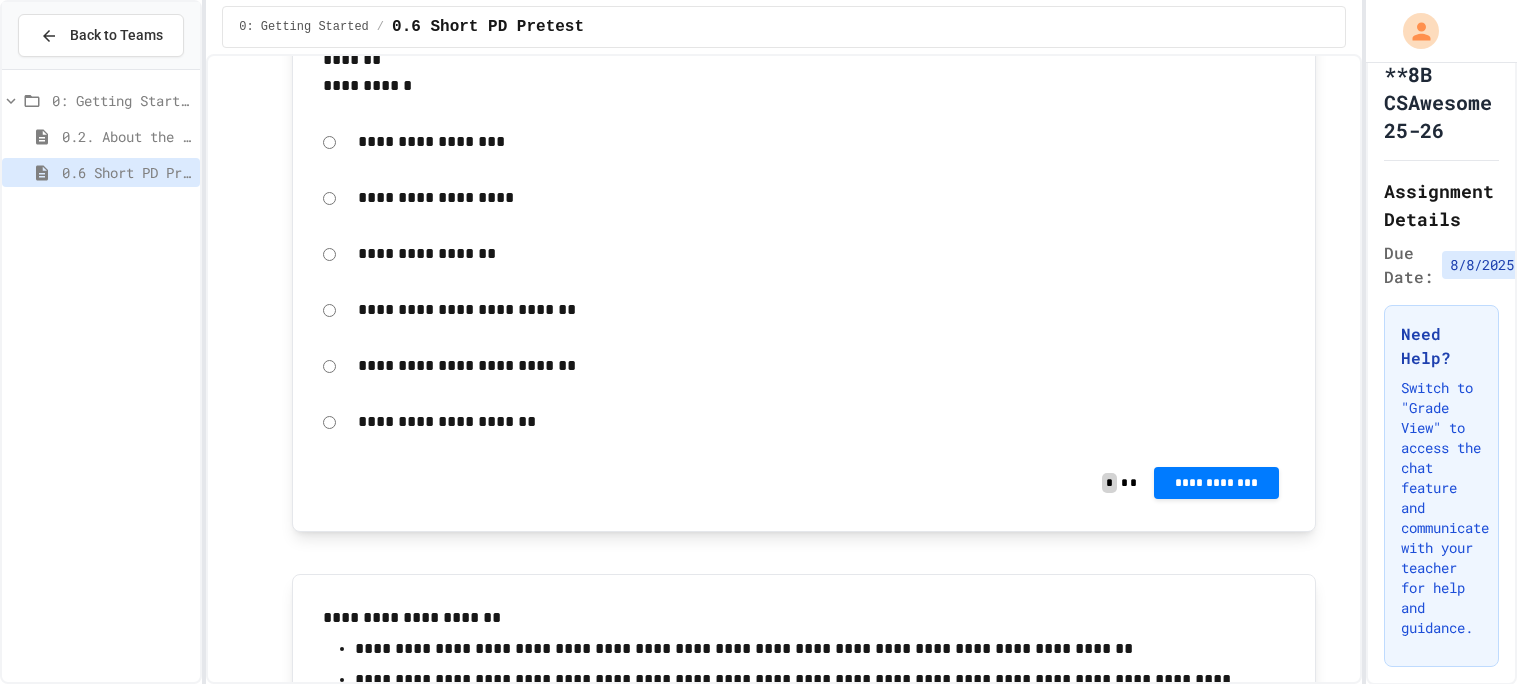 scroll, scrollTop: 10145, scrollLeft: 0, axis: vertical 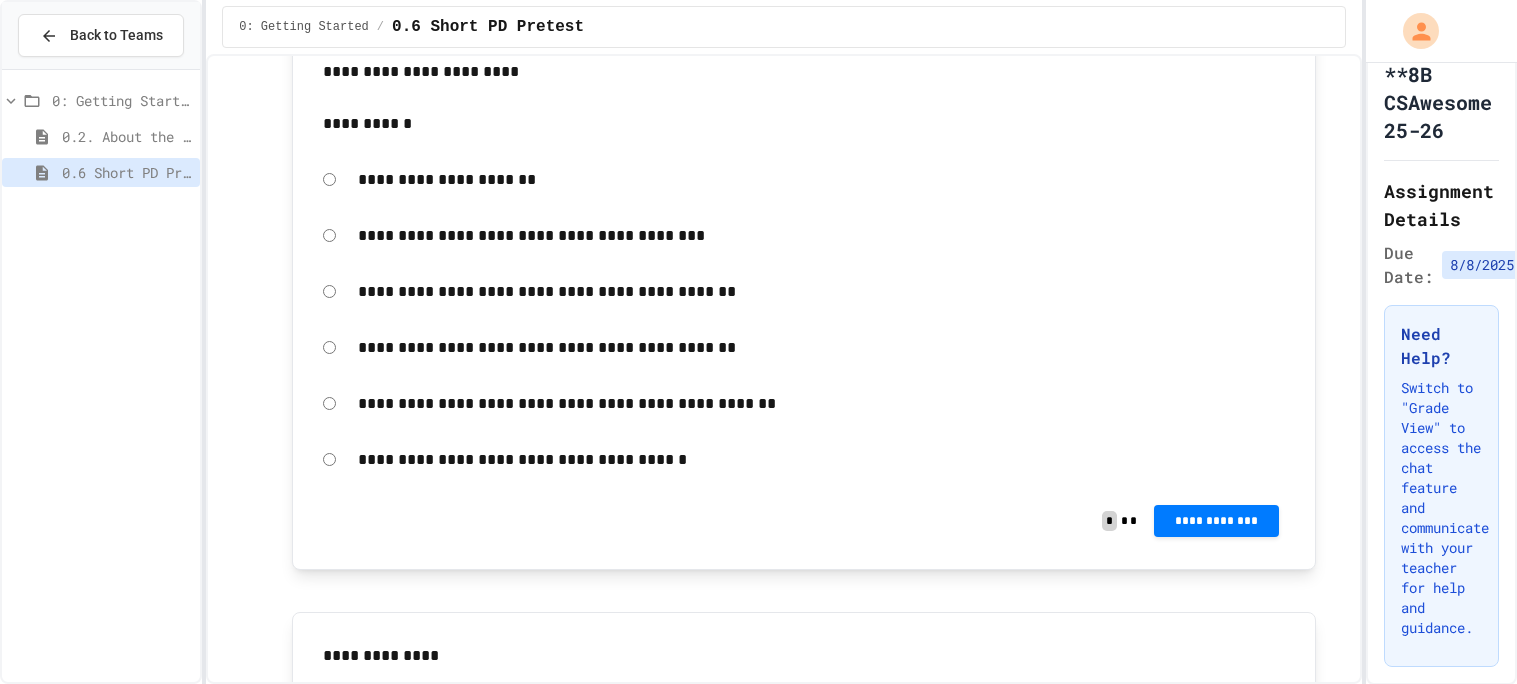 click on "**********" at bounding box center [1217, -1116] 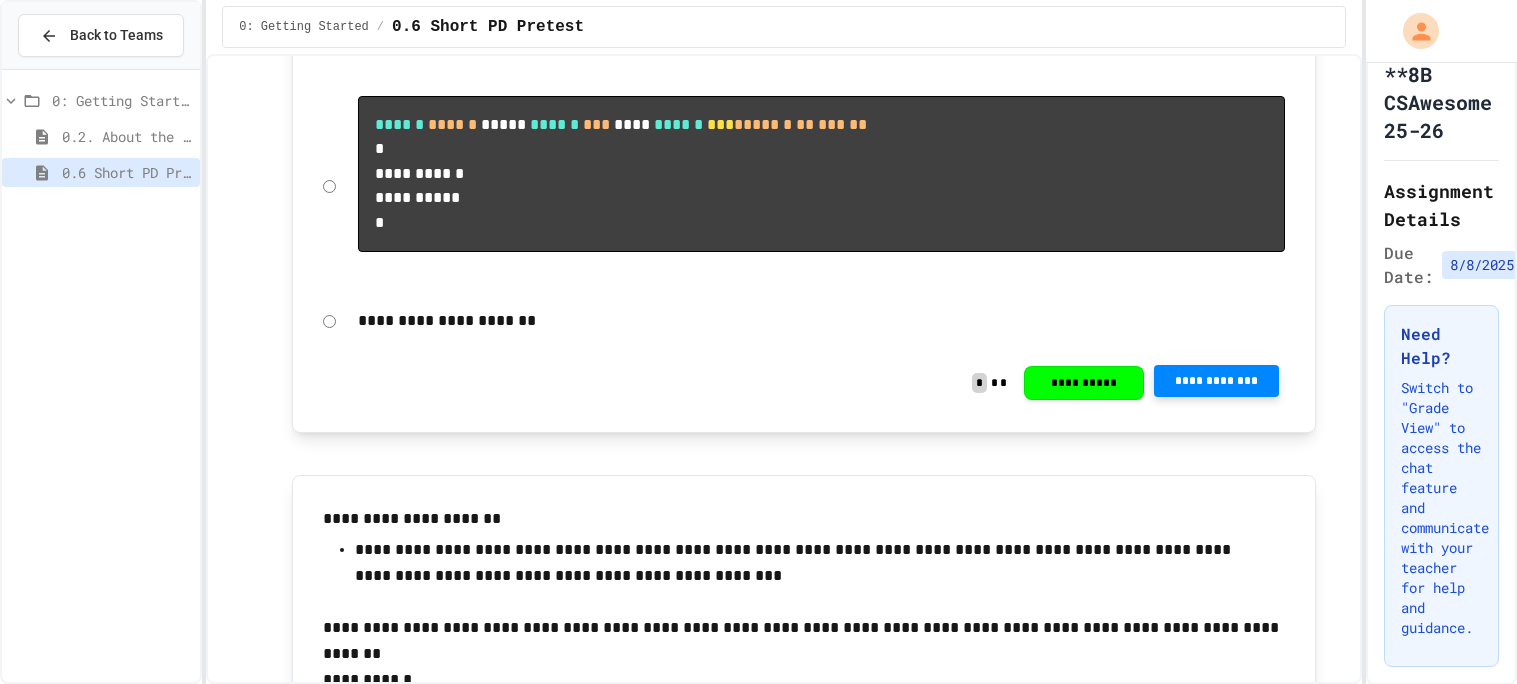 scroll, scrollTop: 9608, scrollLeft: 0, axis: vertical 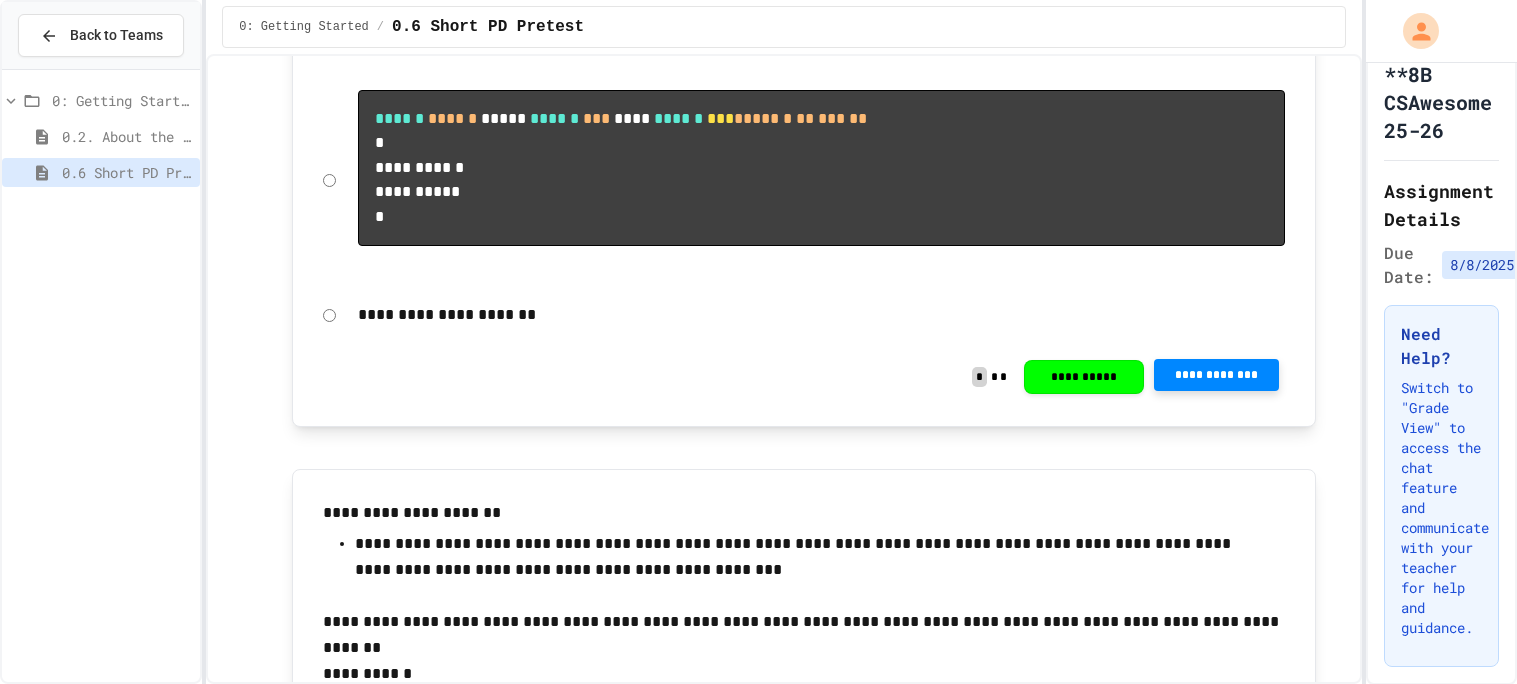 click at bounding box center [804, -1019] 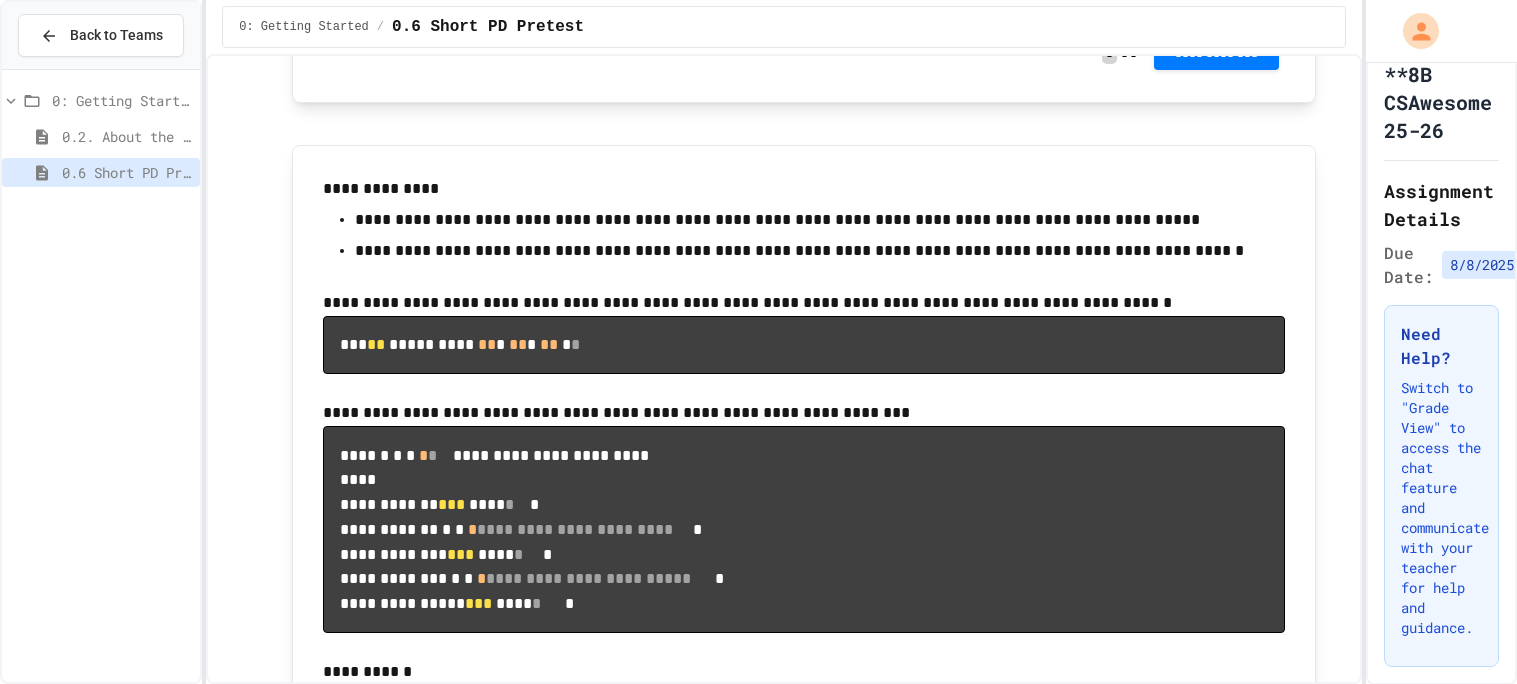 scroll, scrollTop: 11577, scrollLeft: 0, axis: vertical 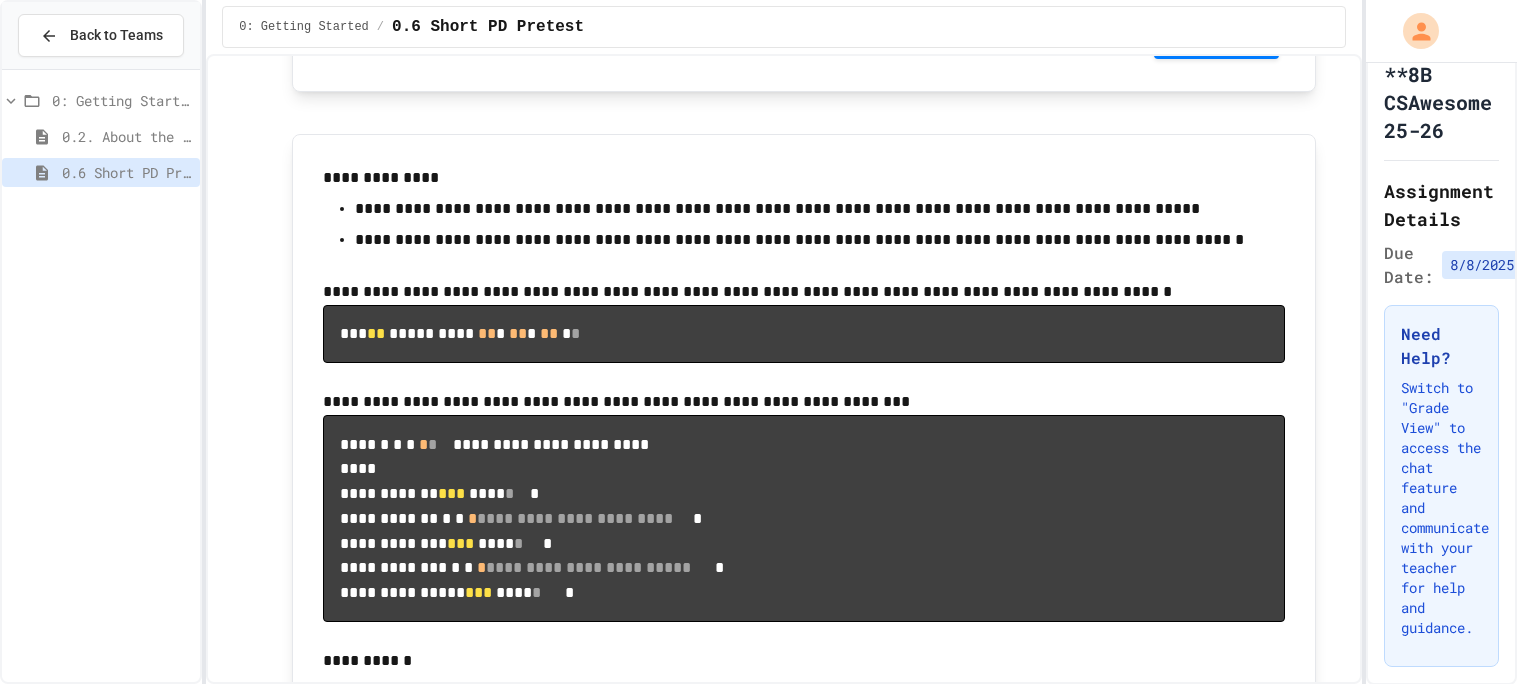 click on "**********" at bounding box center [821, -1071] 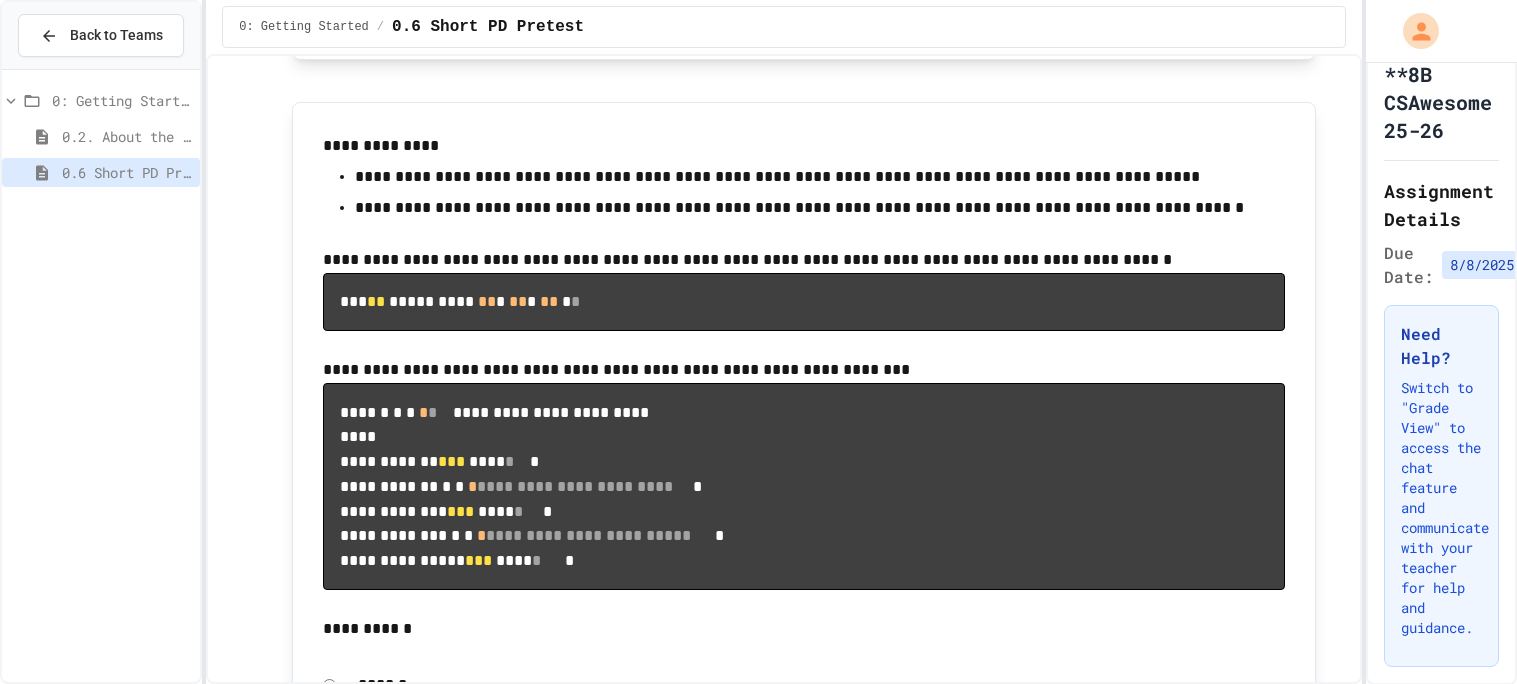scroll, scrollTop: 11611, scrollLeft: 0, axis: vertical 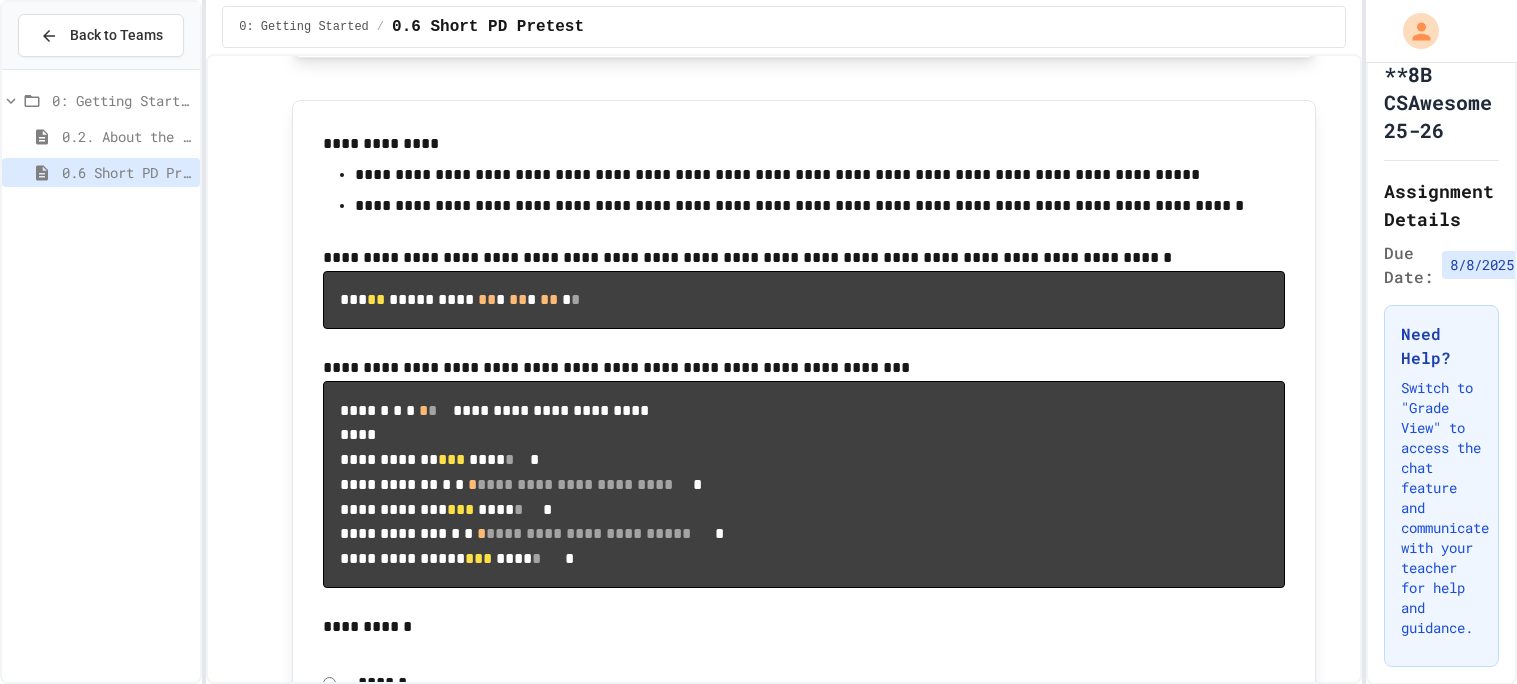 click on "**********" at bounding box center (1217, -934) 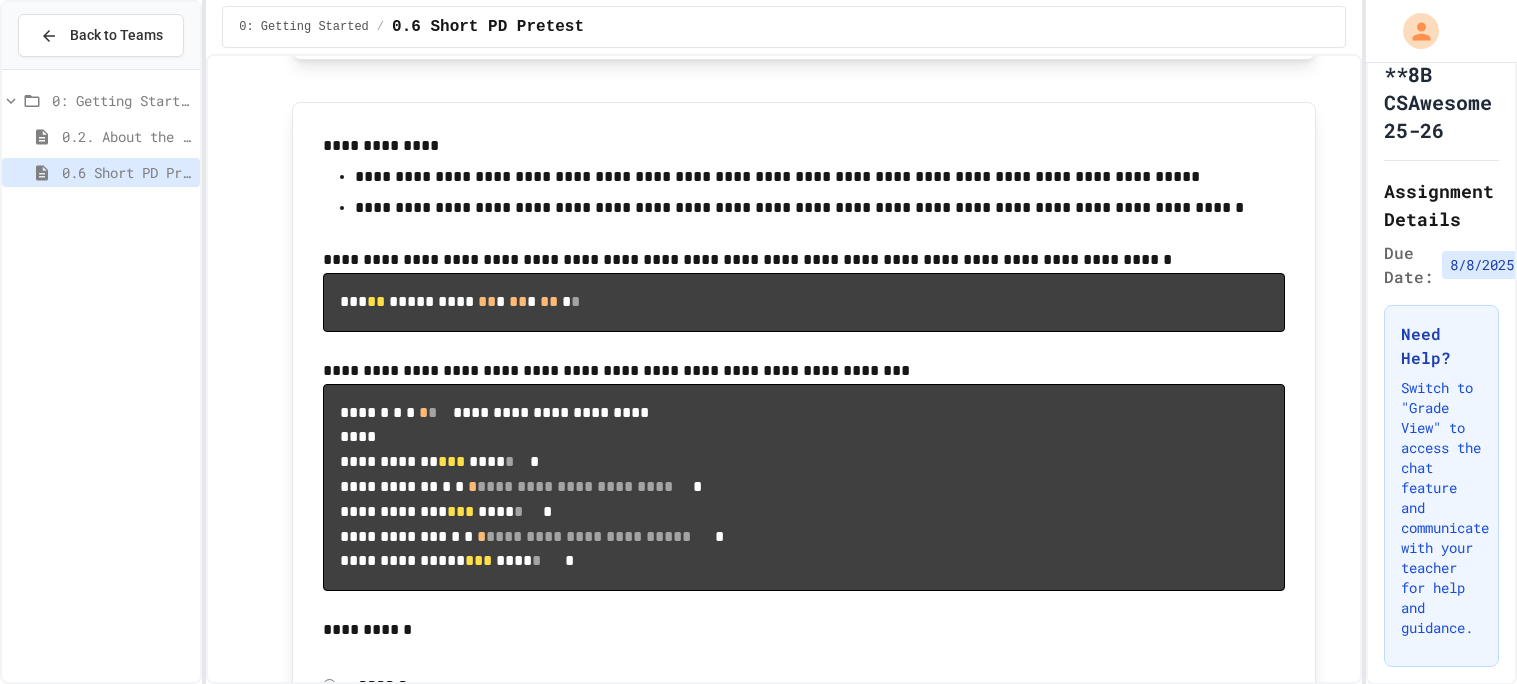 click 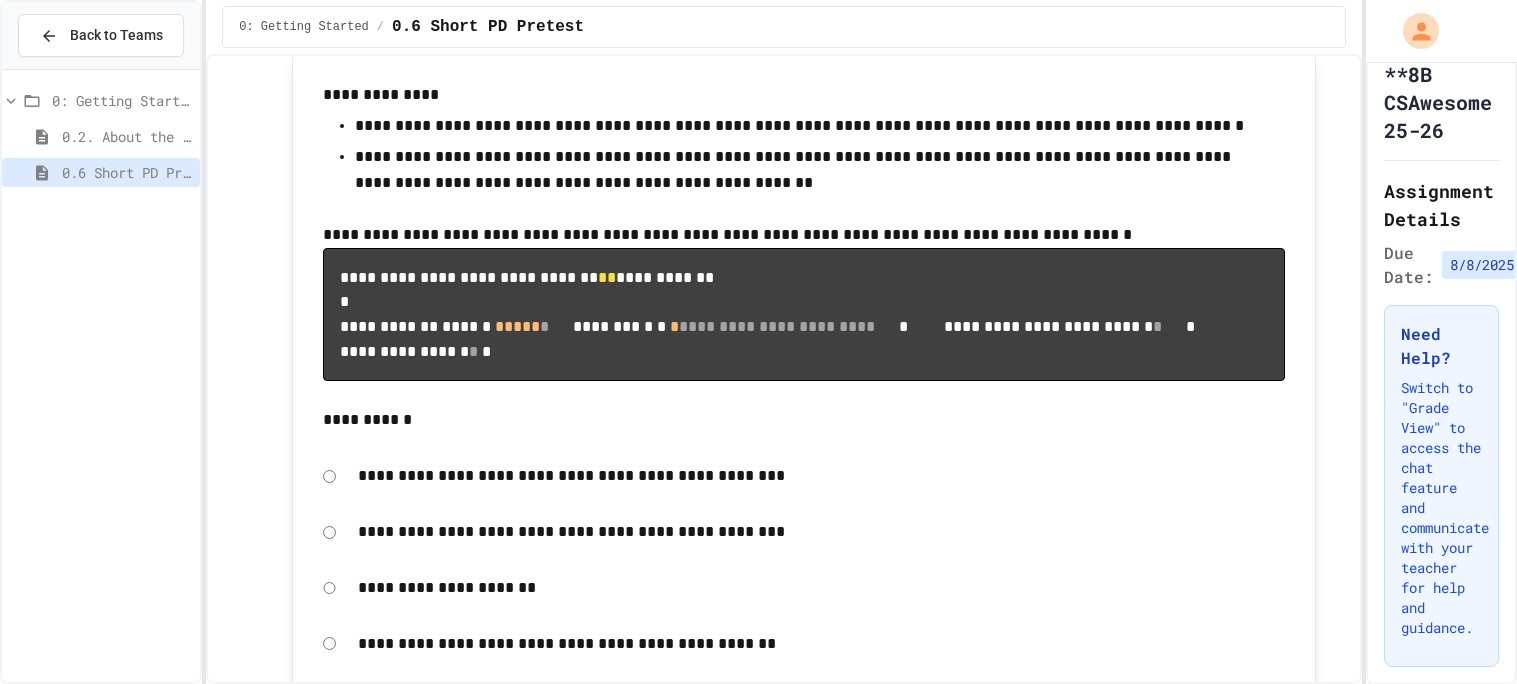 scroll, scrollTop: 12755, scrollLeft: 0, axis: vertical 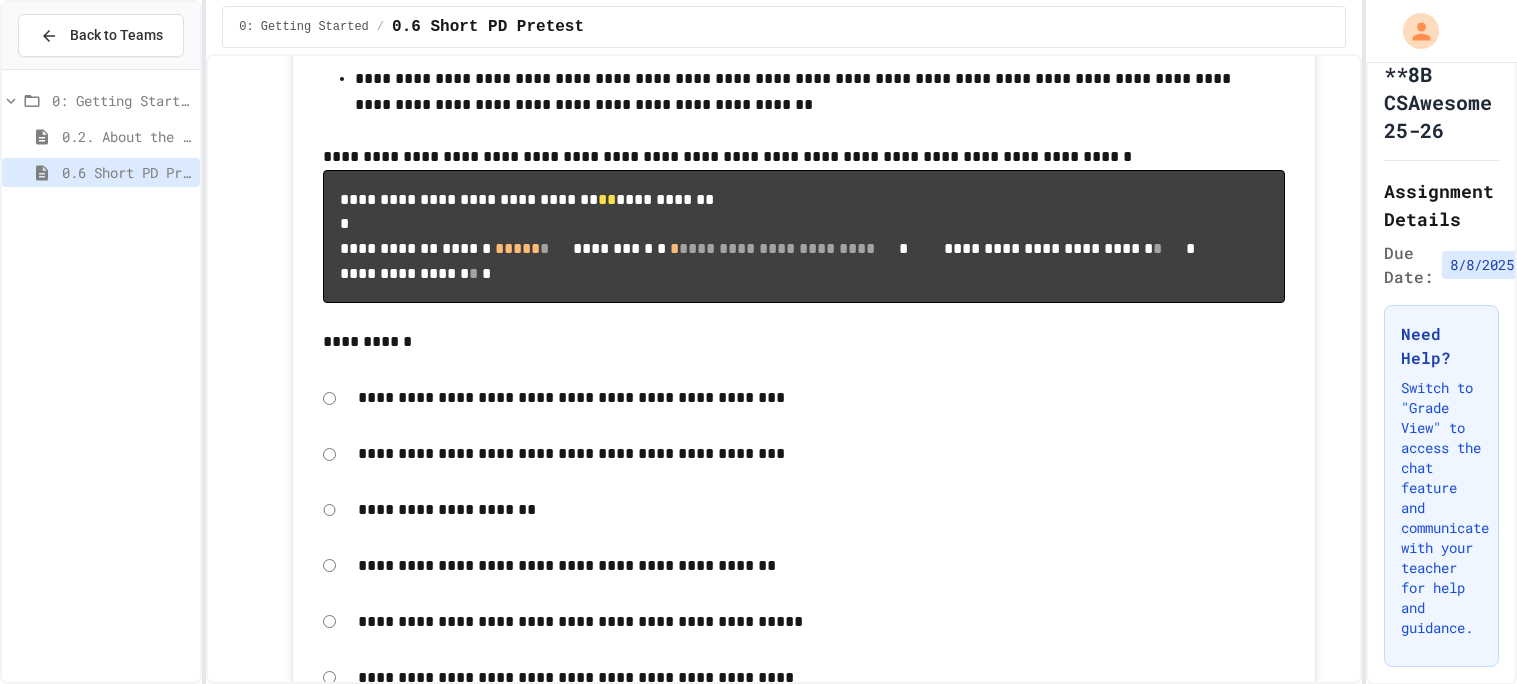 click on "**********" at bounding box center [821, -1250] 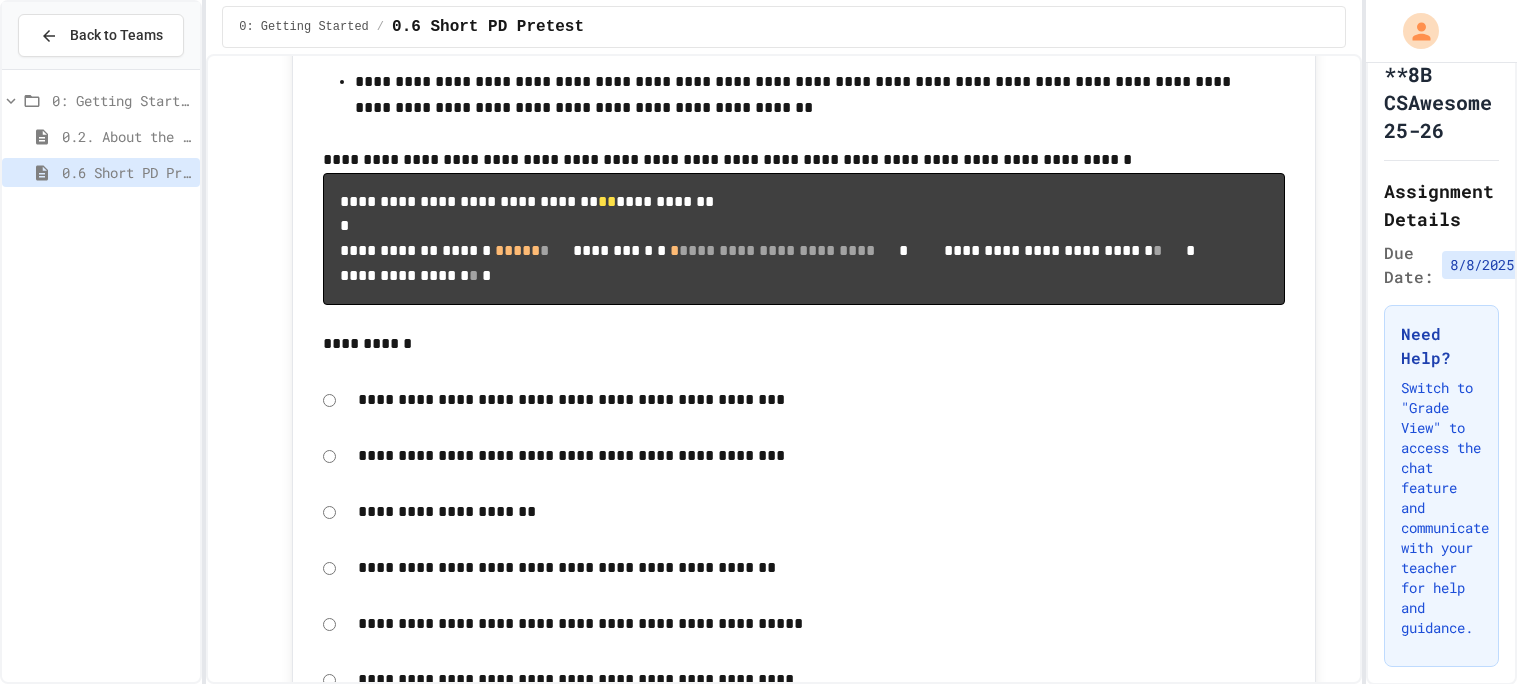 click 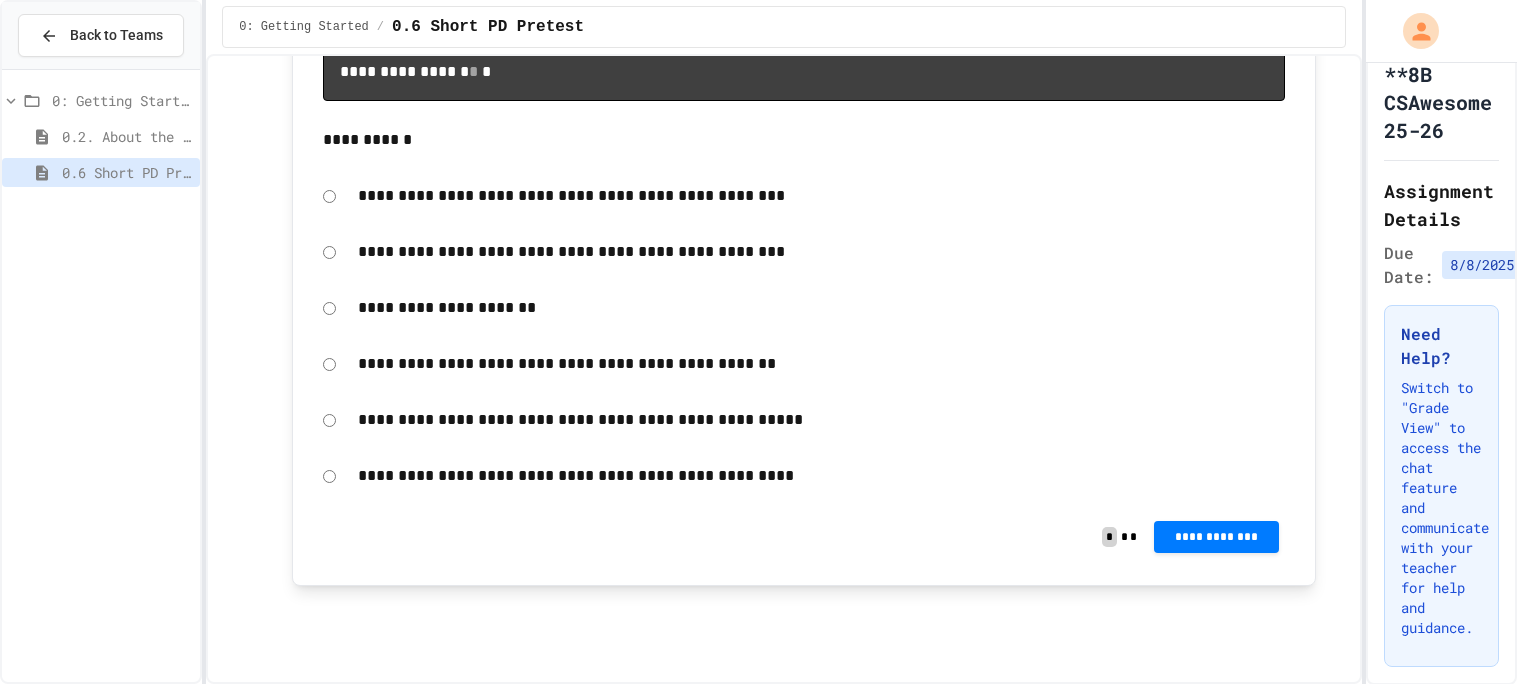 scroll, scrollTop: 13882, scrollLeft: 0, axis: vertical 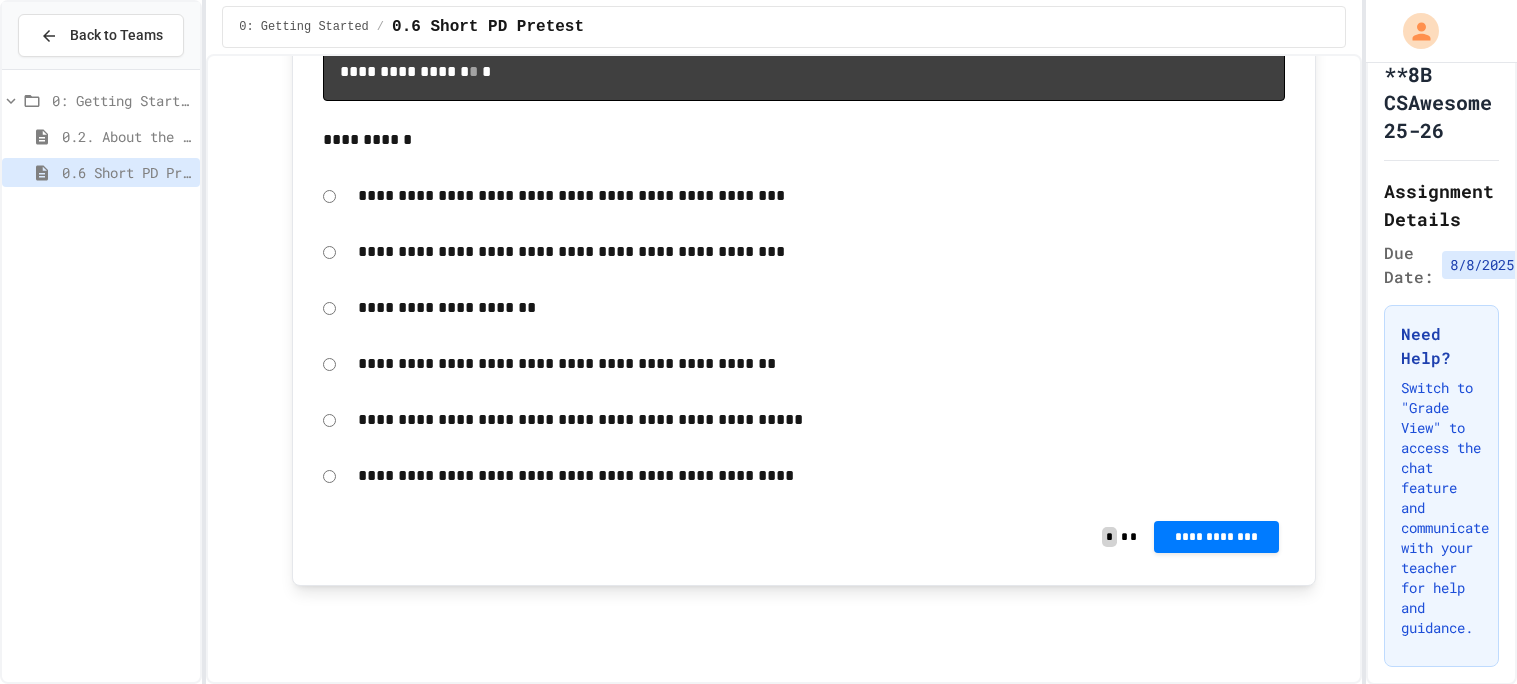 click on "**********" at bounding box center [1217, -320] 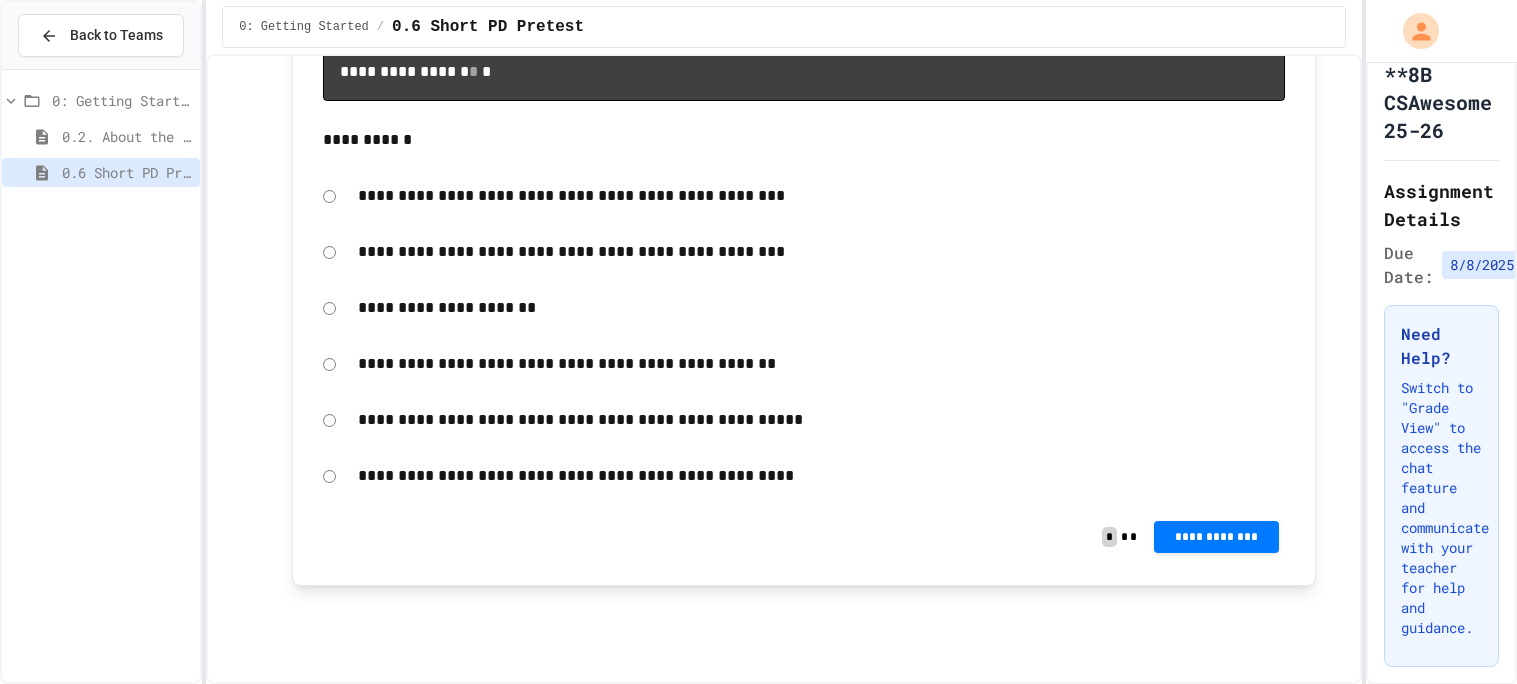 scroll, scrollTop: 14732, scrollLeft: 0, axis: vertical 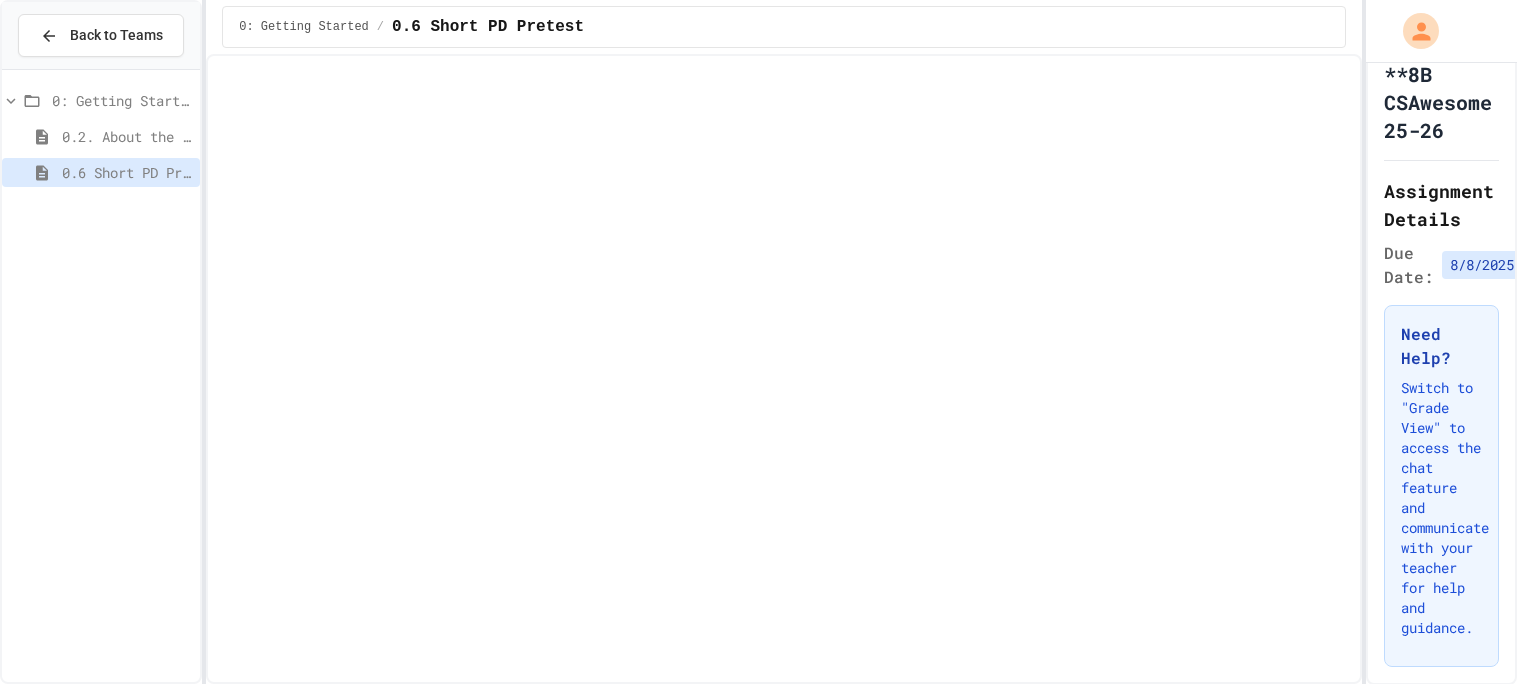 click on "**********" at bounding box center (821, -626) 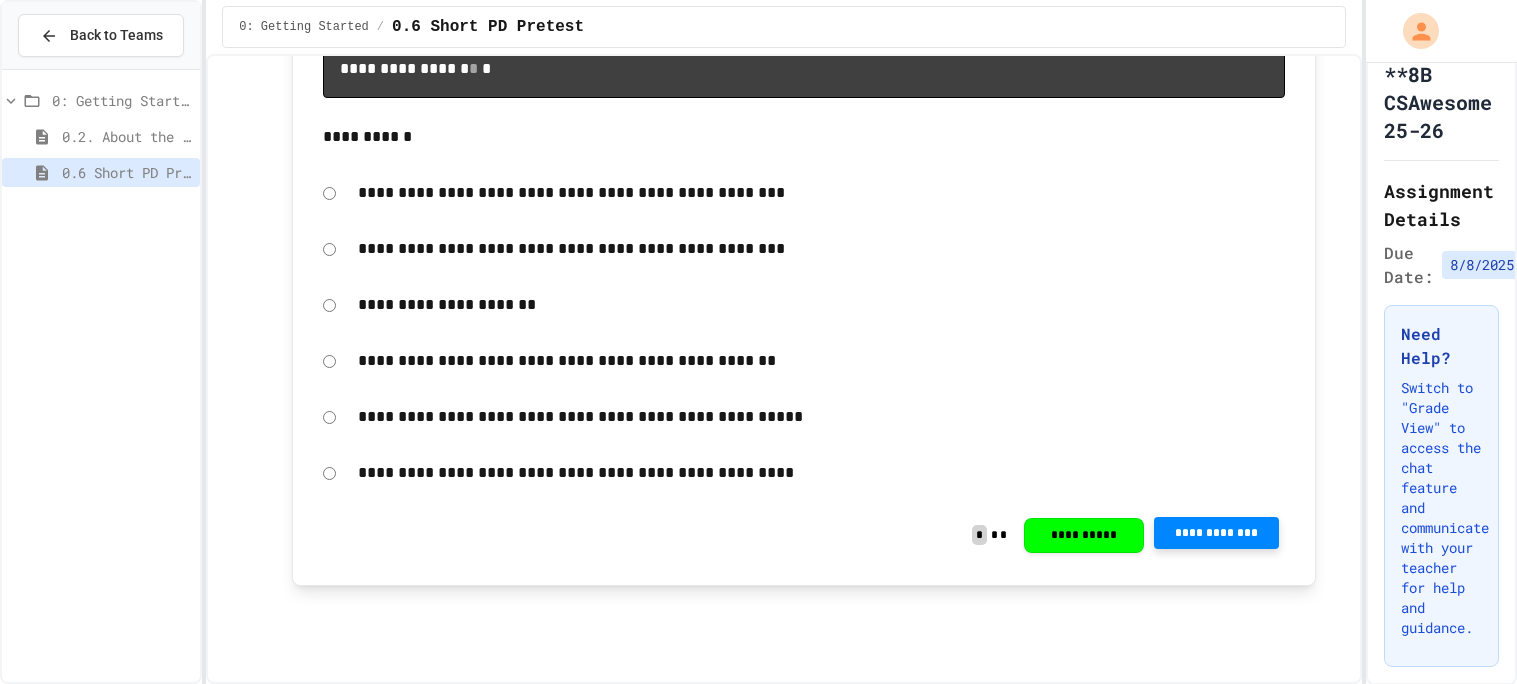click 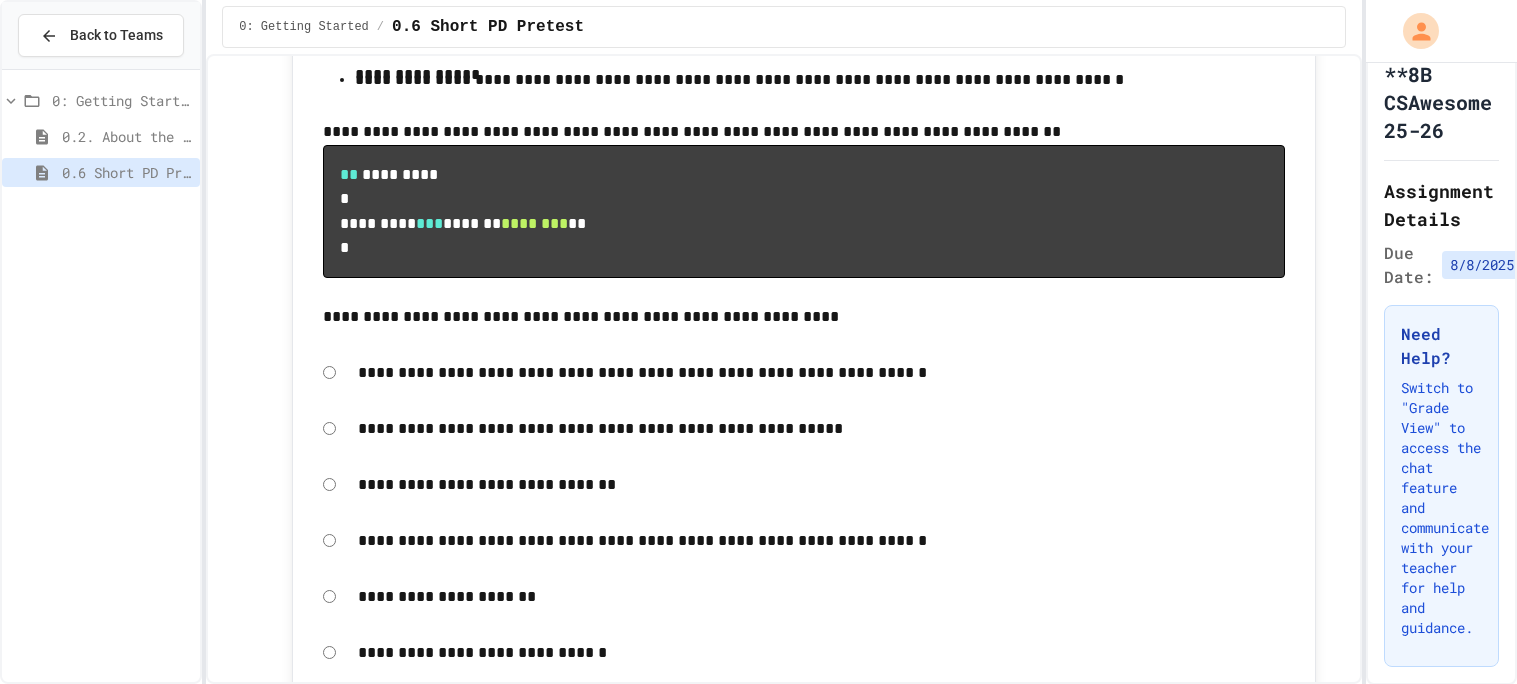 scroll, scrollTop: 0, scrollLeft: 0, axis: both 